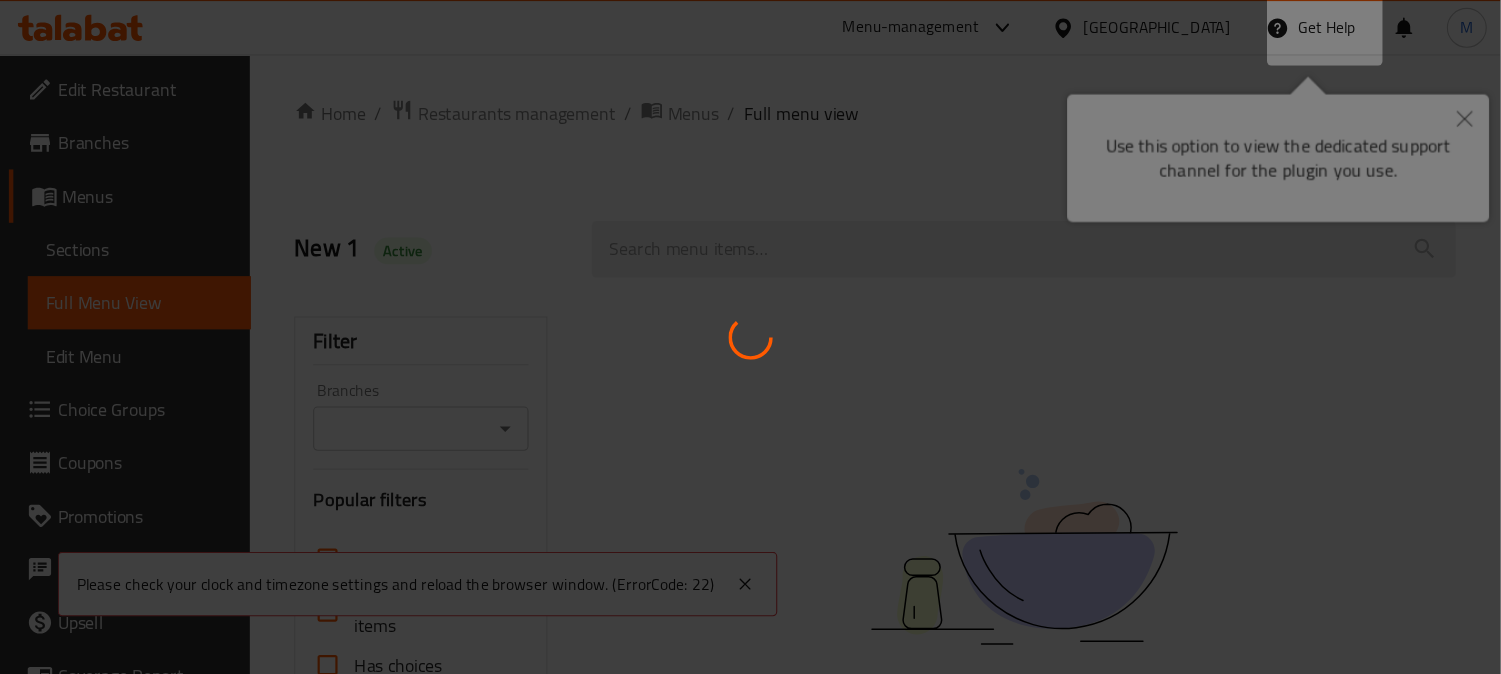 scroll, scrollTop: 0, scrollLeft: 0, axis: both 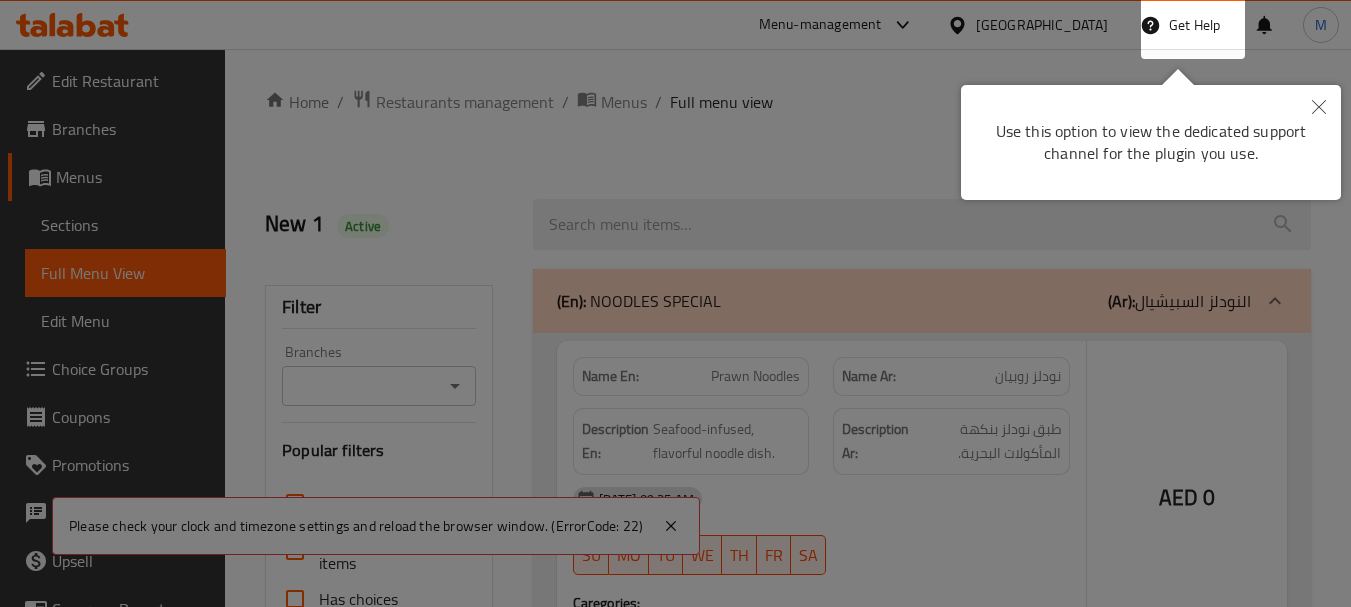 click at bounding box center [675, 303] 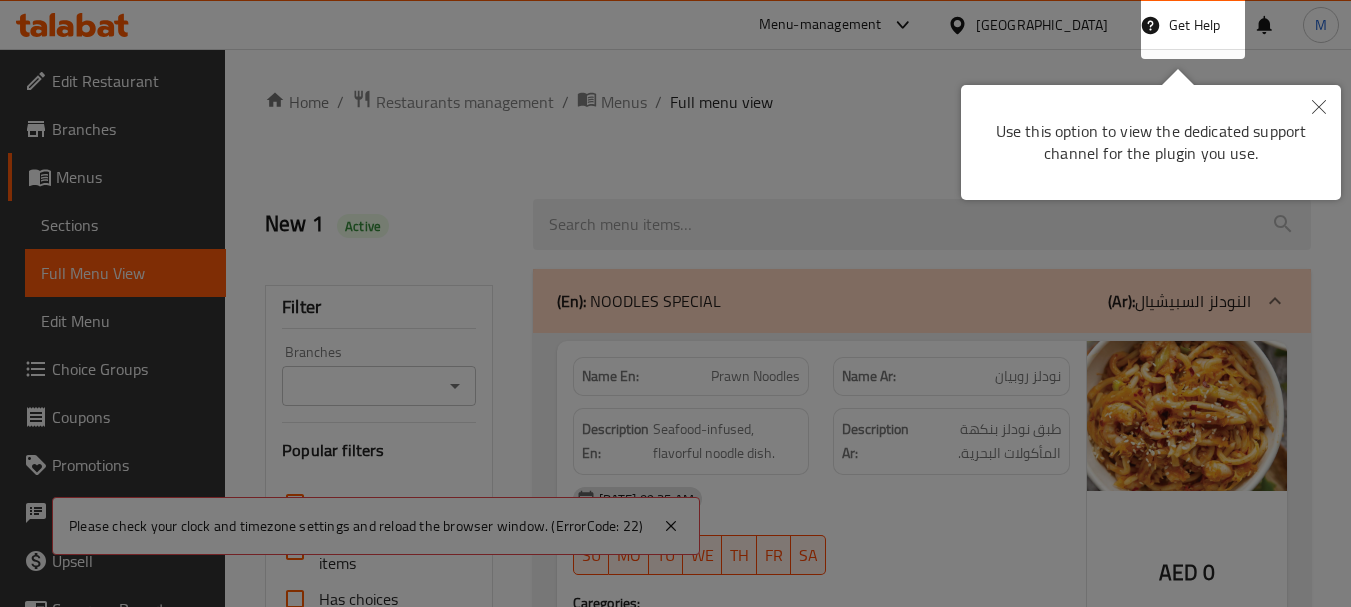 click at bounding box center [675, 303] 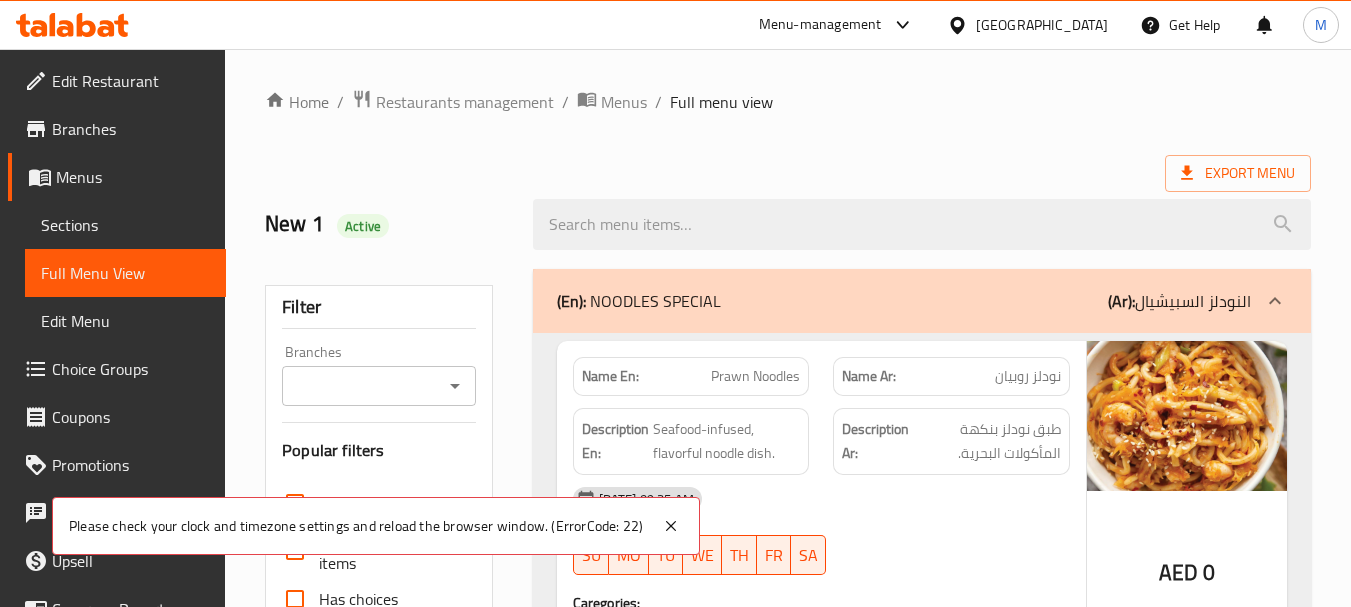 click on "United Arab Emirates" at bounding box center (1042, 25) 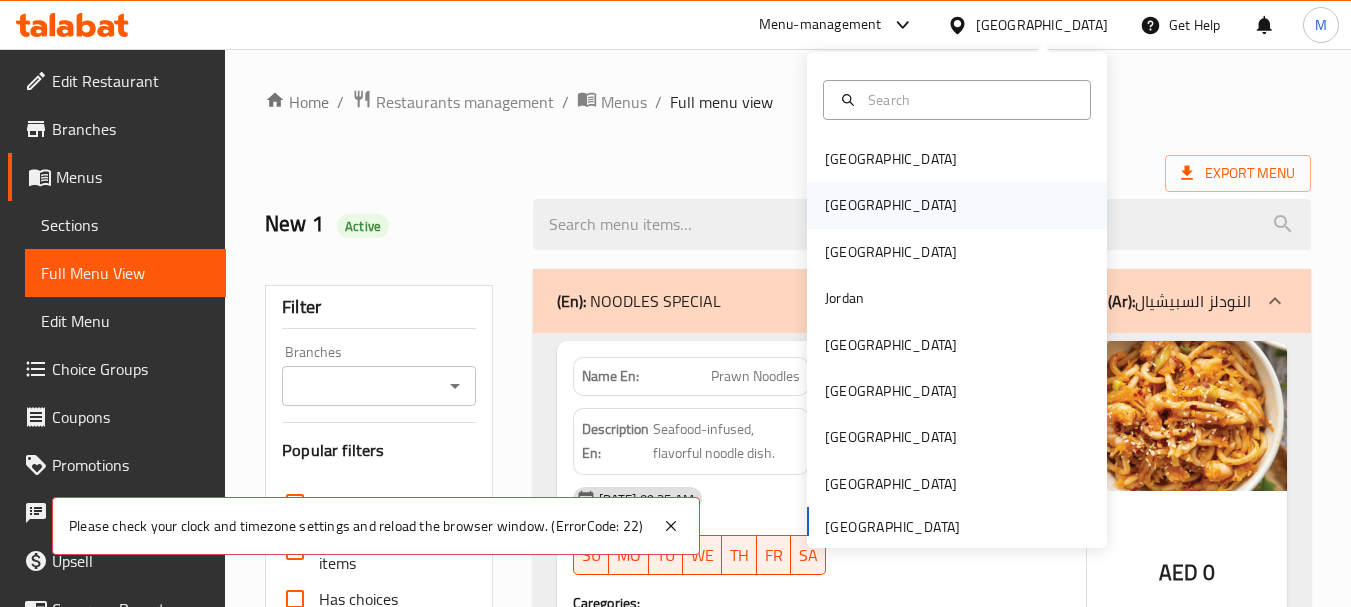 click on "[GEOGRAPHIC_DATA]" at bounding box center (891, 205) 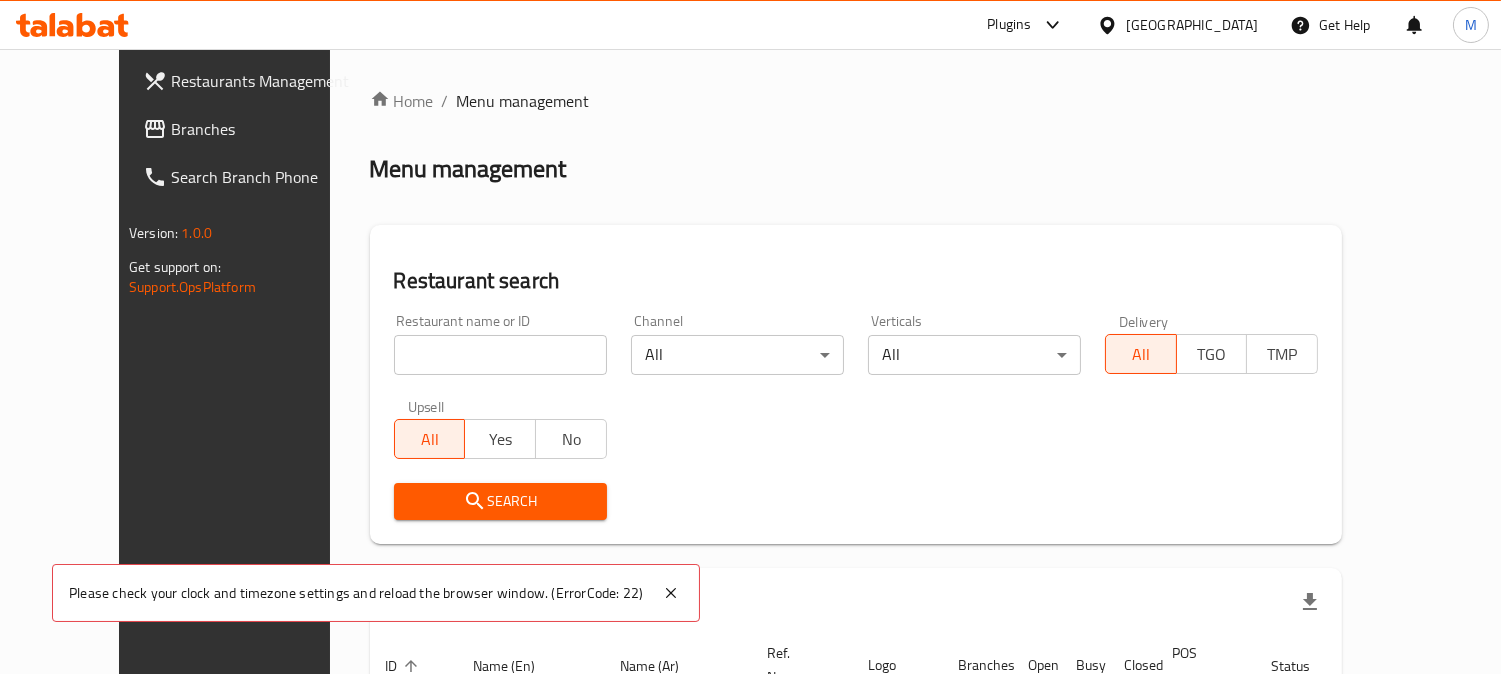 drag, startPoint x: 1322, startPoint y: 1, endPoint x: 791, endPoint y: 225, distance: 576.3133 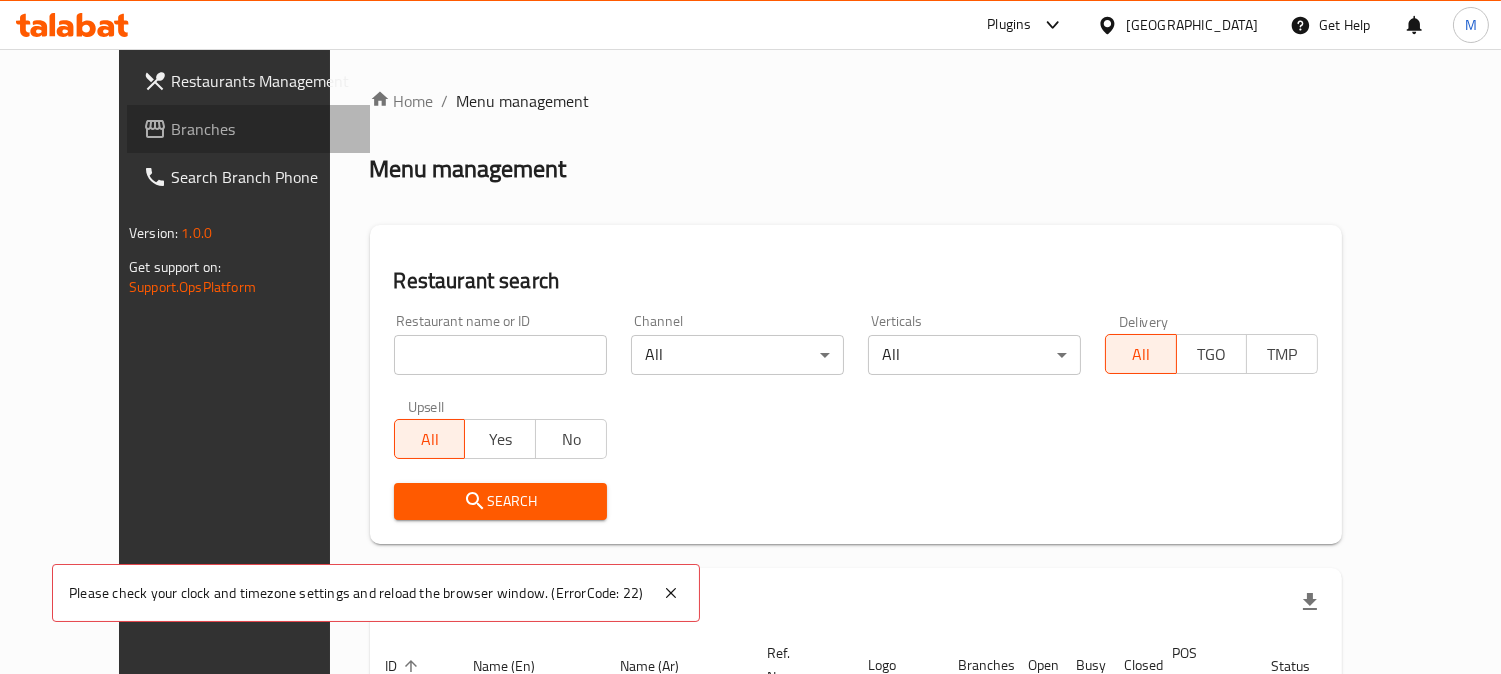 click on "Branches" at bounding box center [262, 129] 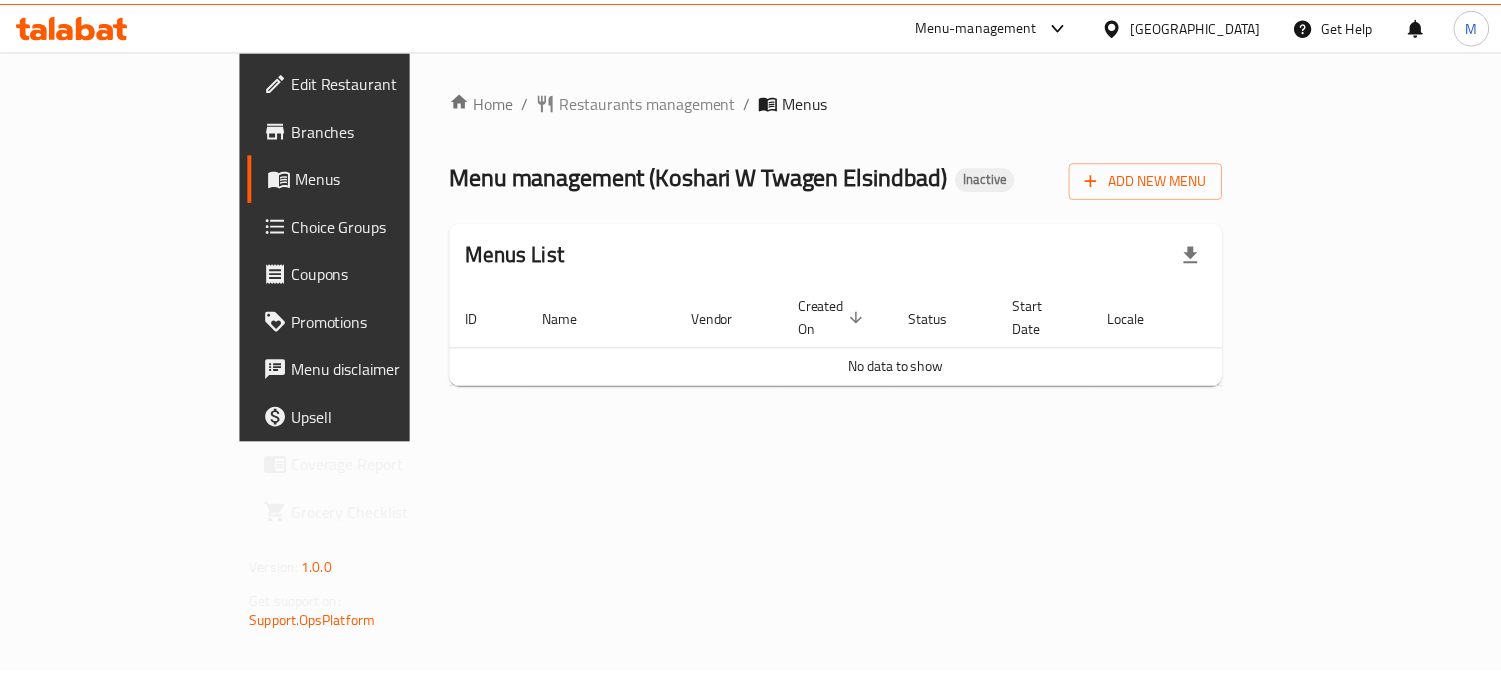 scroll, scrollTop: 0, scrollLeft: 0, axis: both 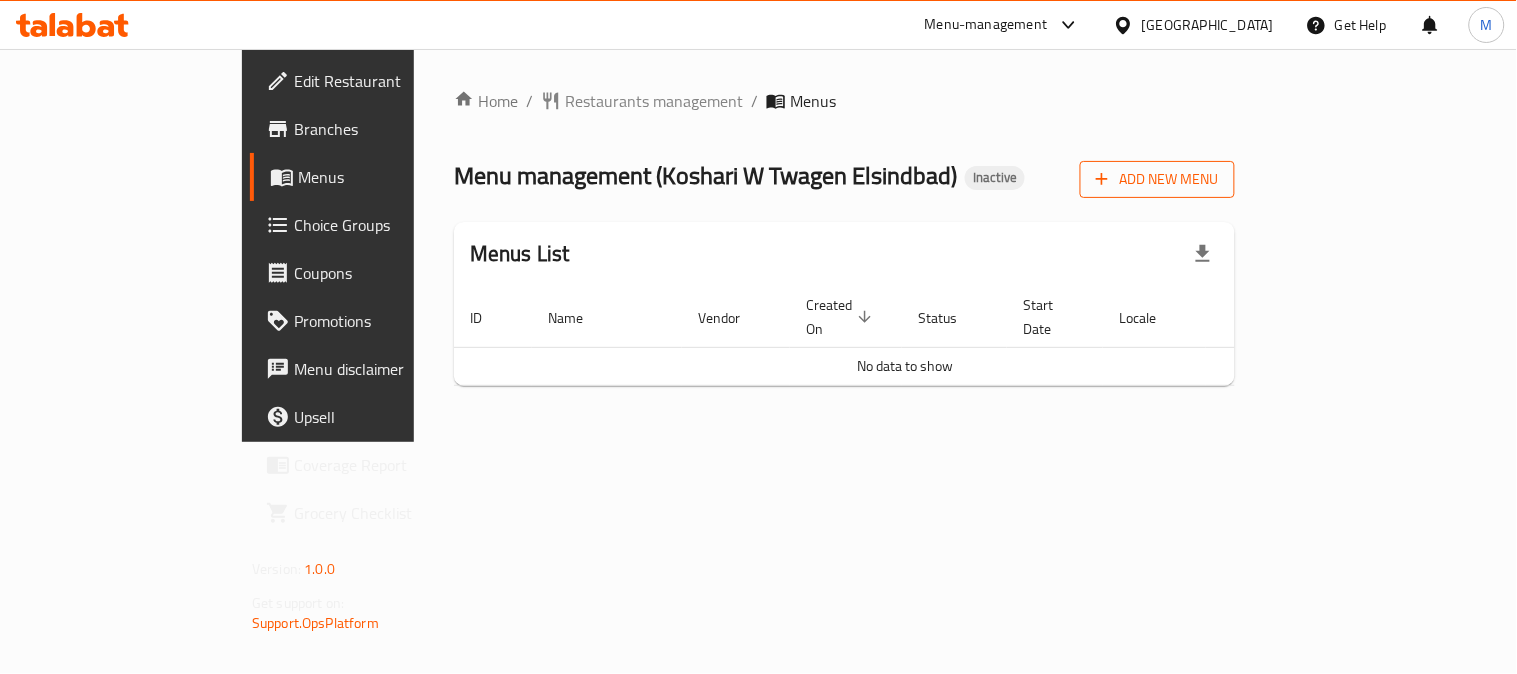 click 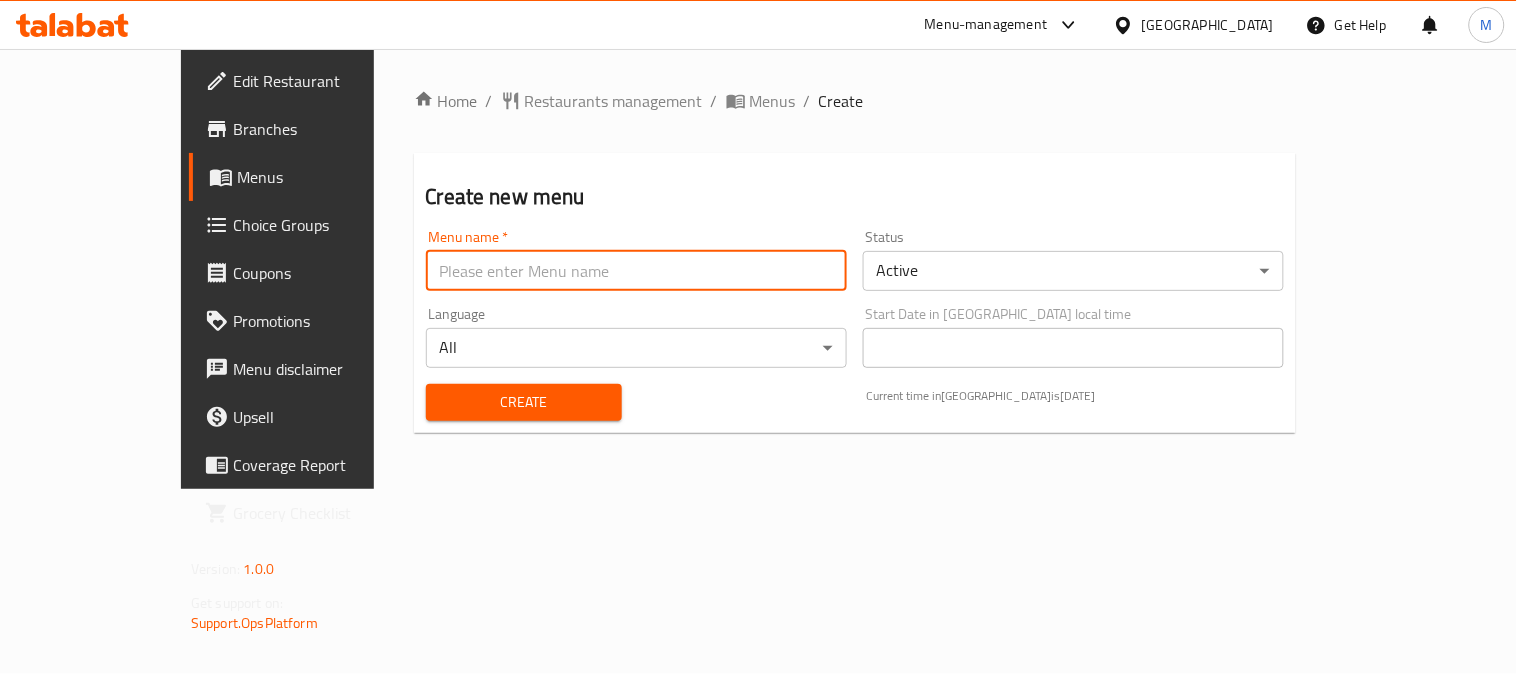 click at bounding box center [636, 271] 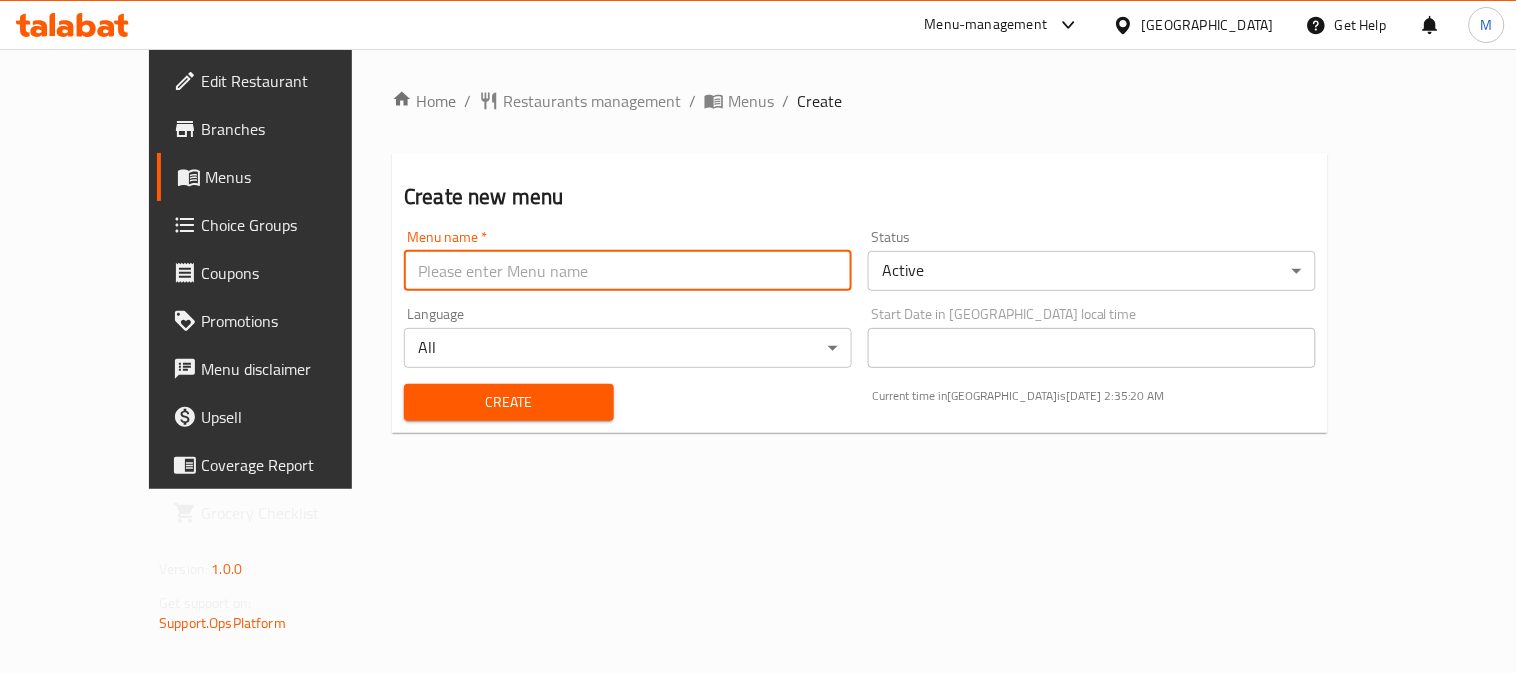 type on "New" 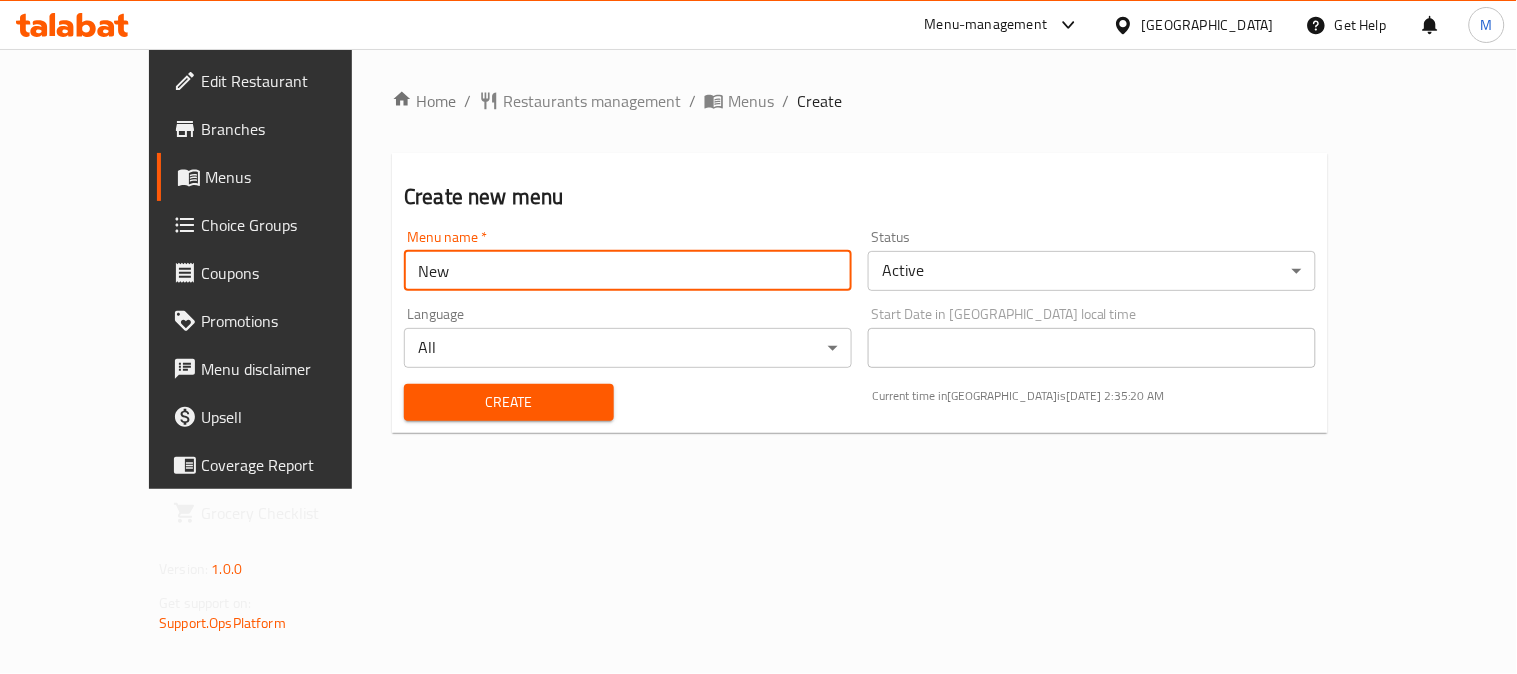 click on "Create" at bounding box center (509, 402) 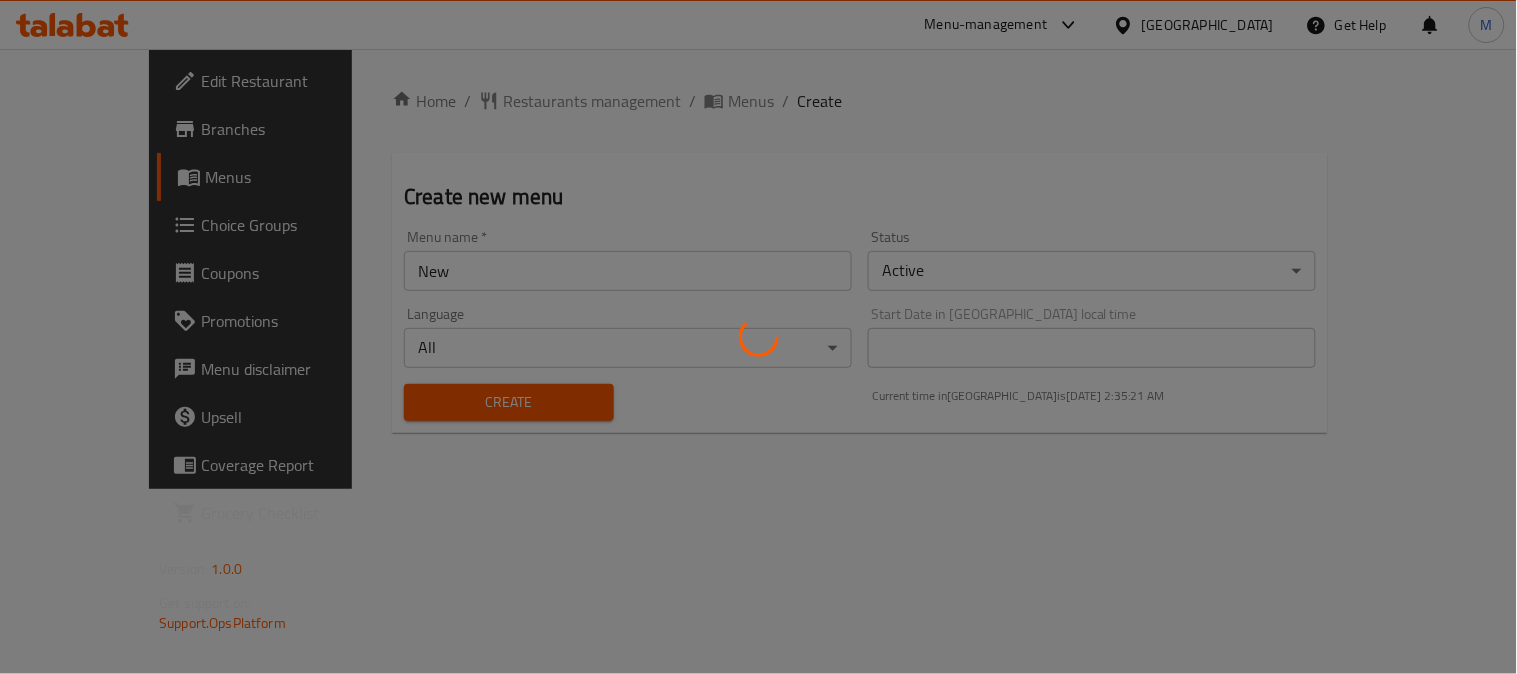 type 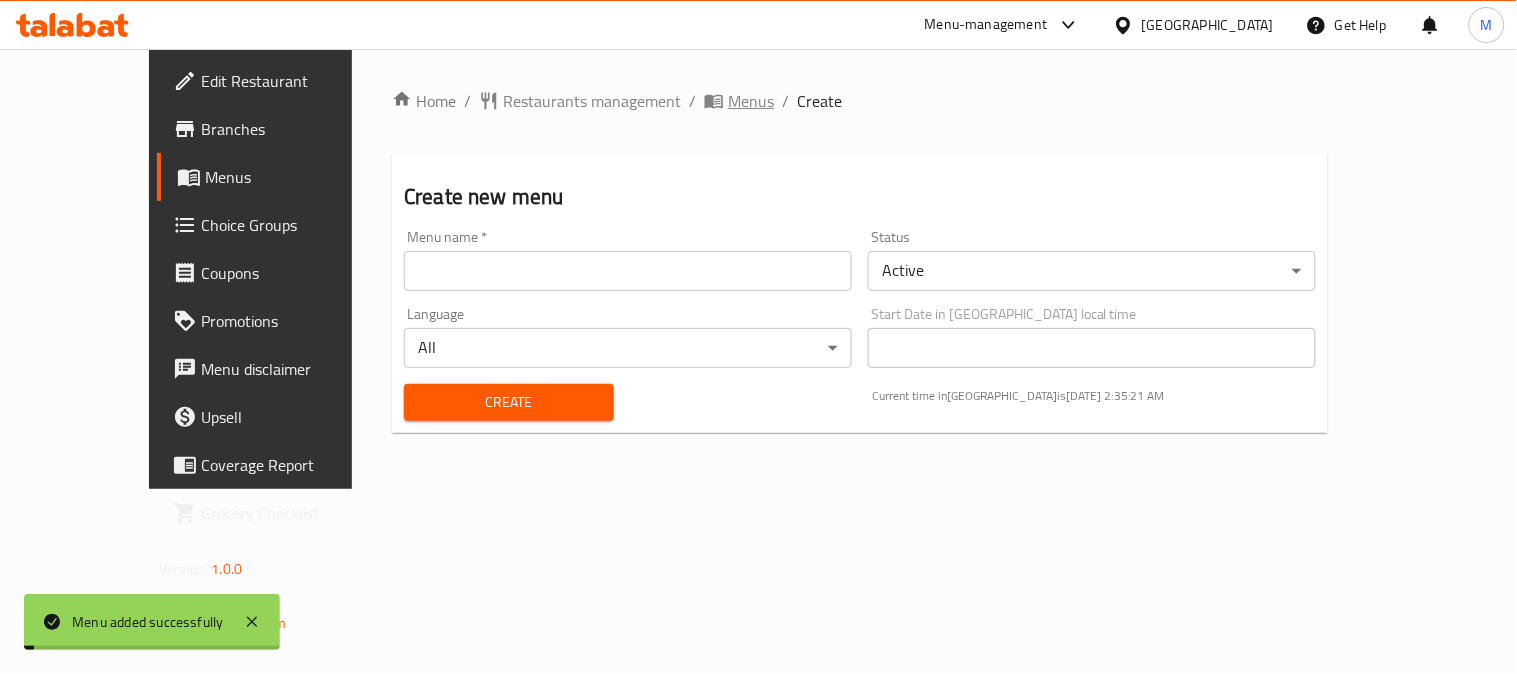 click on "Menus" at bounding box center (751, 101) 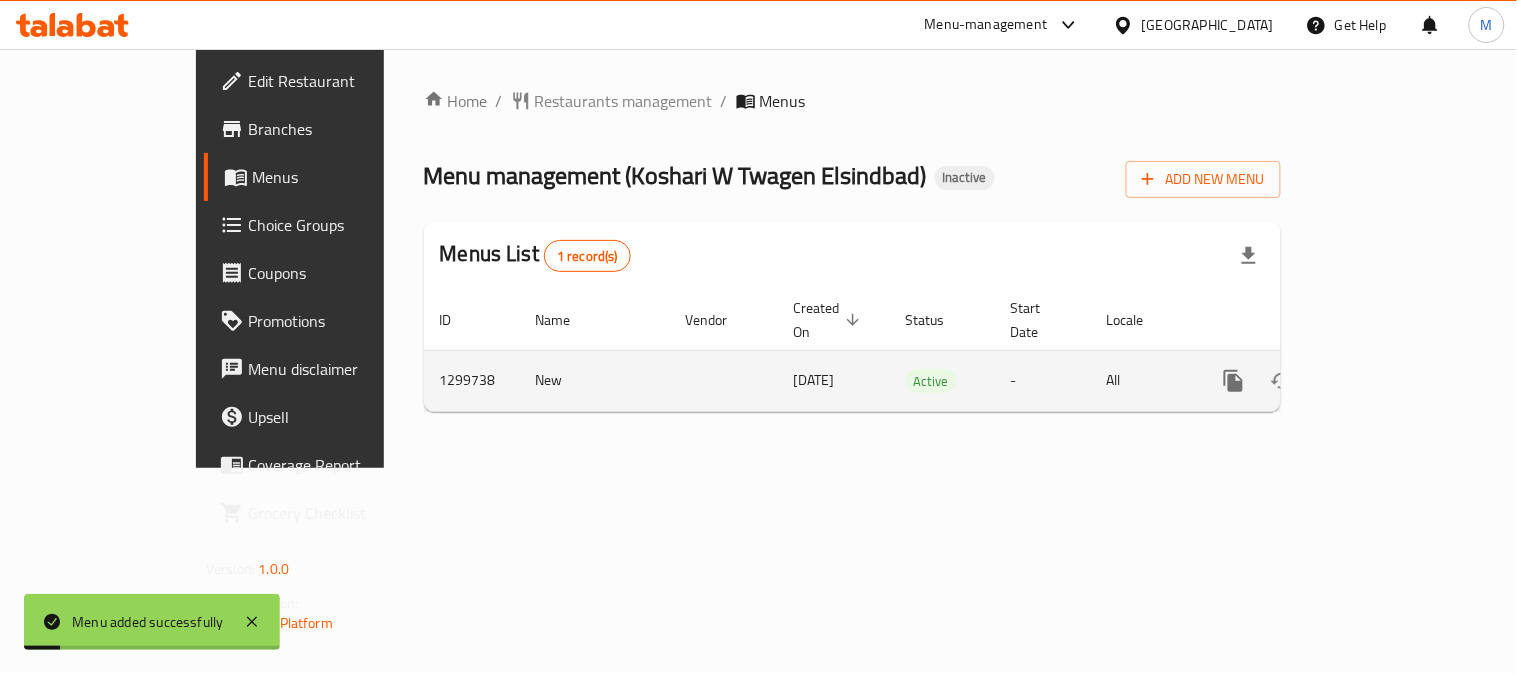 click 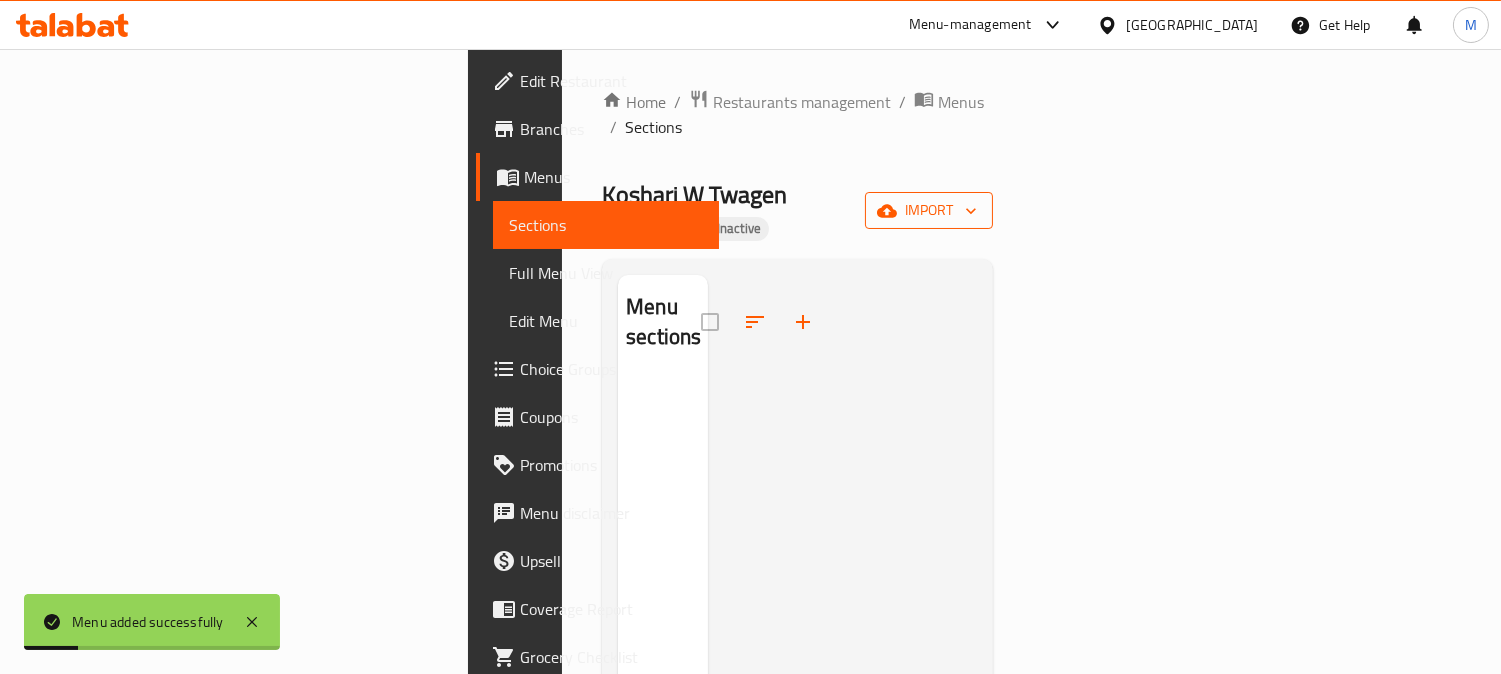 click on "import" at bounding box center [929, 210] 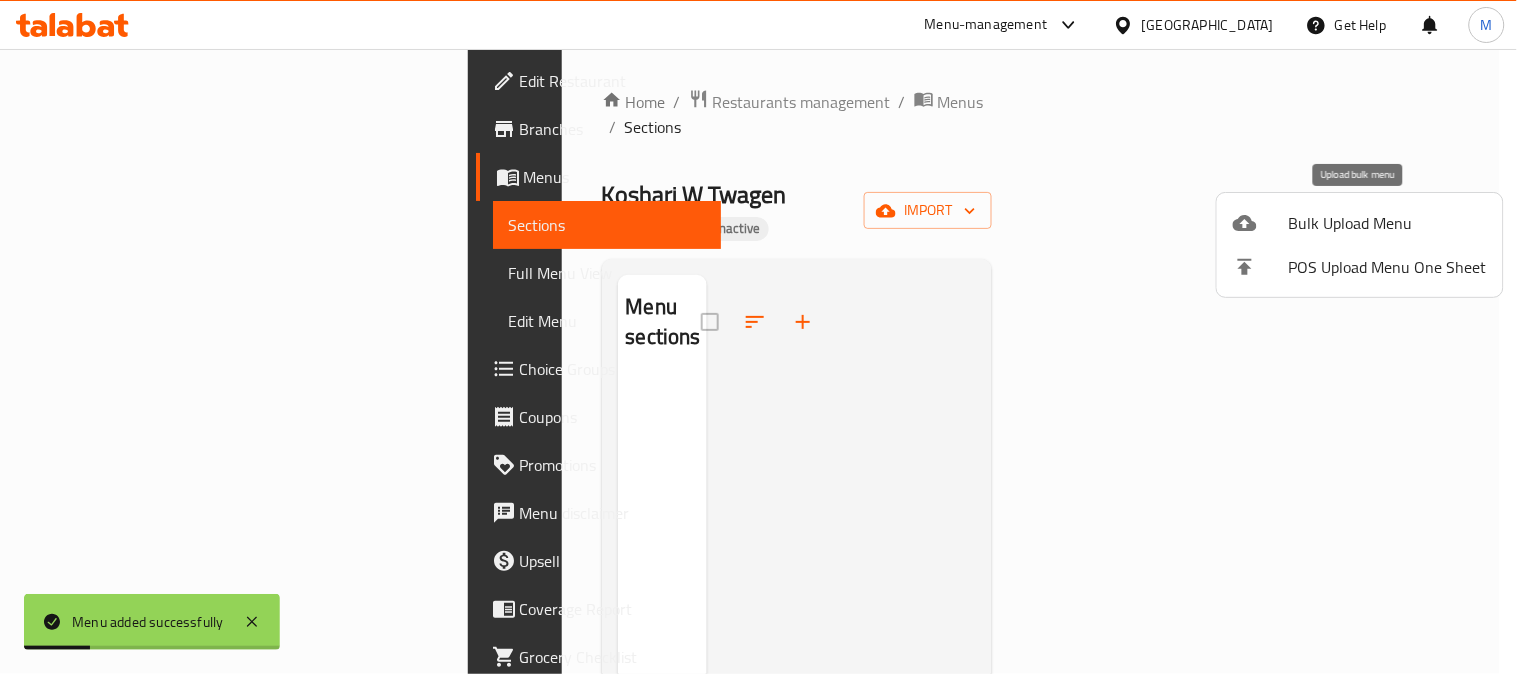 click on "Bulk Upload Menu" at bounding box center [1388, 223] 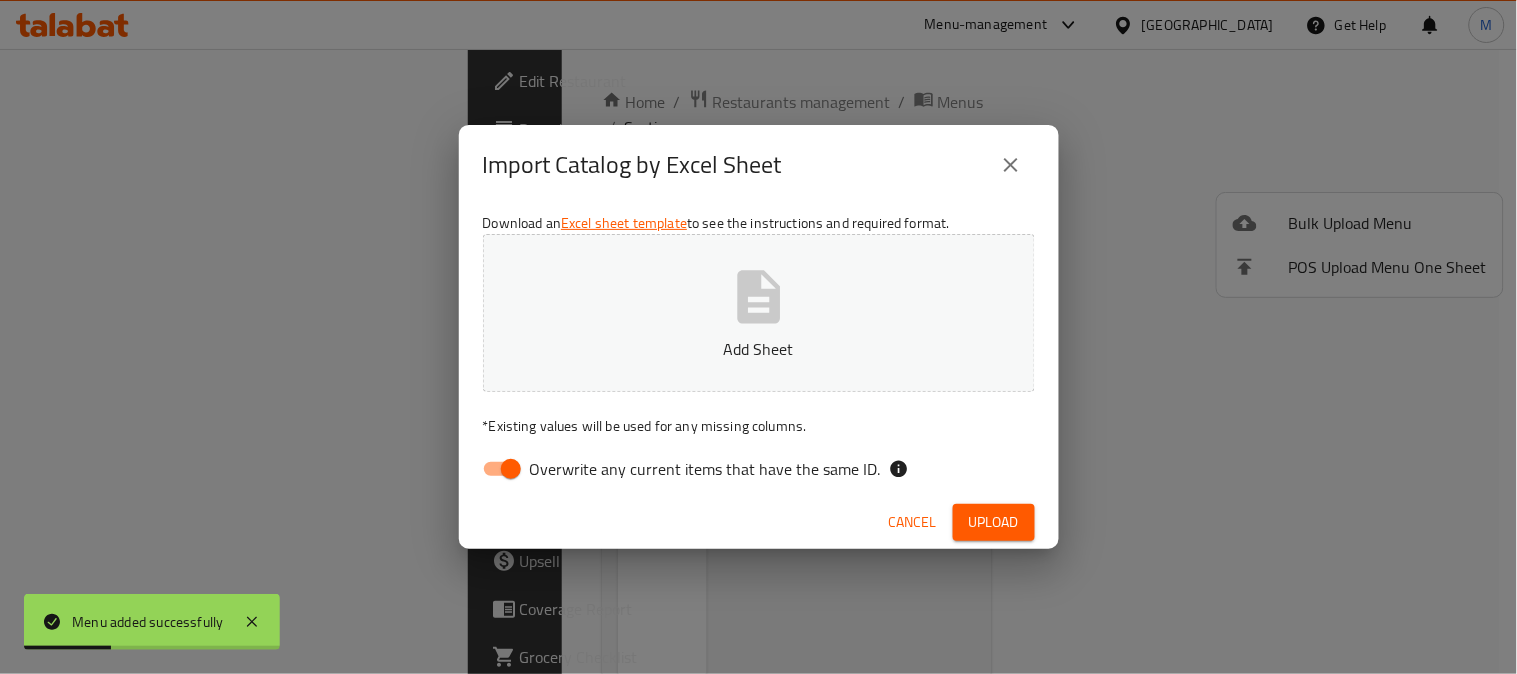drag, startPoint x: 485, startPoint y: 480, endPoint x: 641, endPoint y: 327, distance: 218.50629 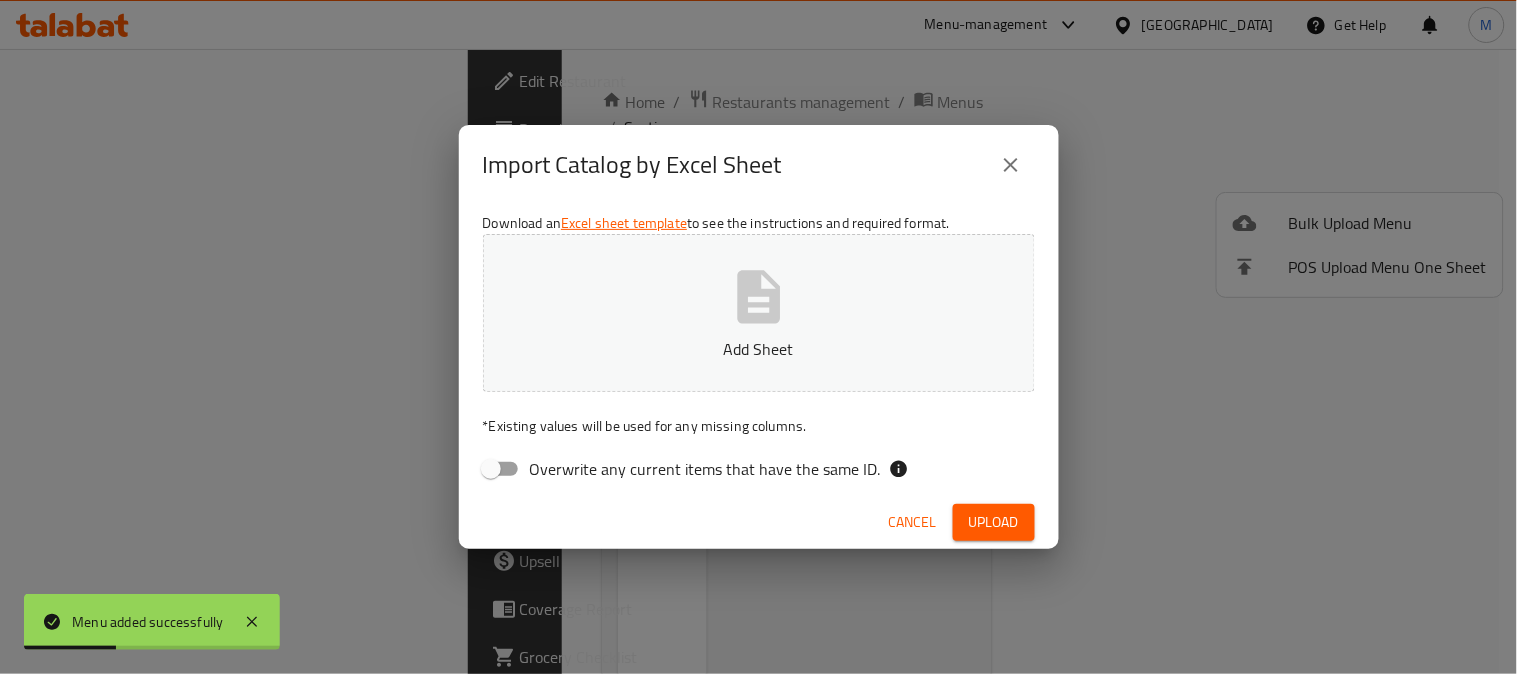 click on "Add Sheet" at bounding box center (759, 313) 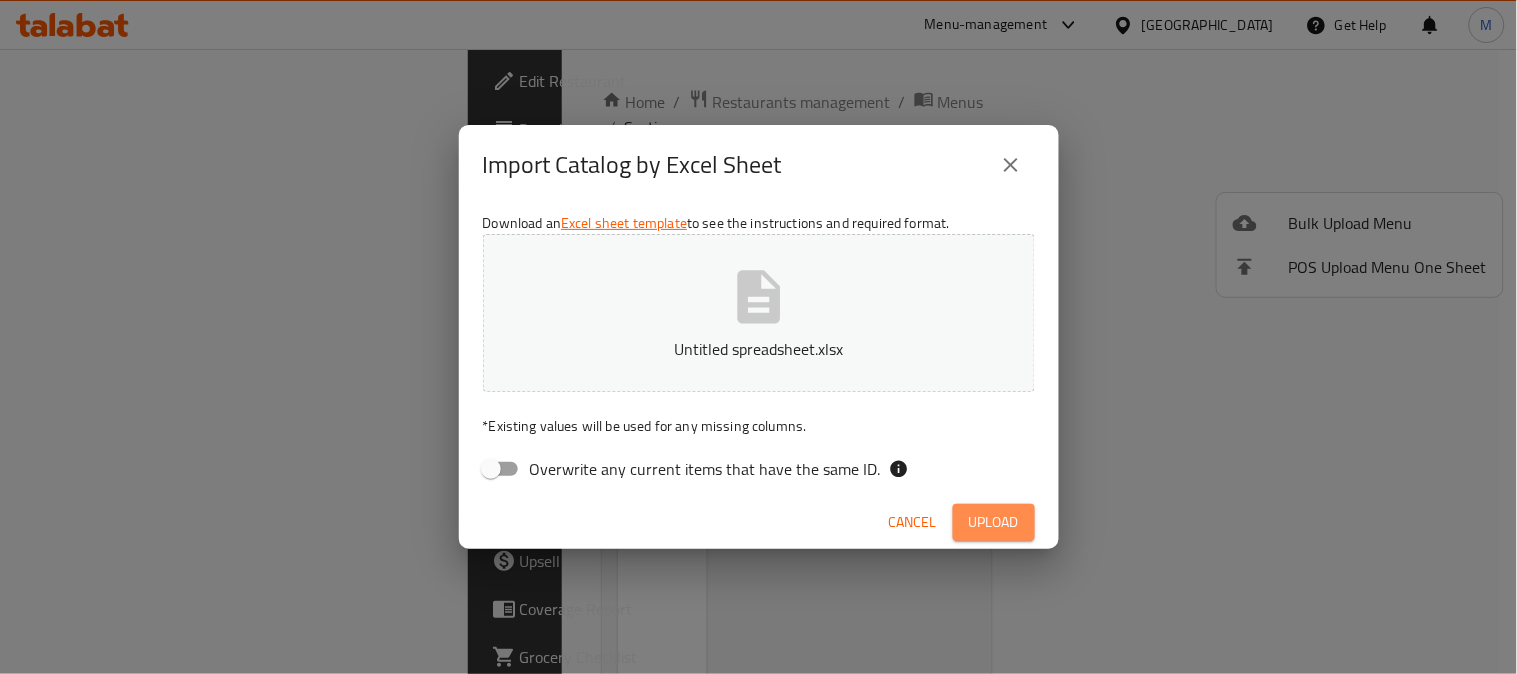 click on "Upload" at bounding box center [994, 522] 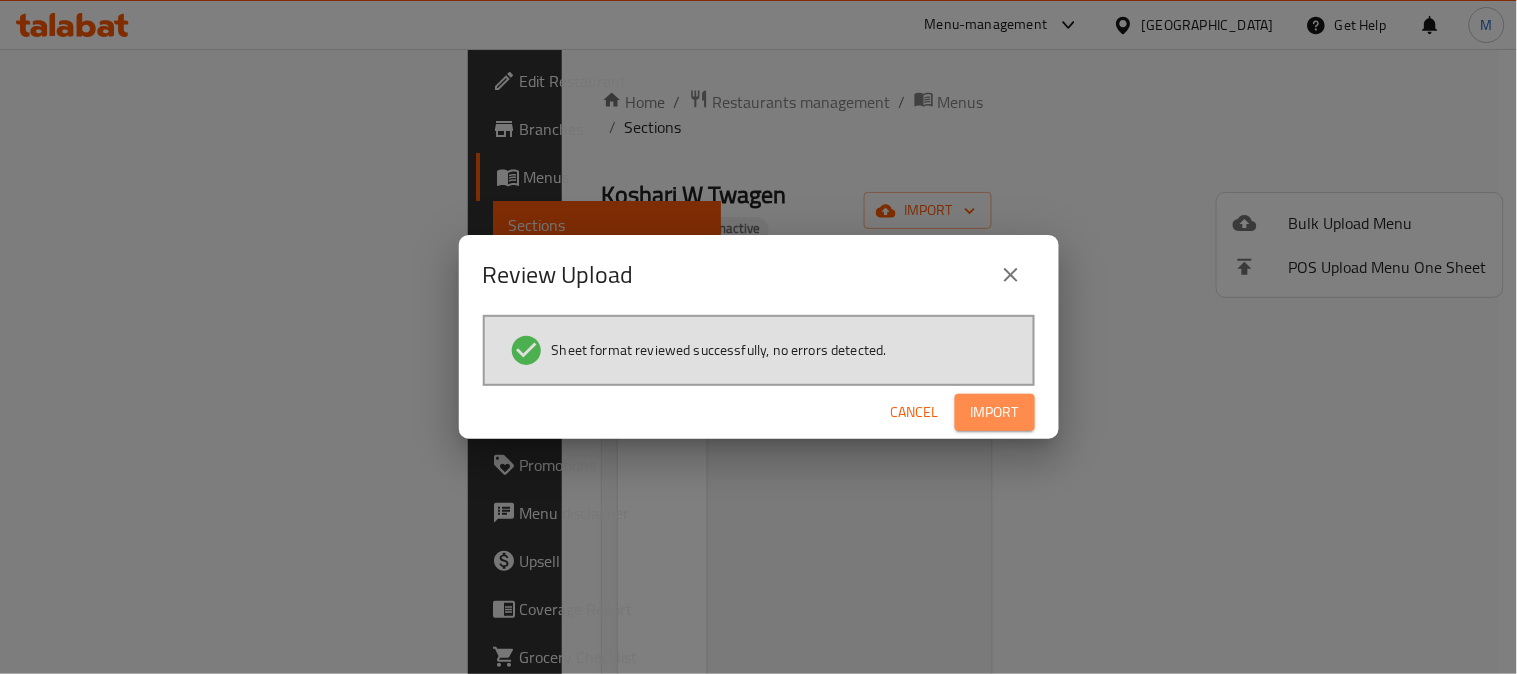 click on "Import" at bounding box center [995, 412] 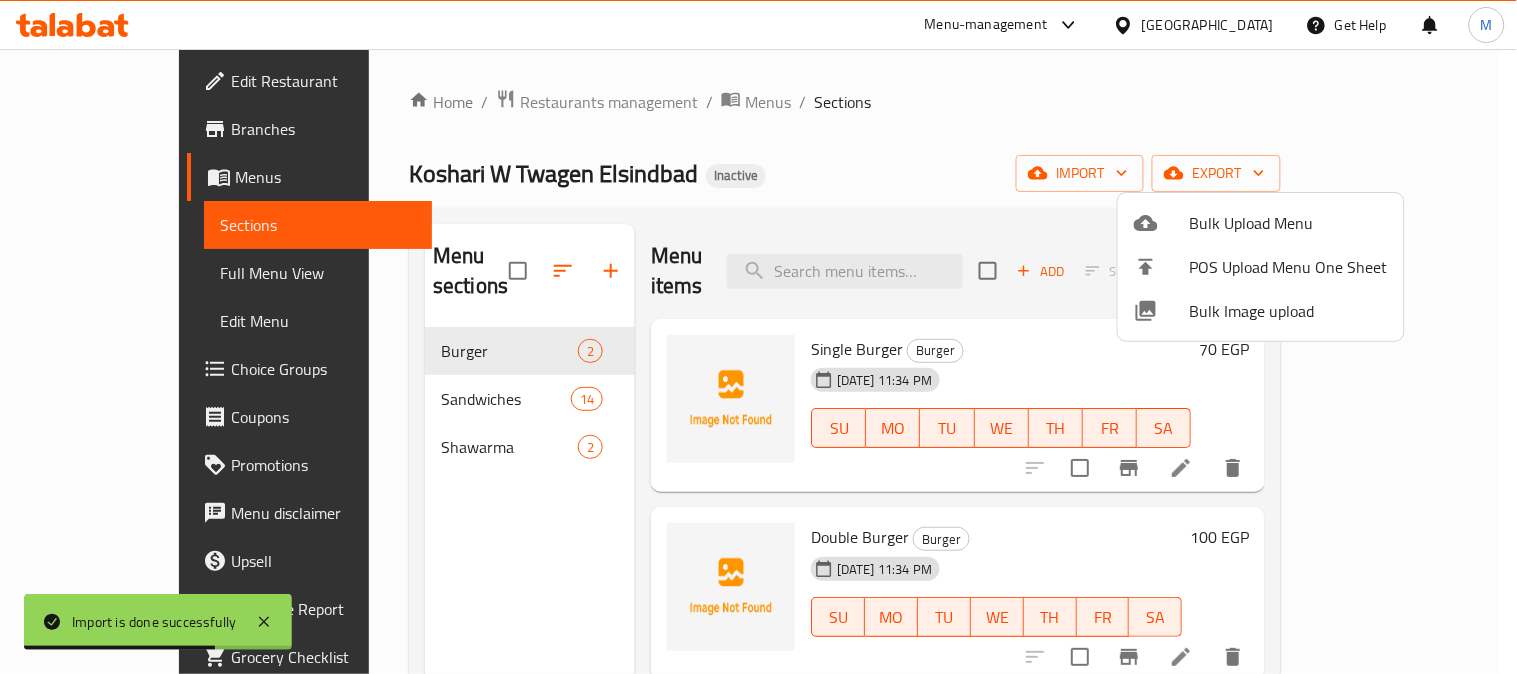 click at bounding box center [758, 337] 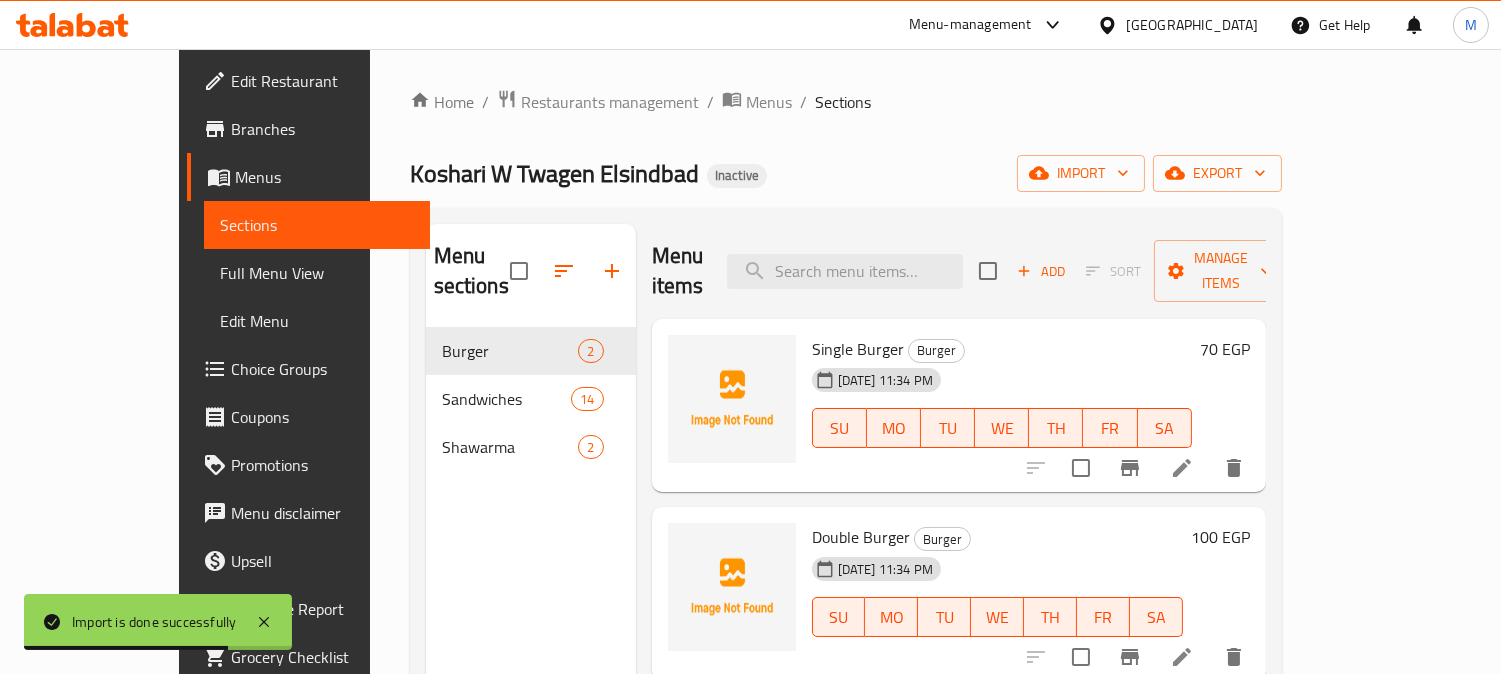 click on "Full Menu View" at bounding box center (317, 273) 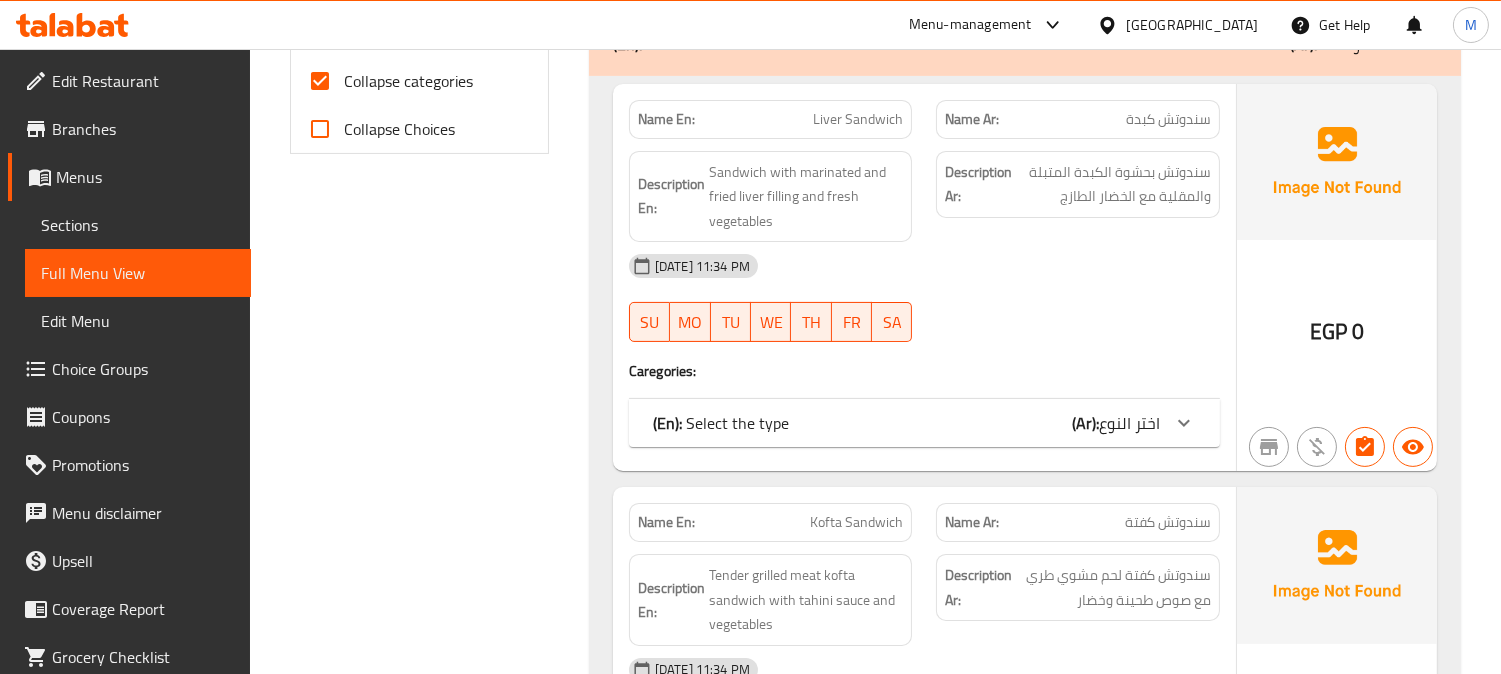 scroll, scrollTop: 888, scrollLeft: 0, axis: vertical 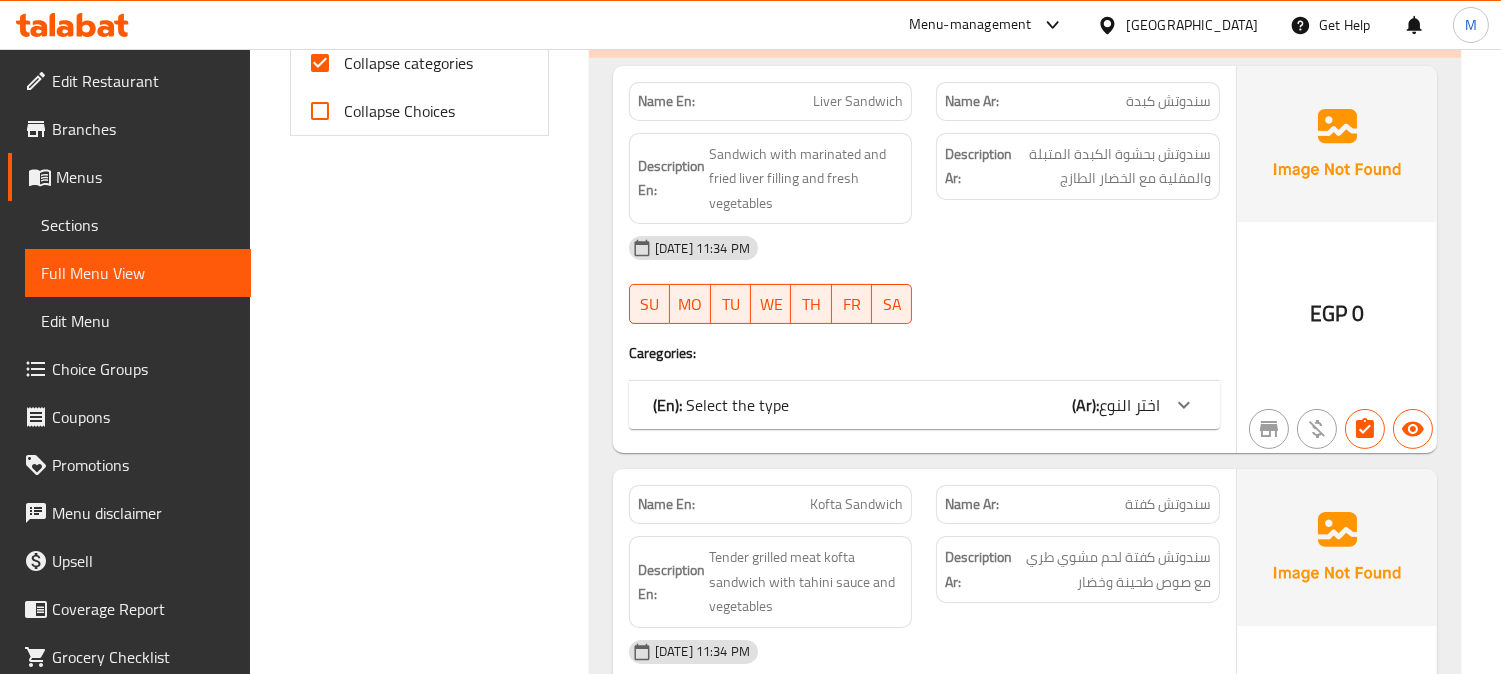 click 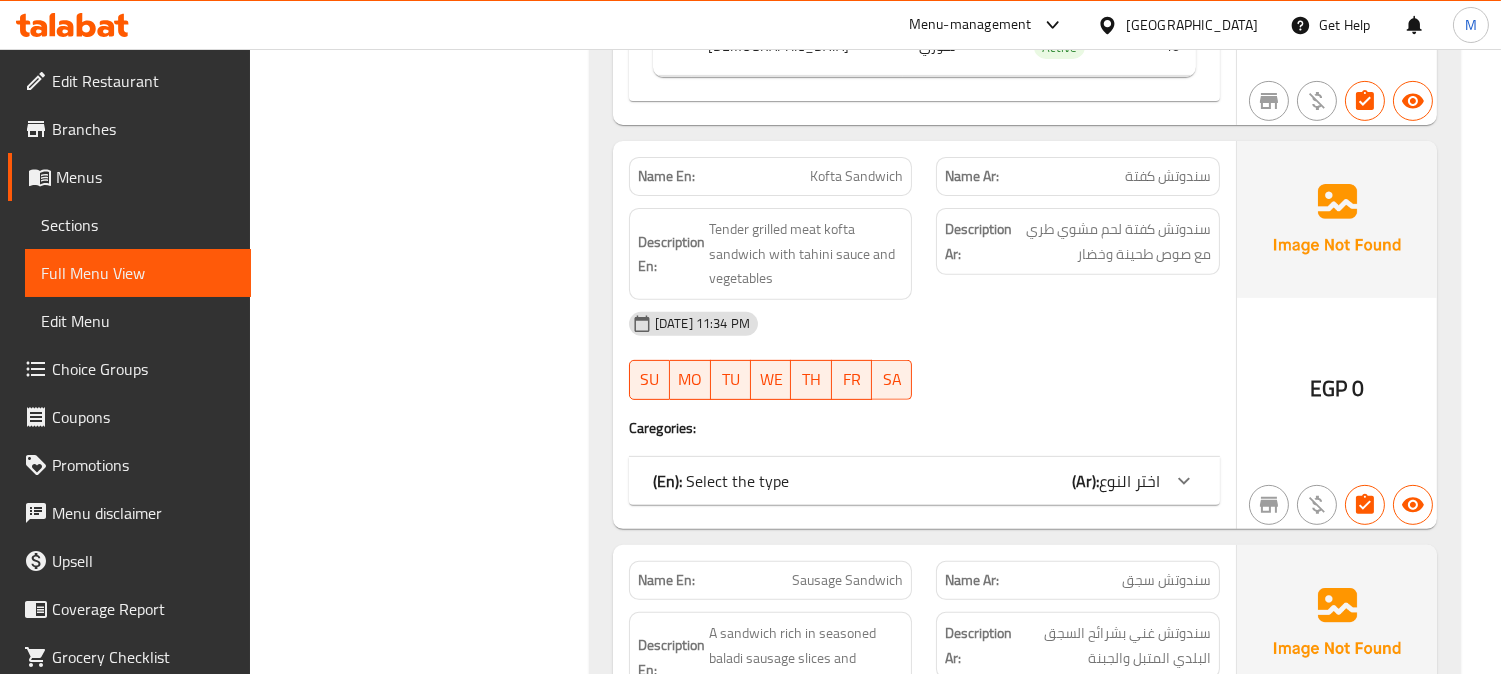 scroll, scrollTop: 1444, scrollLeft: 0, axis: vertical 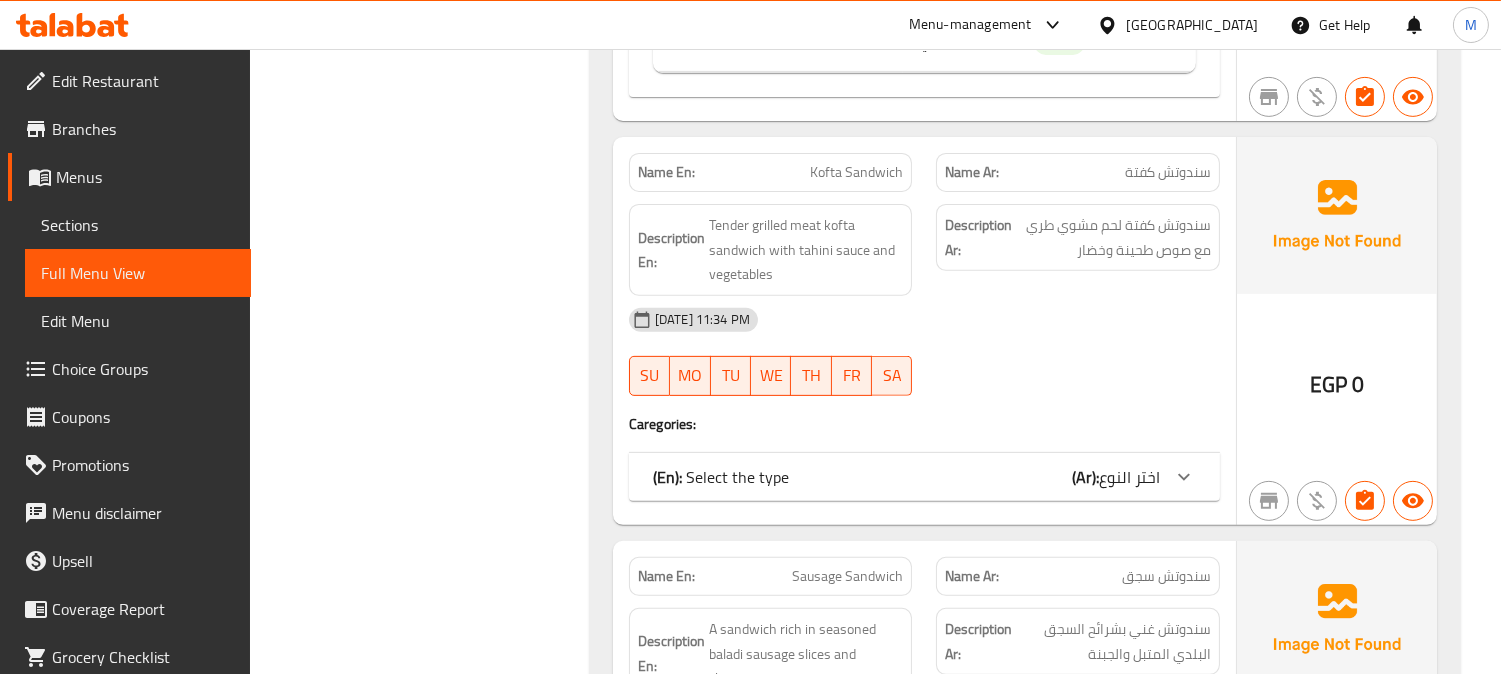click on "Name En: Kofta Sandwich Name Ar: سندوتش كفتة Description En: Tender grilled meat kofta sandwich with tahini sauce and vegetables Description Ar: سندوتش كفتة لحم مشوي طري مع صوص طحينة وخضار 10-07-2025 11:34 PM SU MO TU WE TH FR SA Caregories: (En):   Select the type (Ar): اختر النوع Name(En) Name(Ar) Status Price Fino فينو Active 40 Syrian سوري Active 50" at bounding box center [924, -736] 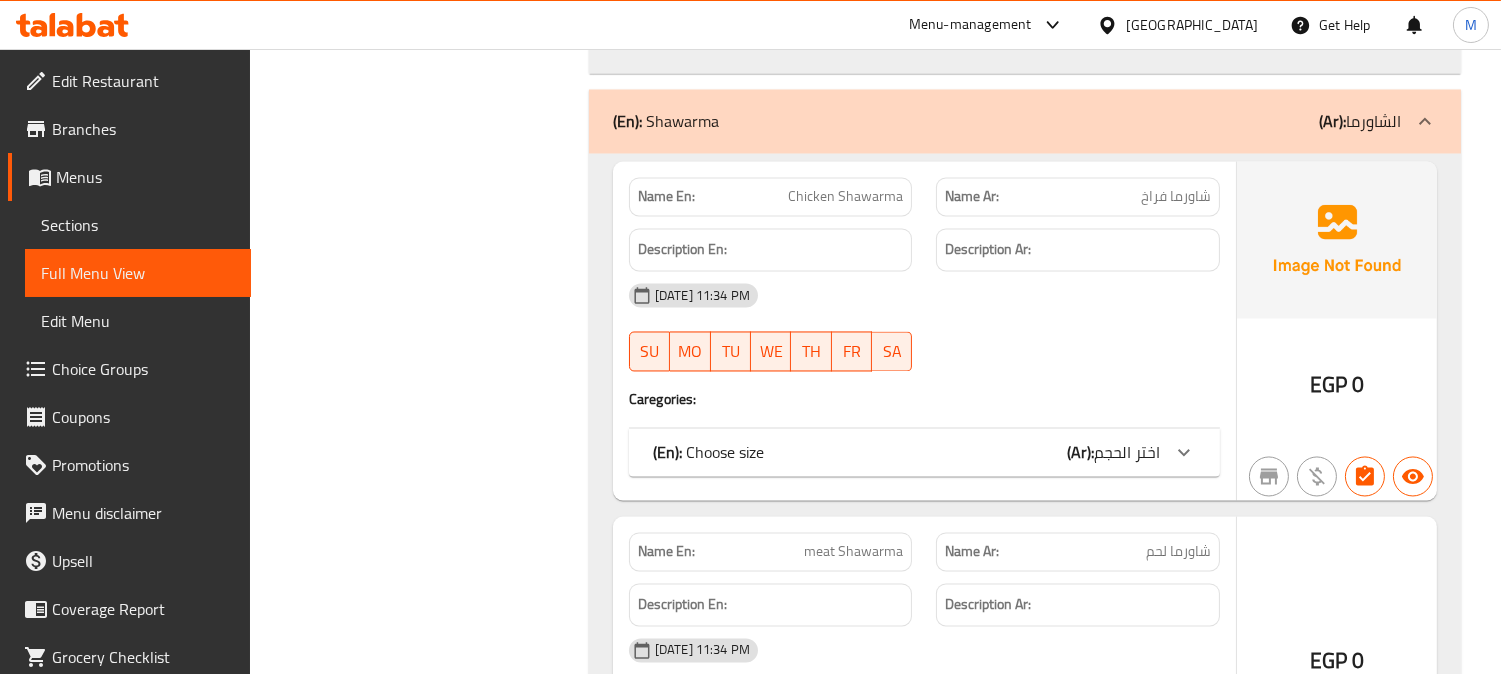 scroll, scrollTop: 7073, scrollLeft: 0, axis: vertical 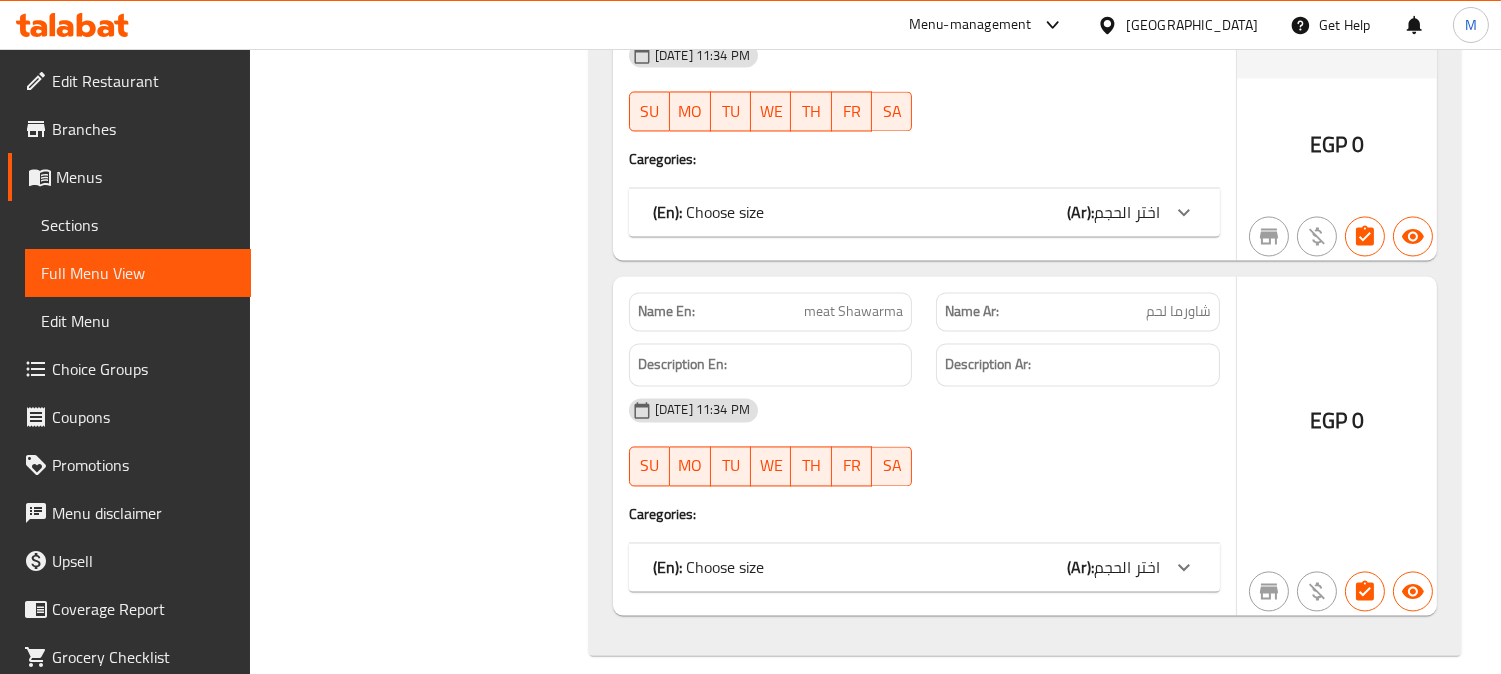 click on "اختر الحجم" at bounding box center [1129, -5772] 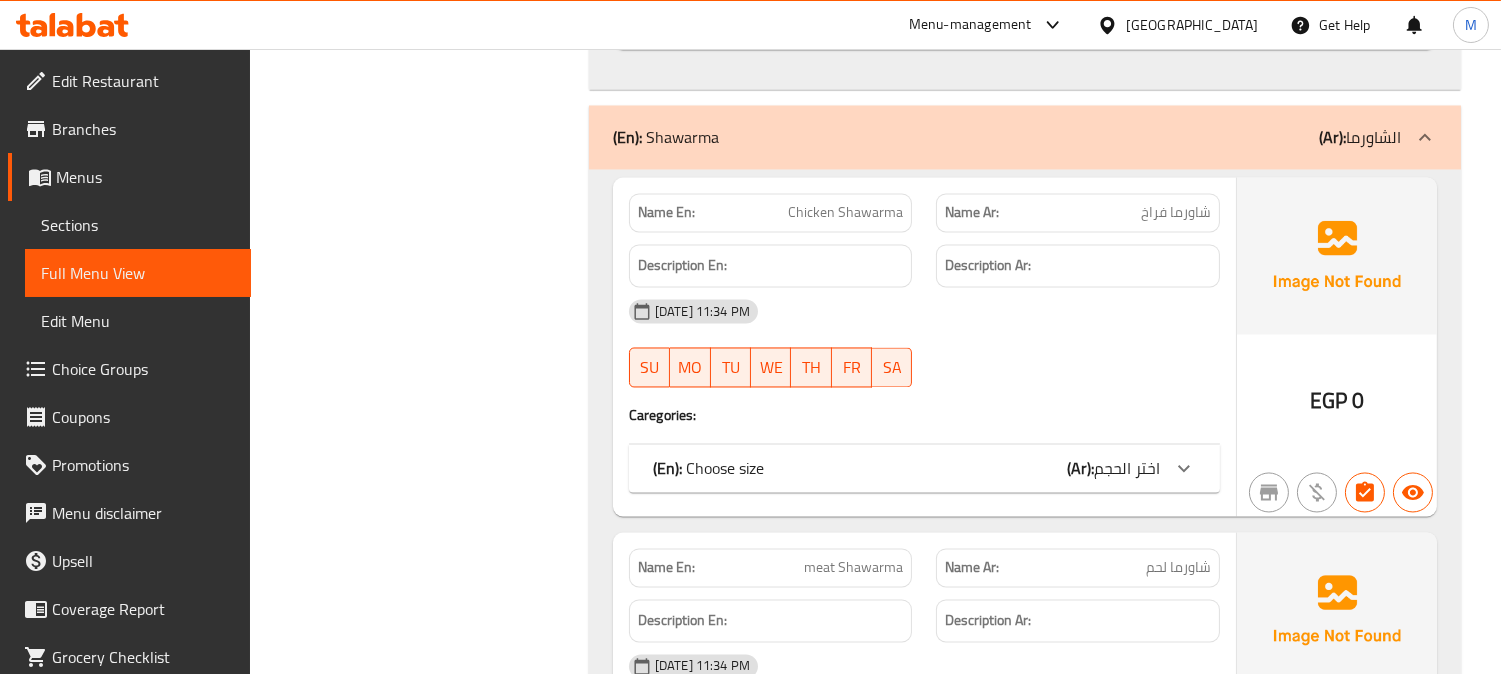scroll, scrollTop: 6690, scrollLeft: 0, axis: vertical 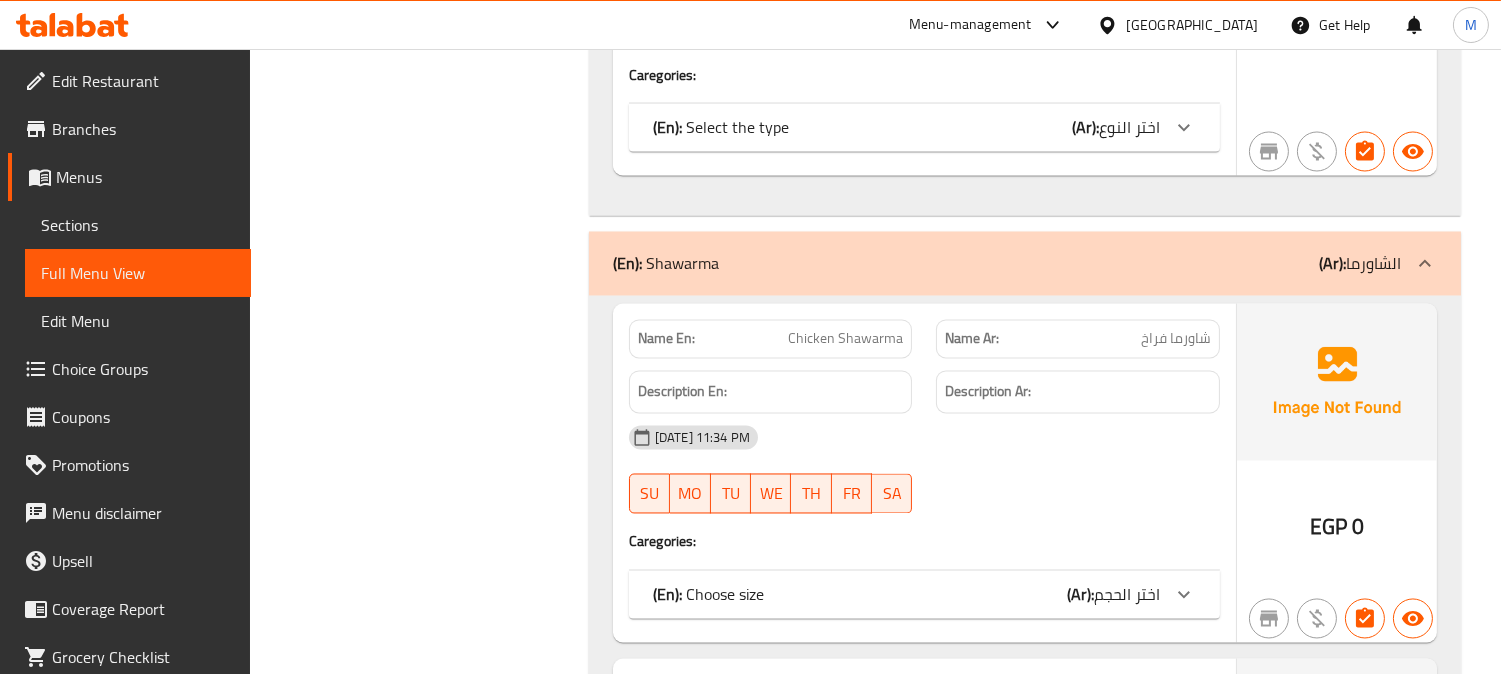 click at bounding box center (1184, -5389) 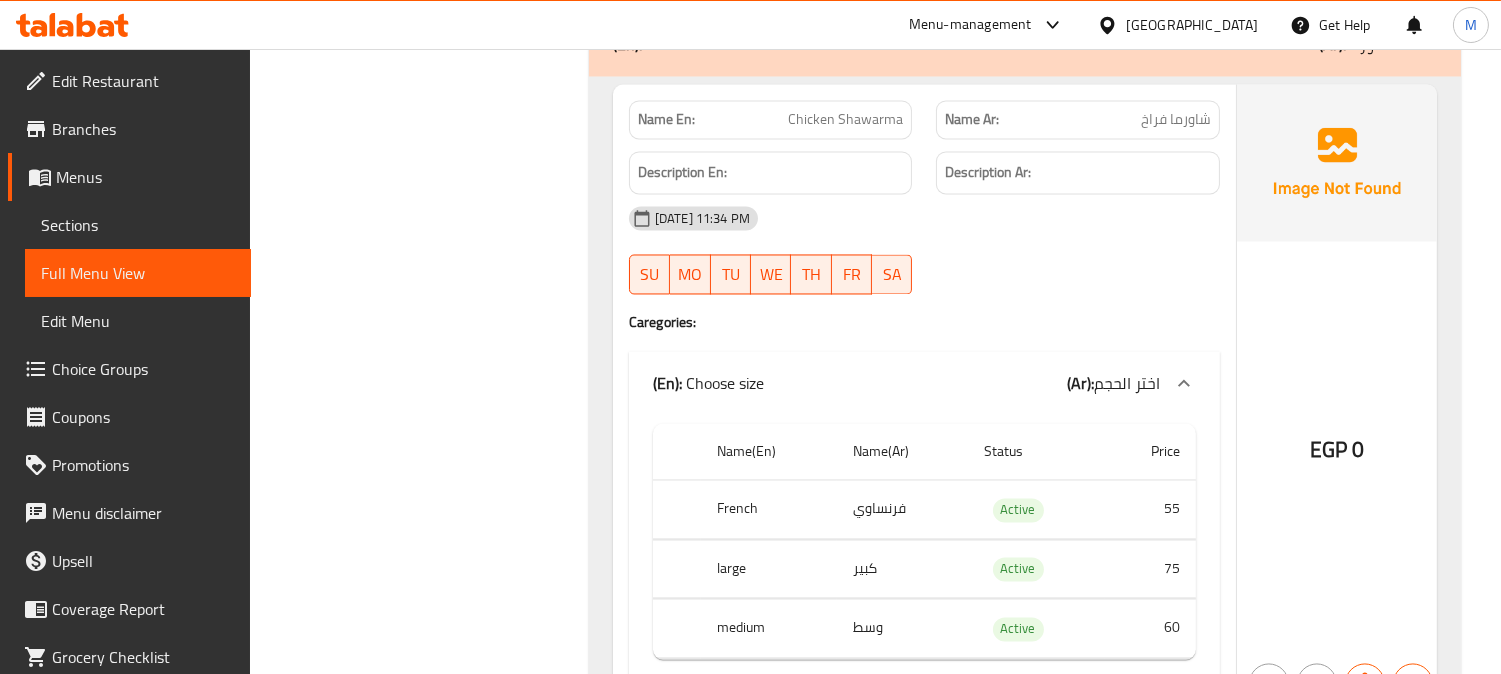 scroll, scrollTop: 6912, scrollLeft: 0, axis: vertical 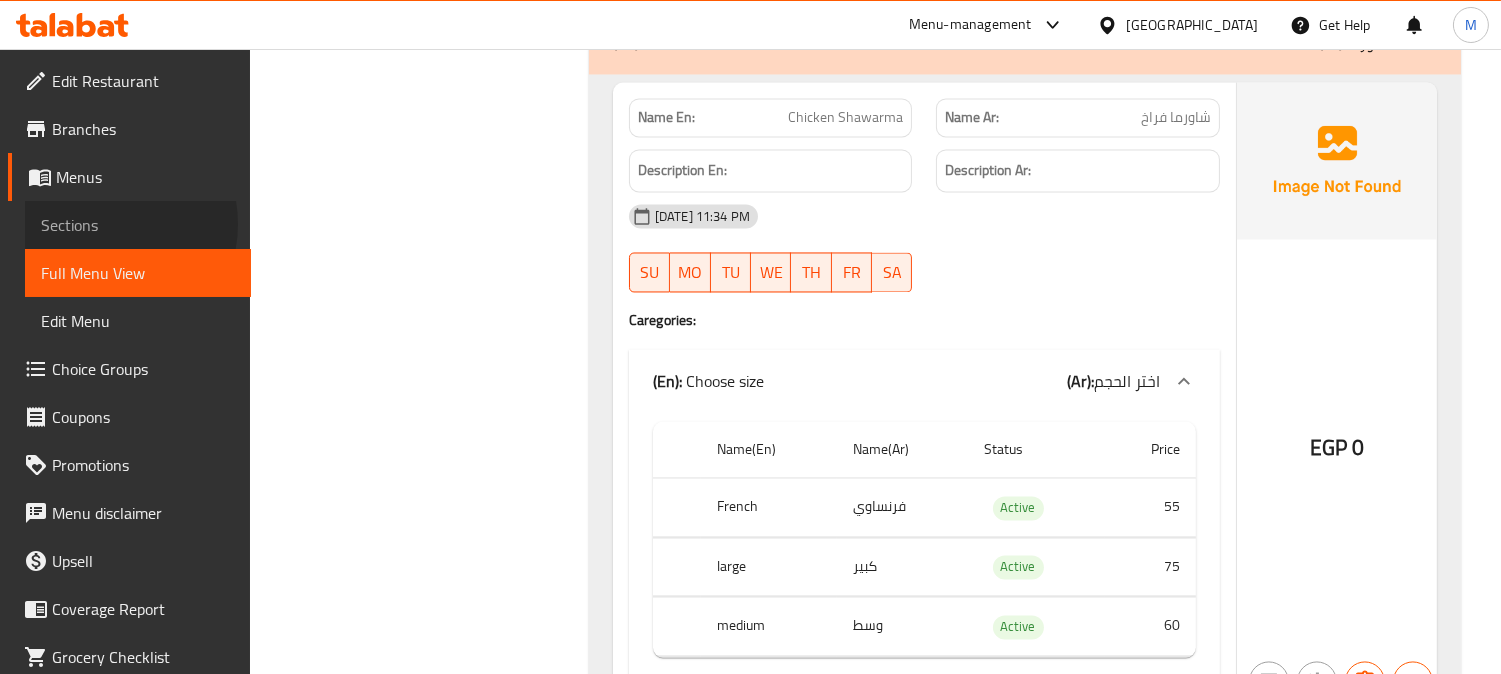 click on "Sections" at bounding box center [138, 225] 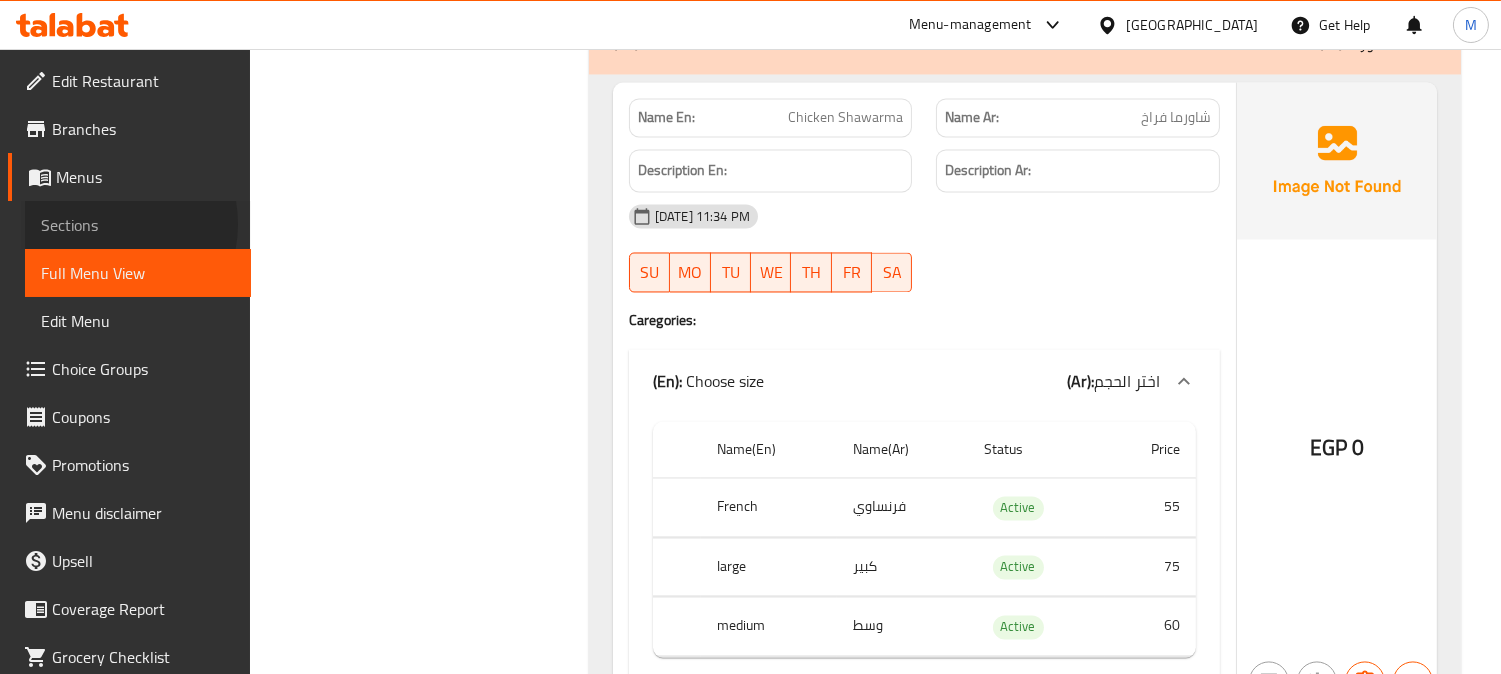 scroll, scrollTop: 280, scrollLeft: 0, axis: vertical 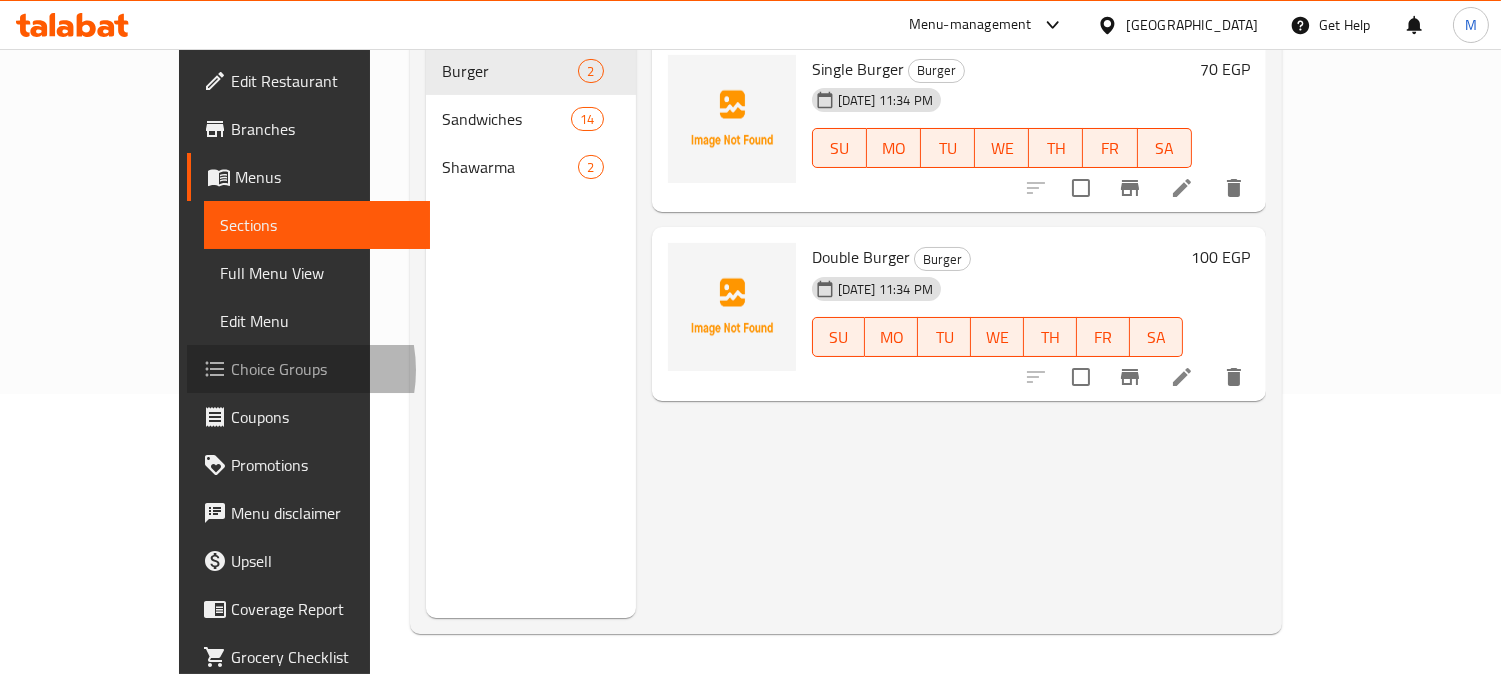click on "Choice Groups" at bounding box center (322, 369) 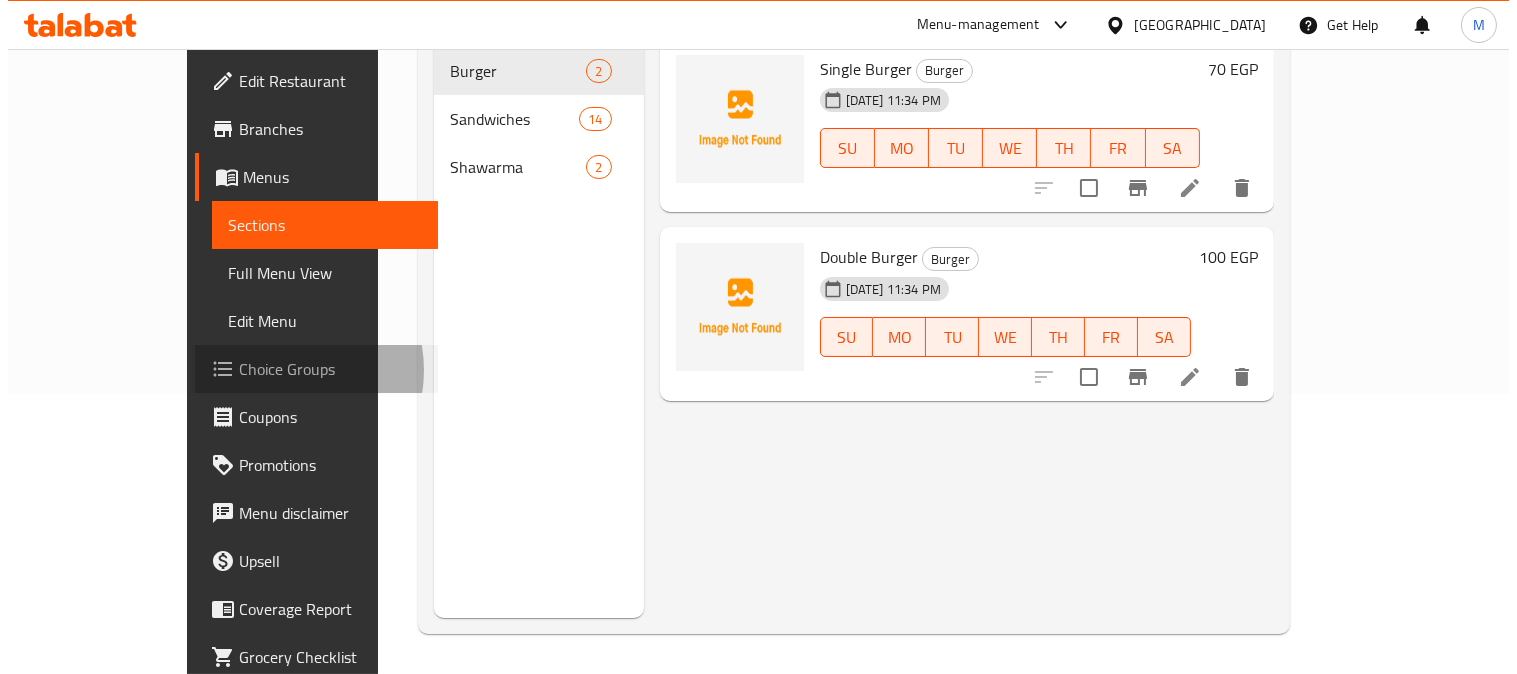 scroll, scrollTop: 0, scrollLeft: 0, axis: both 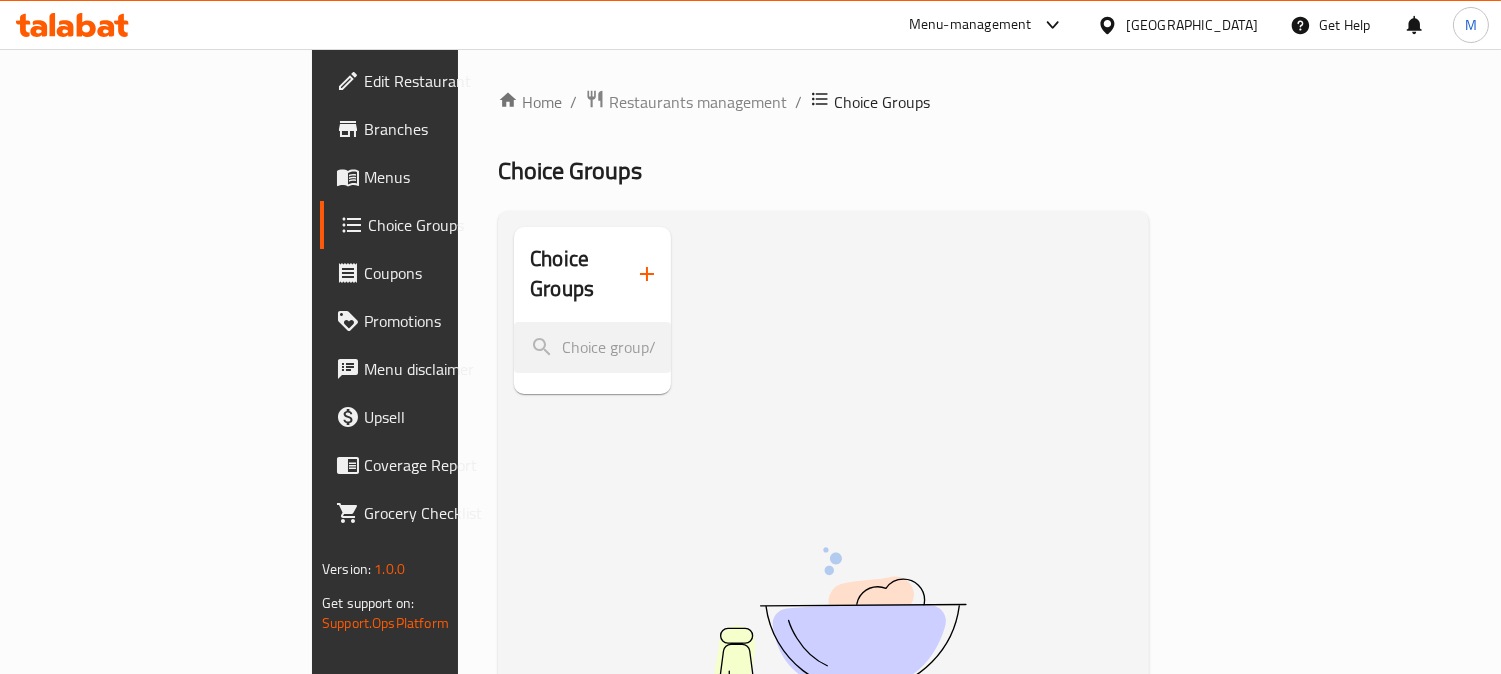 click on "Menus" at bounding box center (455, 177) 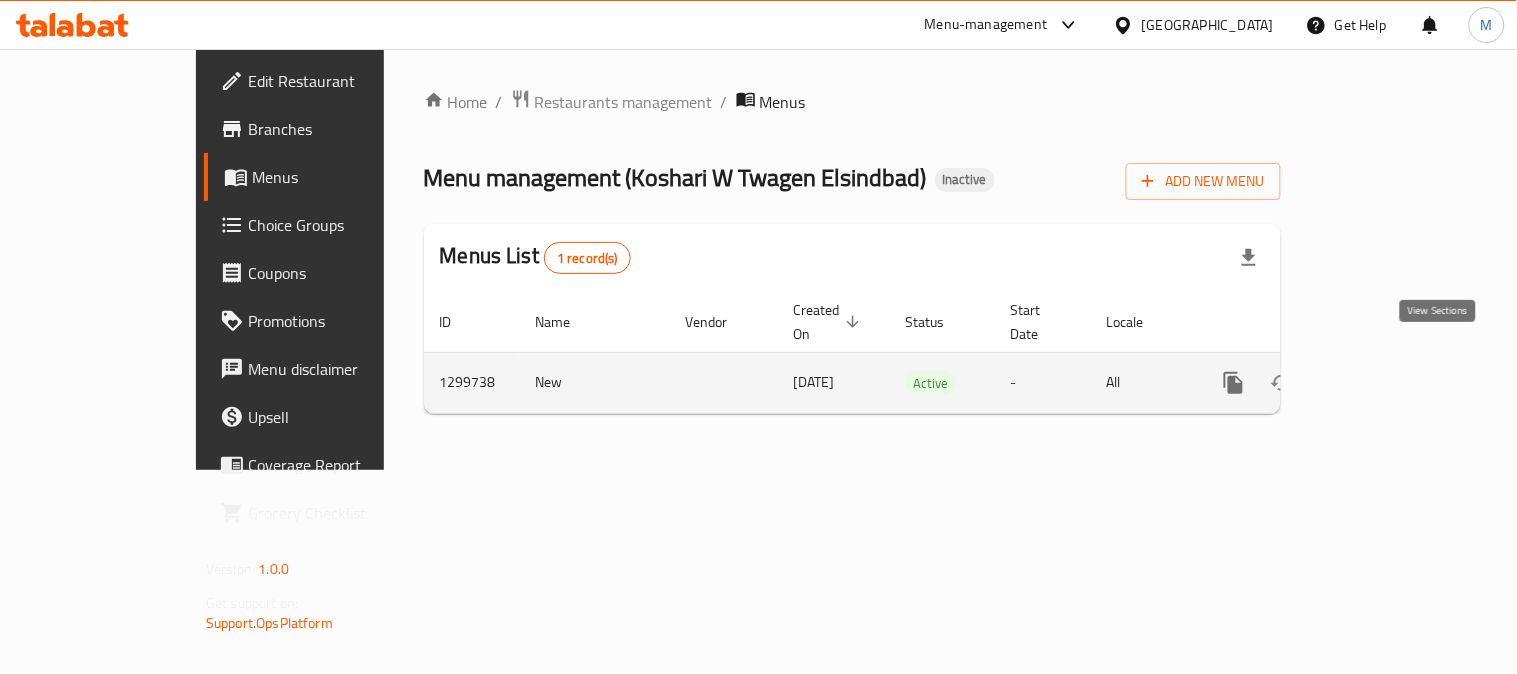 click 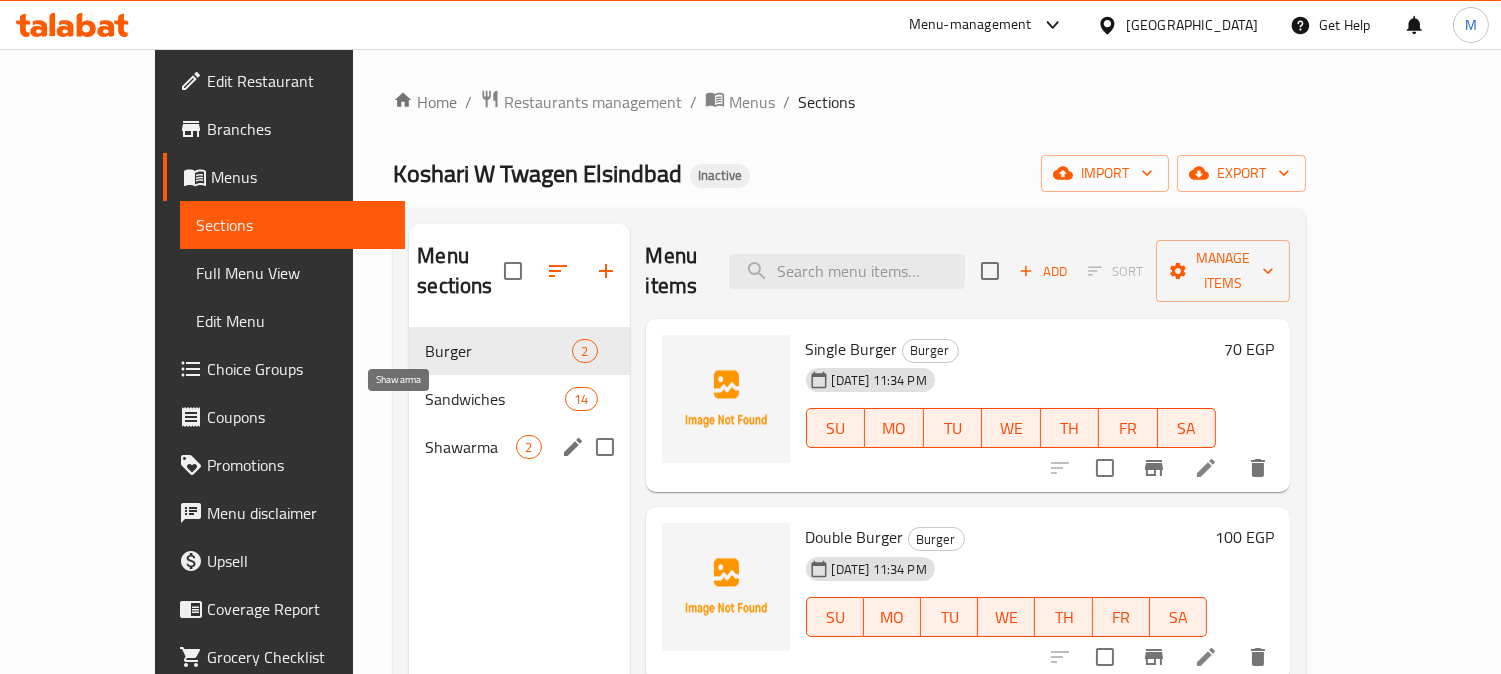 click on "Shawarma" at bounding box center (470, 447) 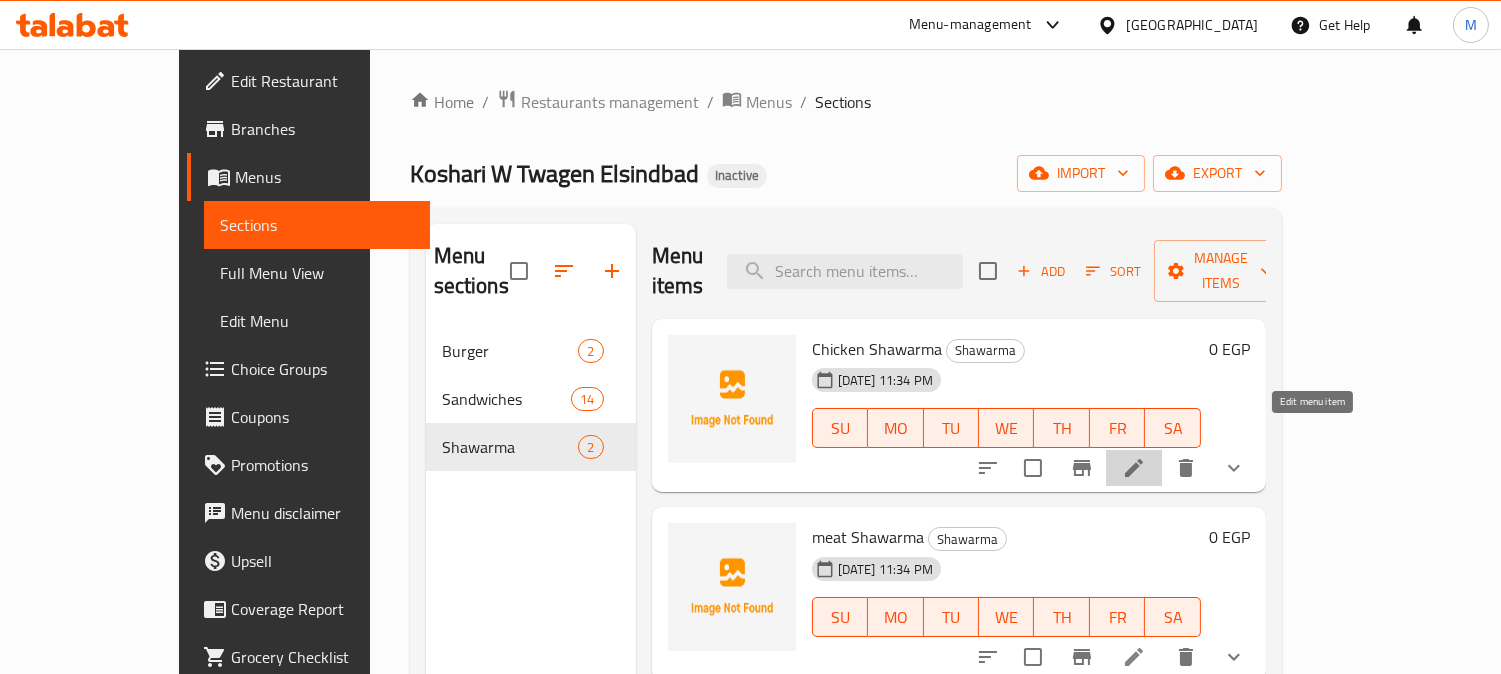 click 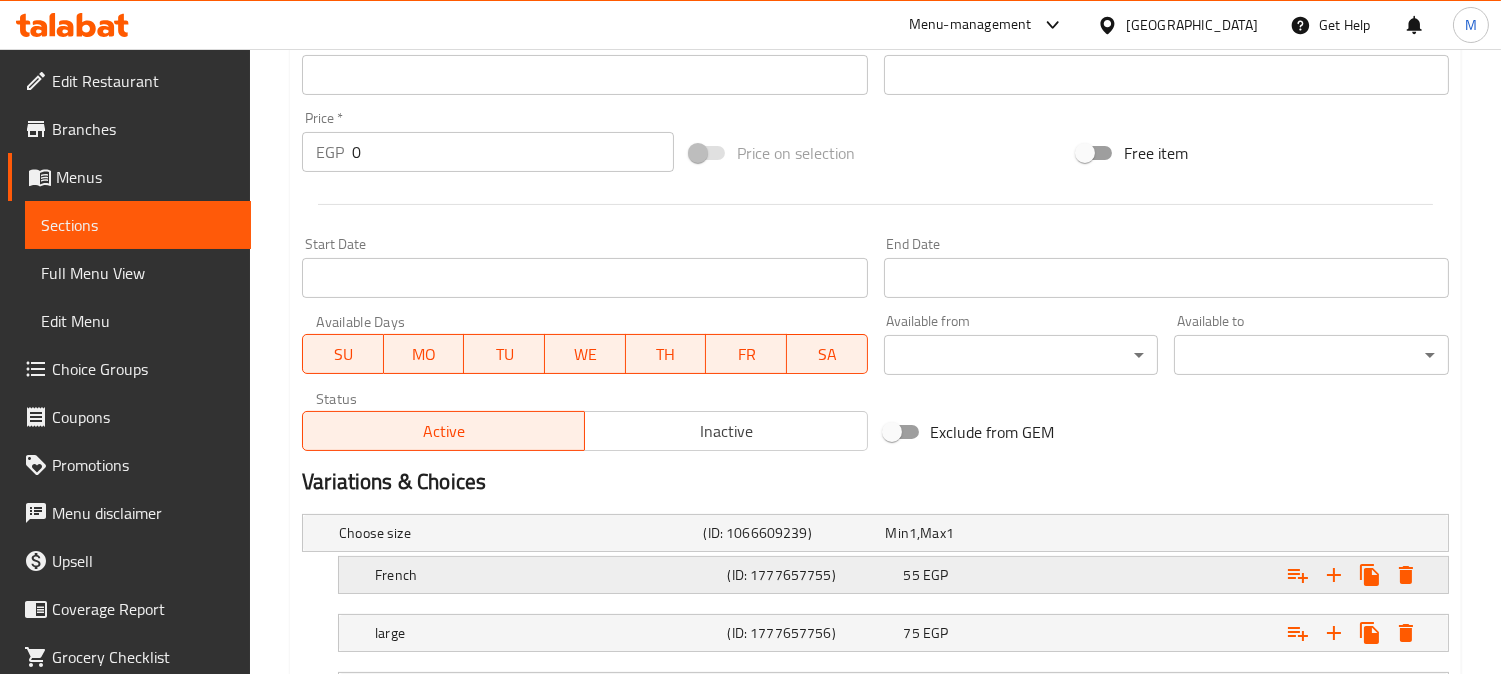 scroll, scrollTop: 842, scrollLeft: 0, axis: vertical 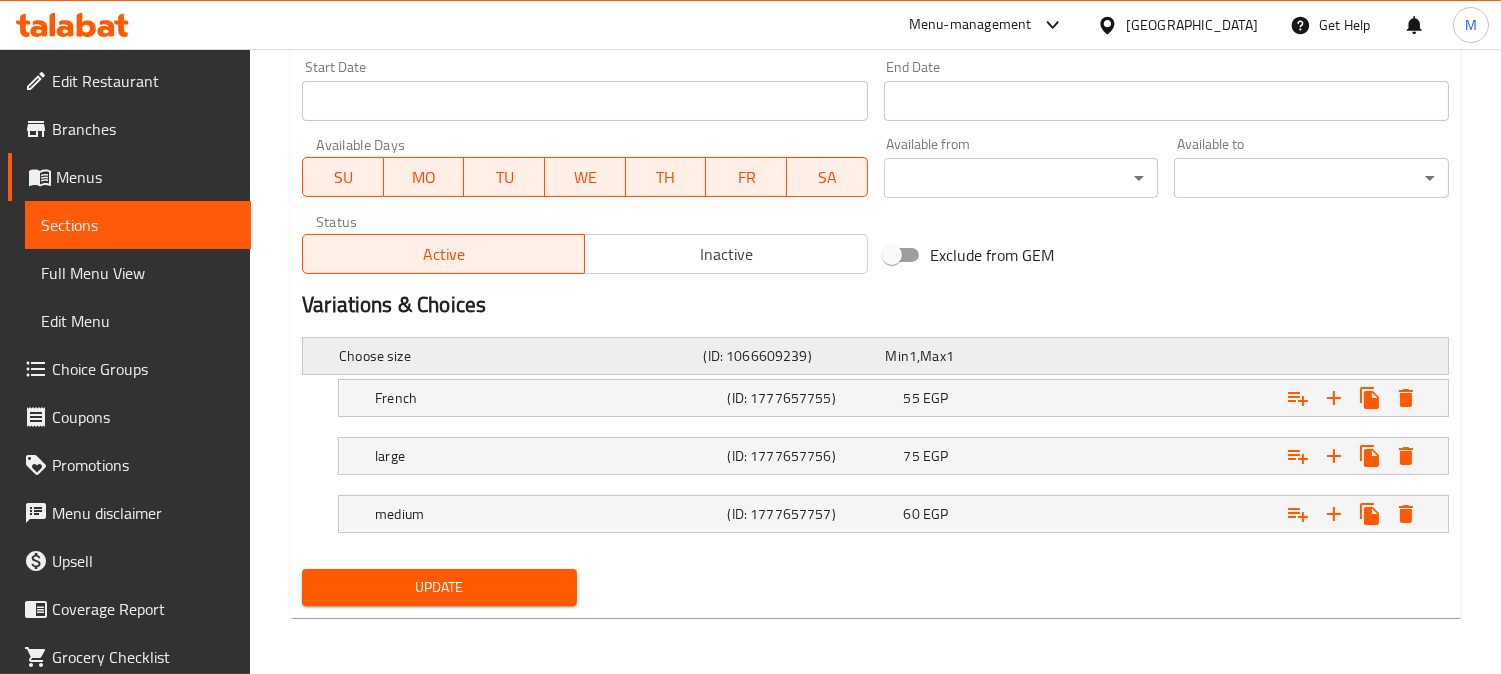 click on "Choose size" at bounding box center [517, 356] 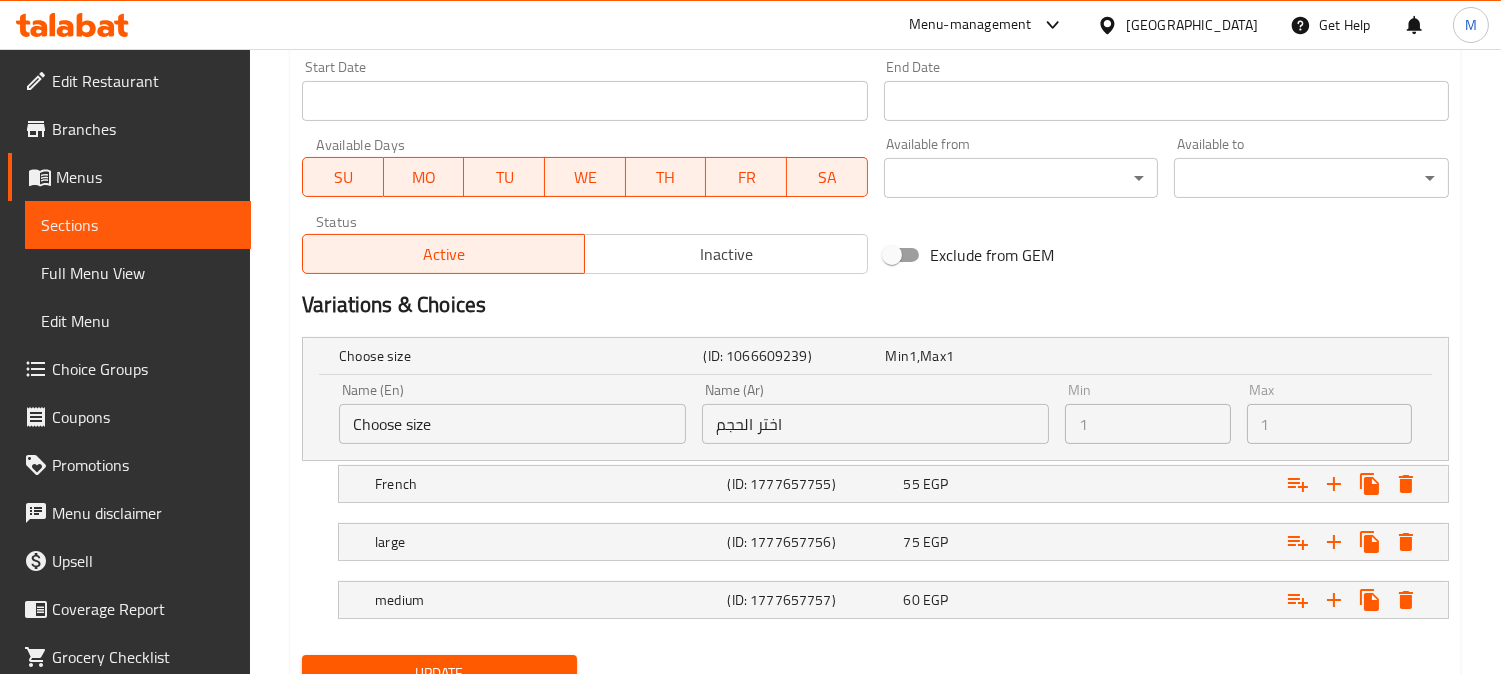 click on "Choose size" at bounding box center [512, 424] 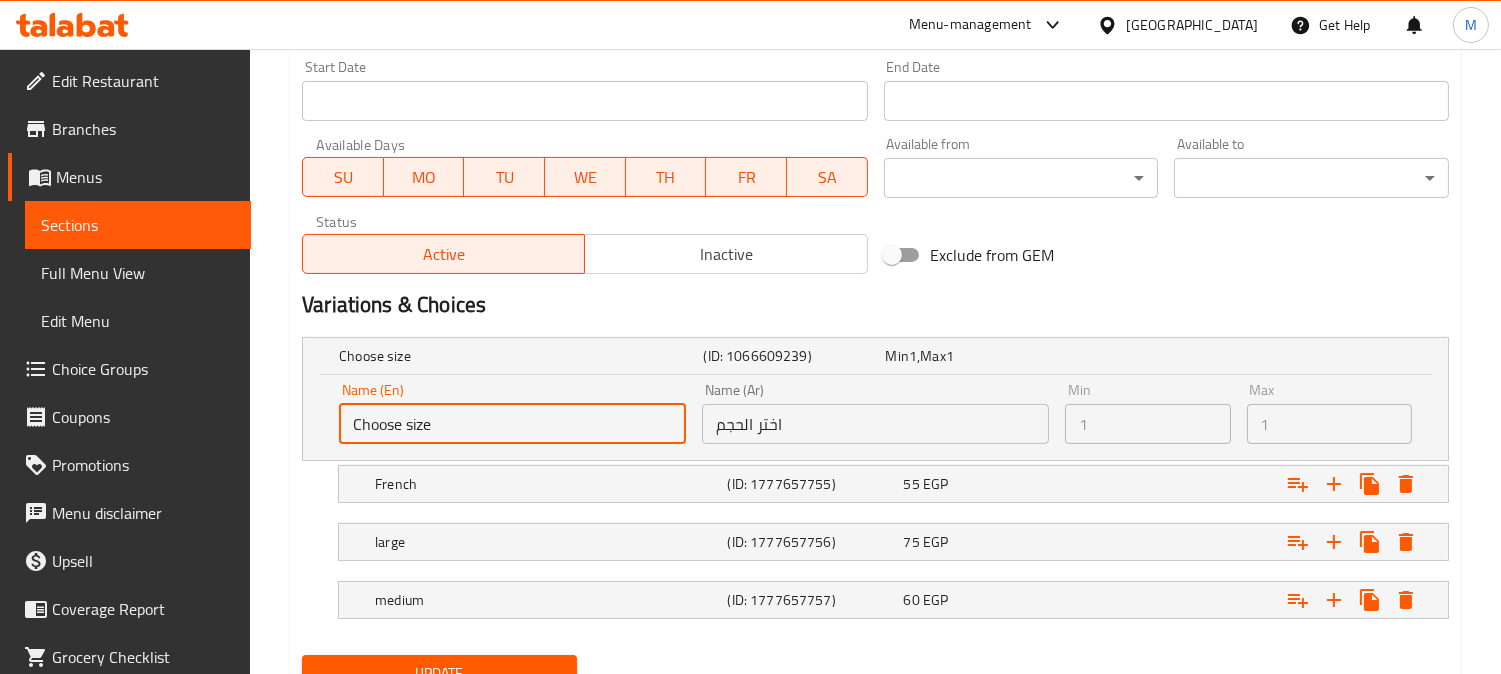 click on "Choose size" at bounding box center [512, 424] 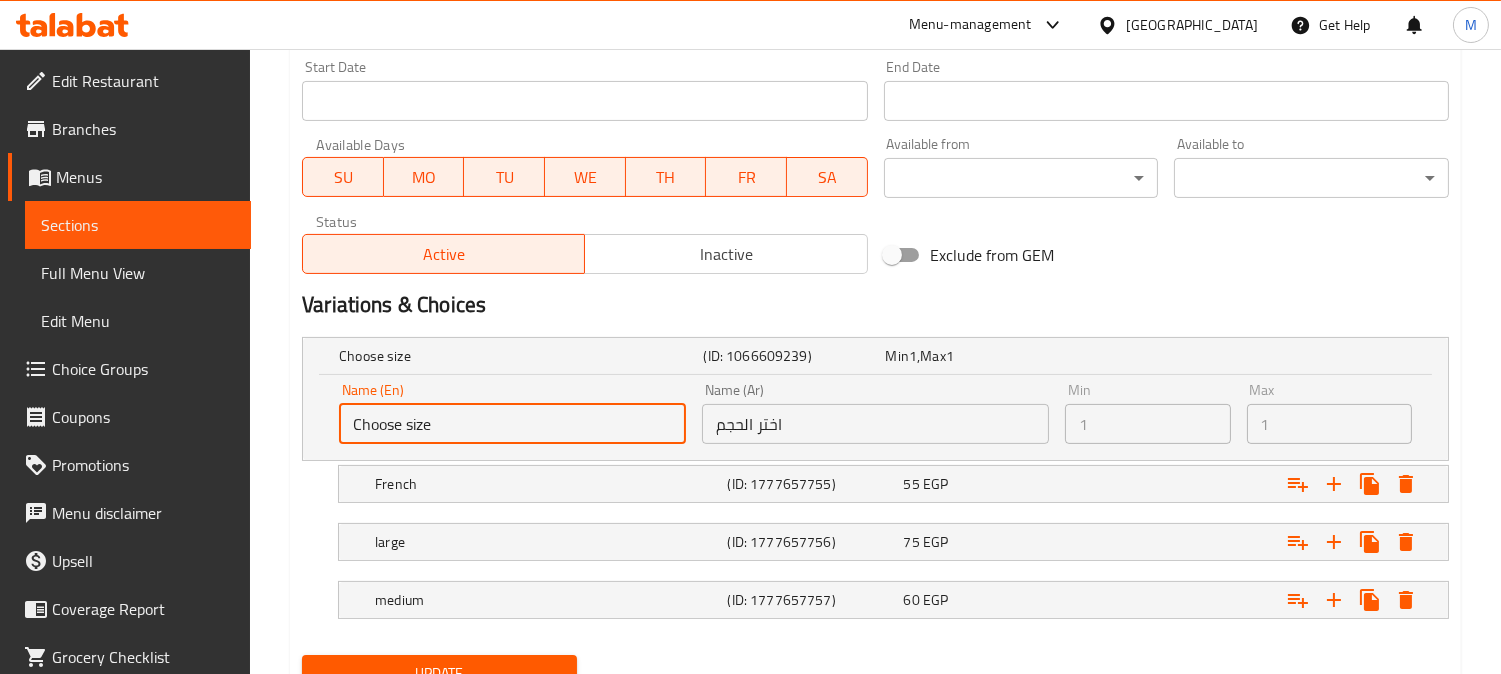 click on "Choose size" at bounding box center (512, 424) 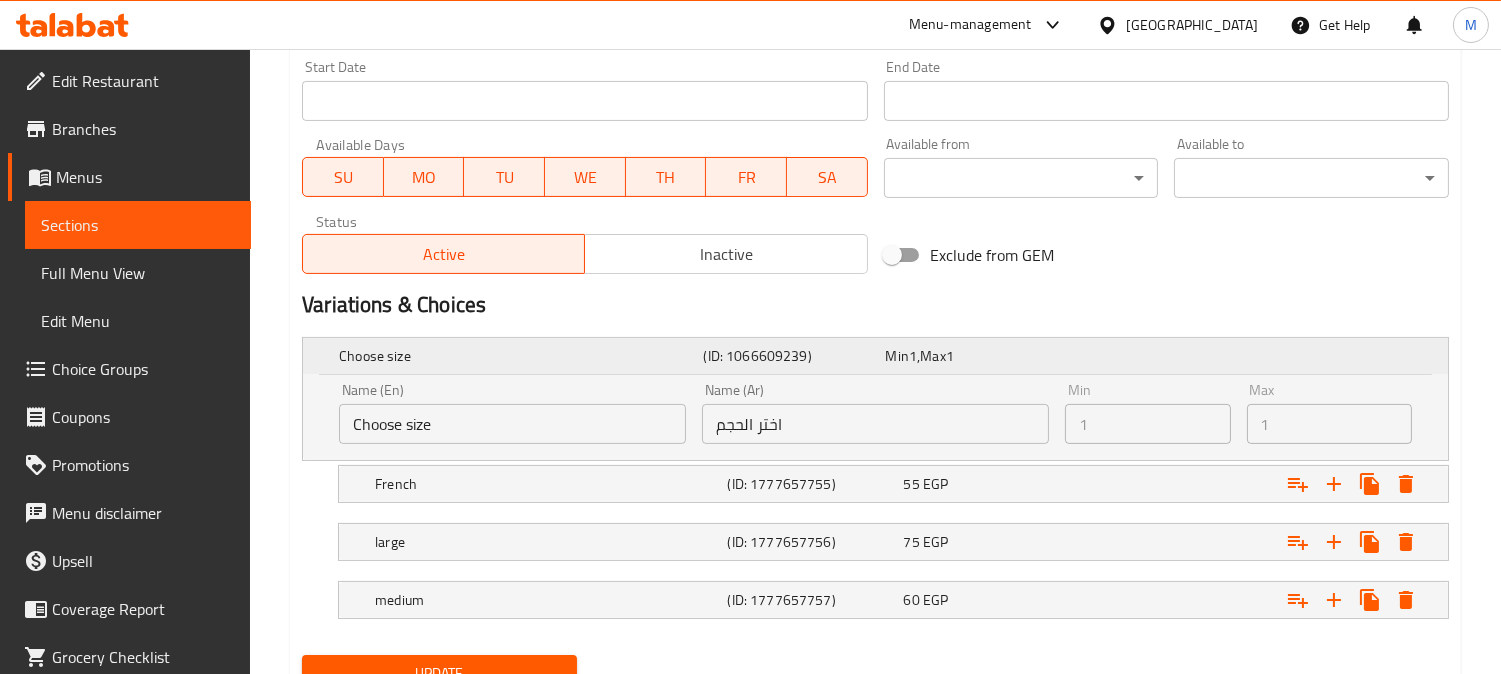 click on "Min 1  ,  Max 1" at bounding box center [973, 356] 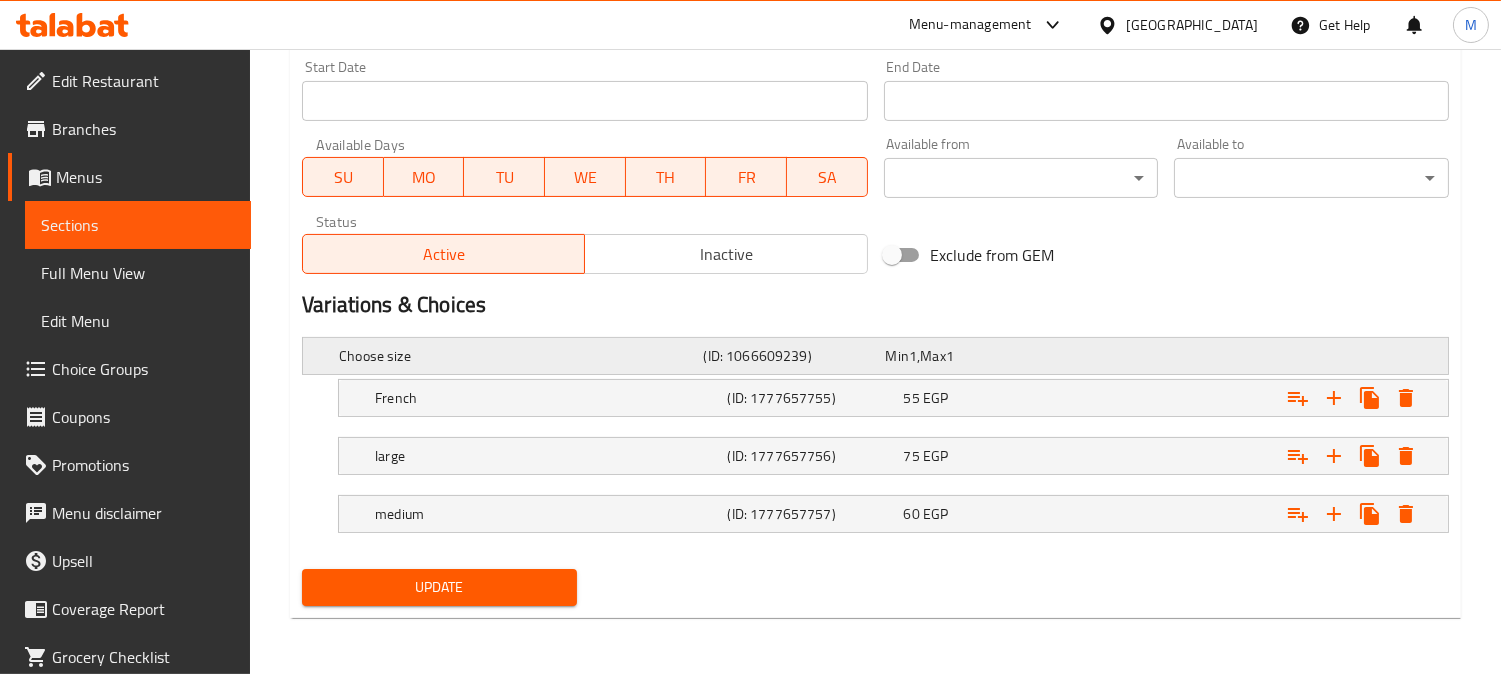click on "Min 1  ,  Max 1" at bounding box center (973, 356) 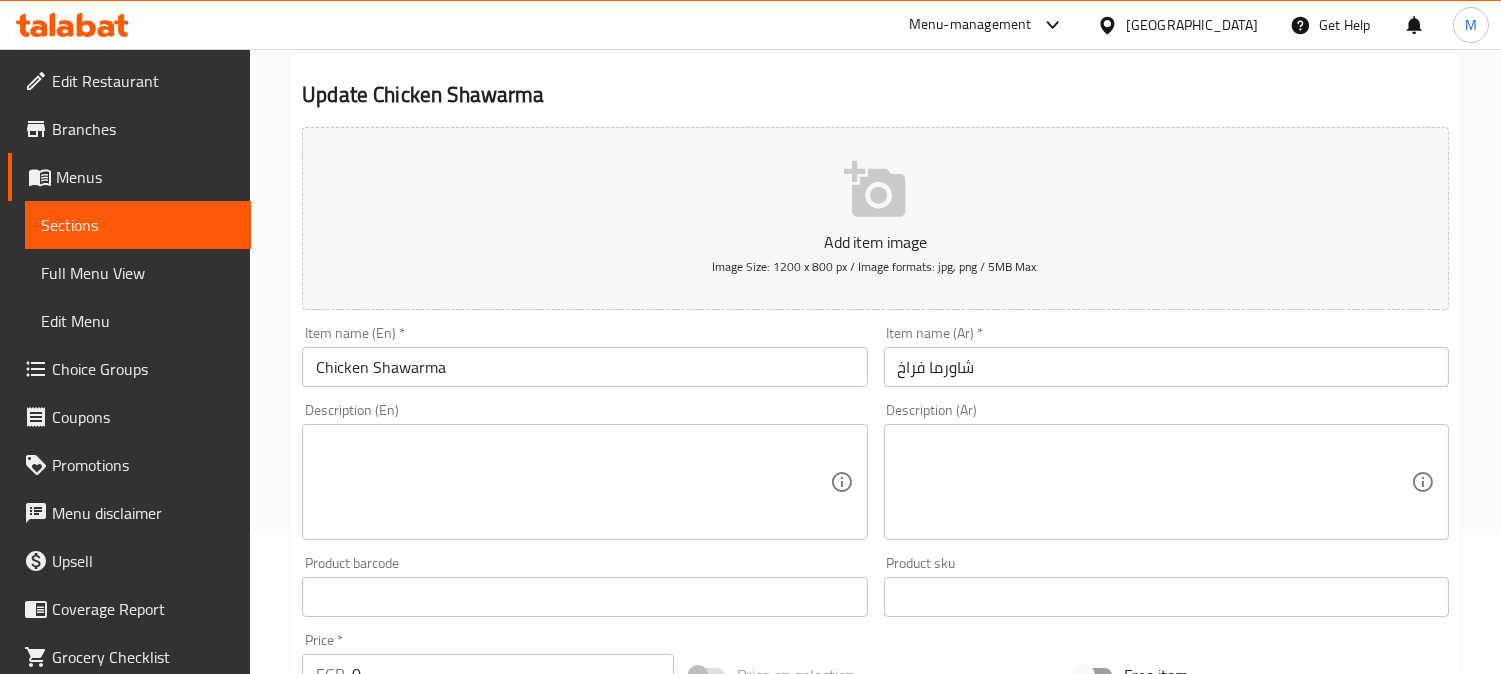 scroll, scrollTop: 0, scrollLeft: 0, axis: both 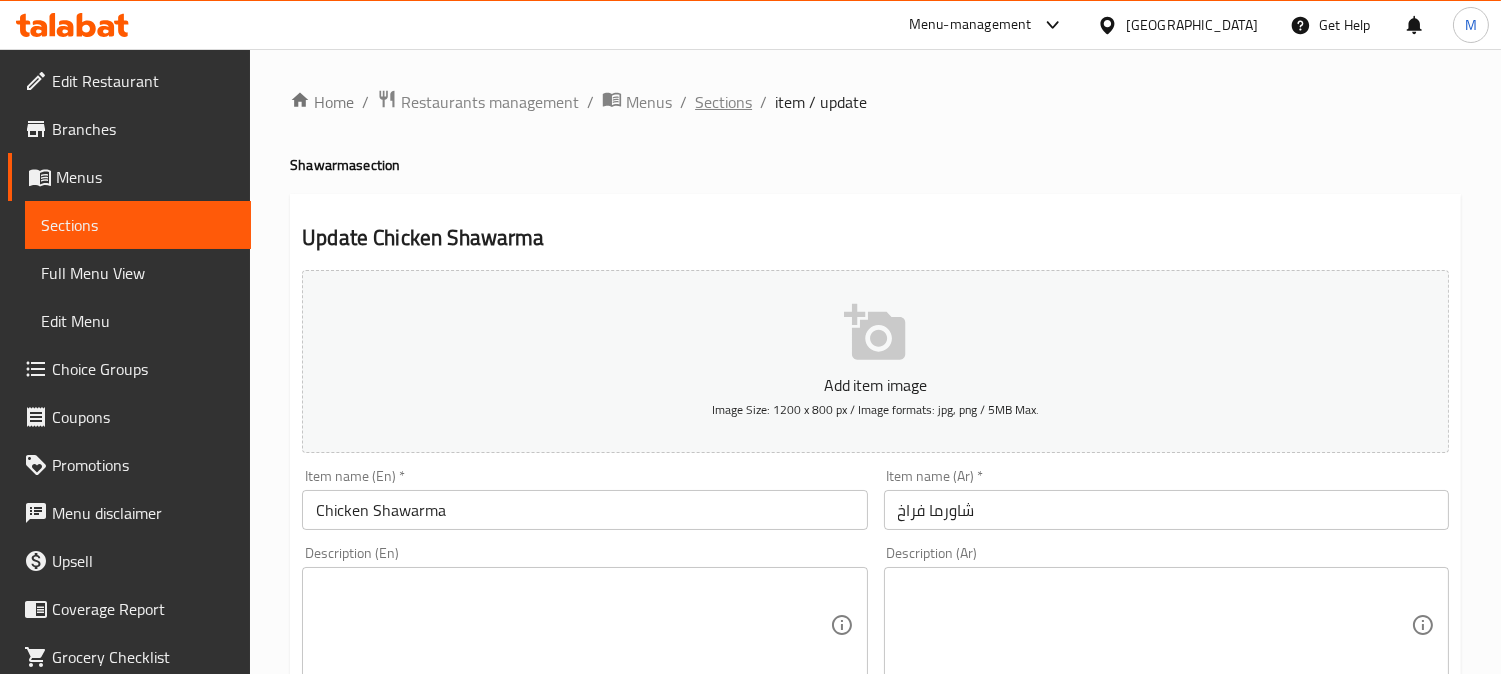 click on "Sections" at bounding box center (723, 102) 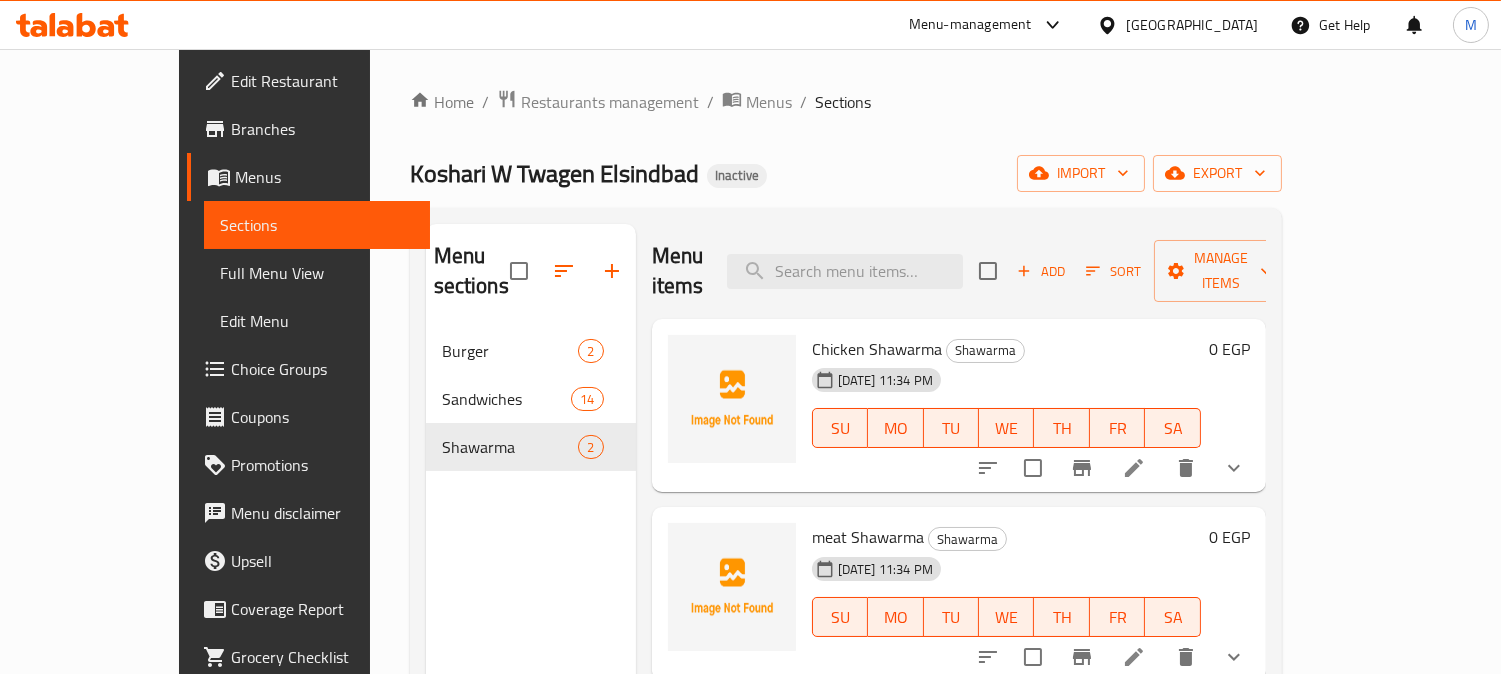 click on "Full Menu View" at bounding box center (317, 273) 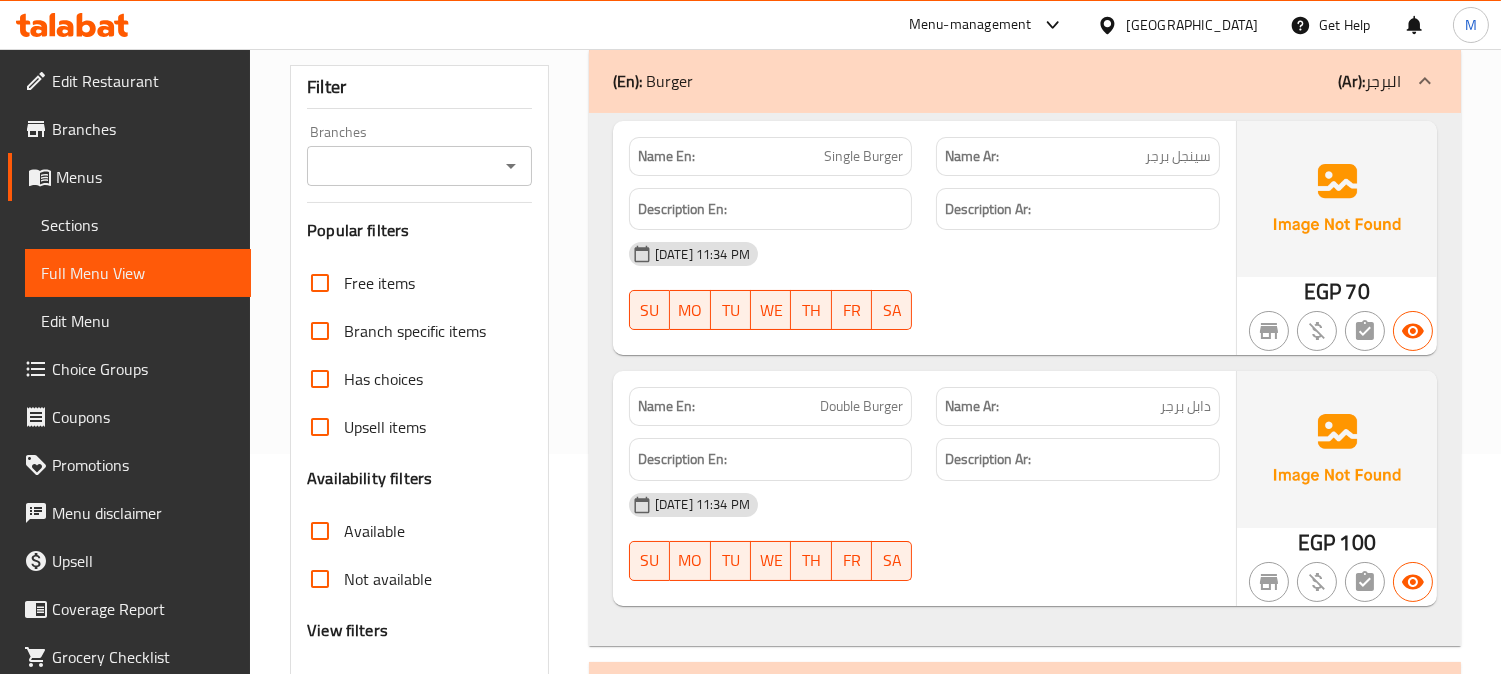 scroll, scrollTop: 555, scrollLeft: 0, axis: vertical 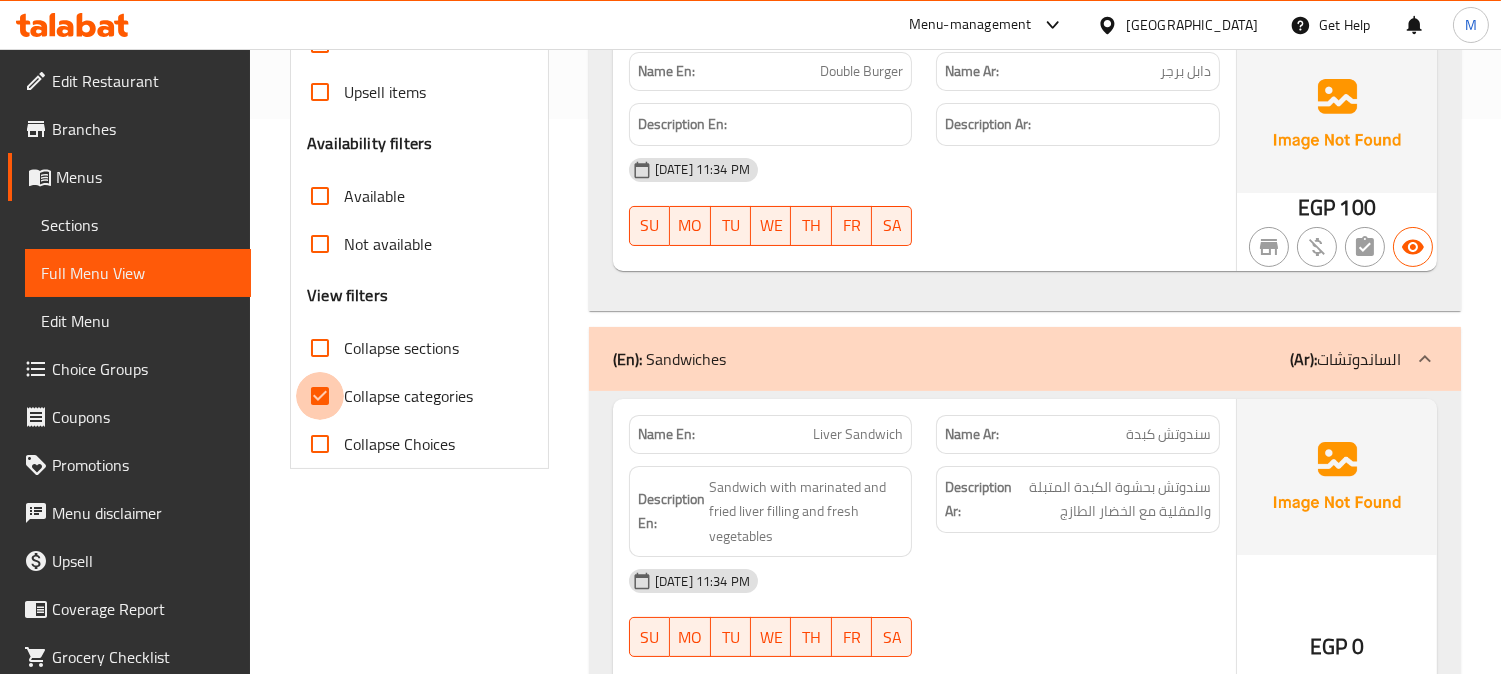 click on "Collapse categories" at bounding box center [320, 396] 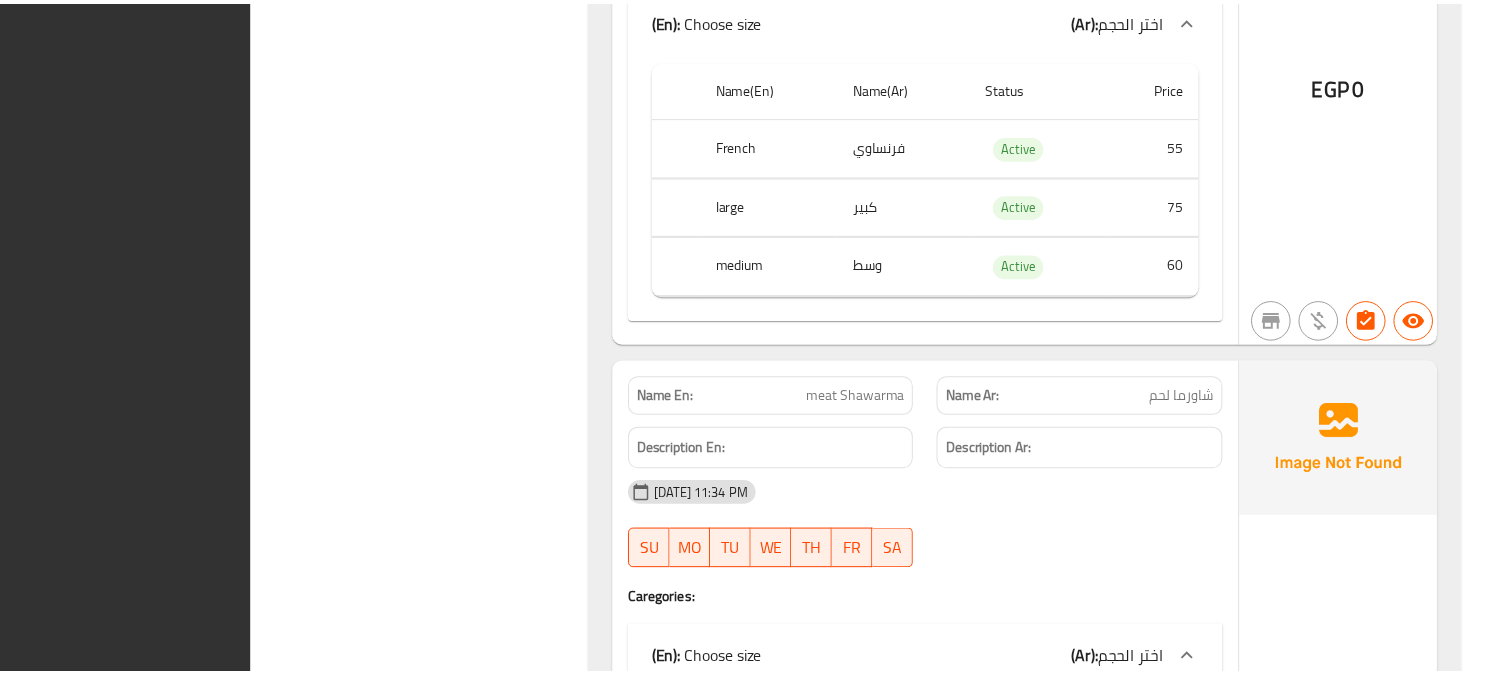 scroll, scrollTop: 10275, scrollLeft: 0, axis: vertical 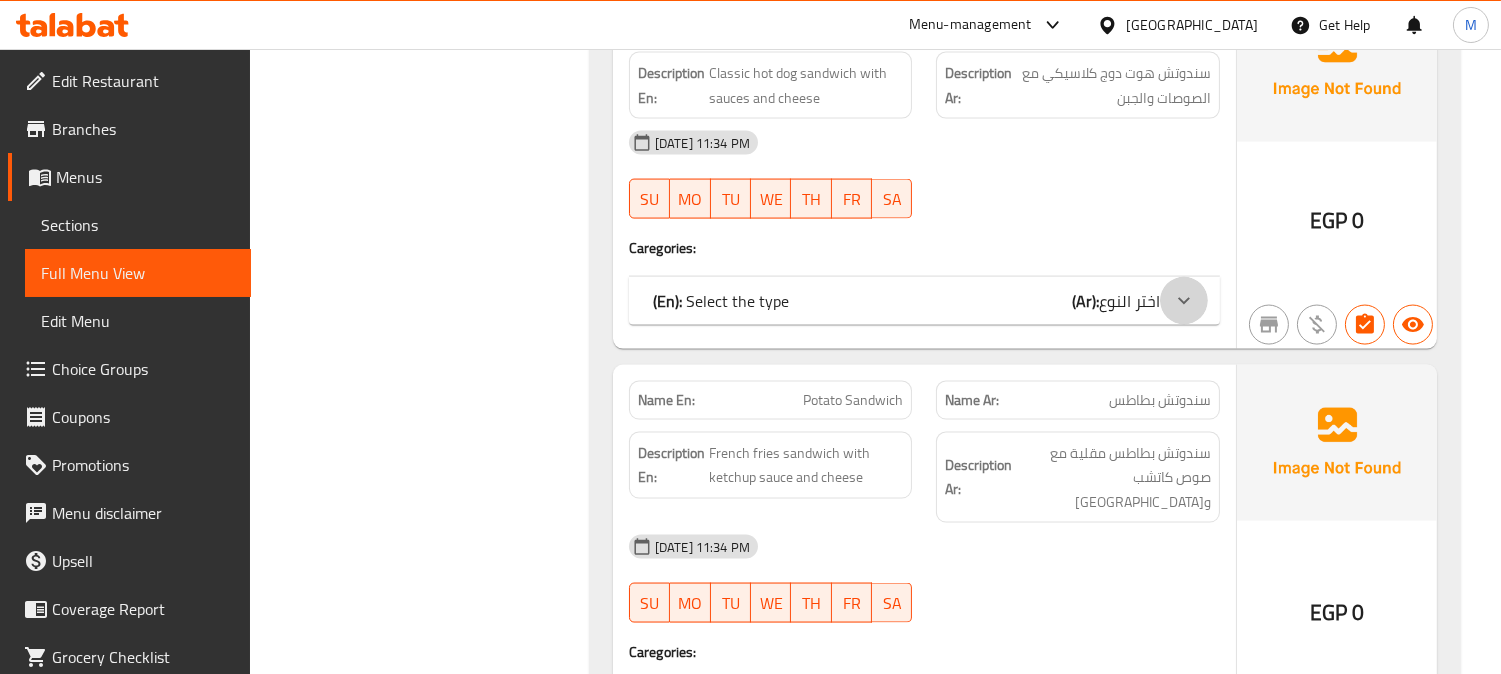 click 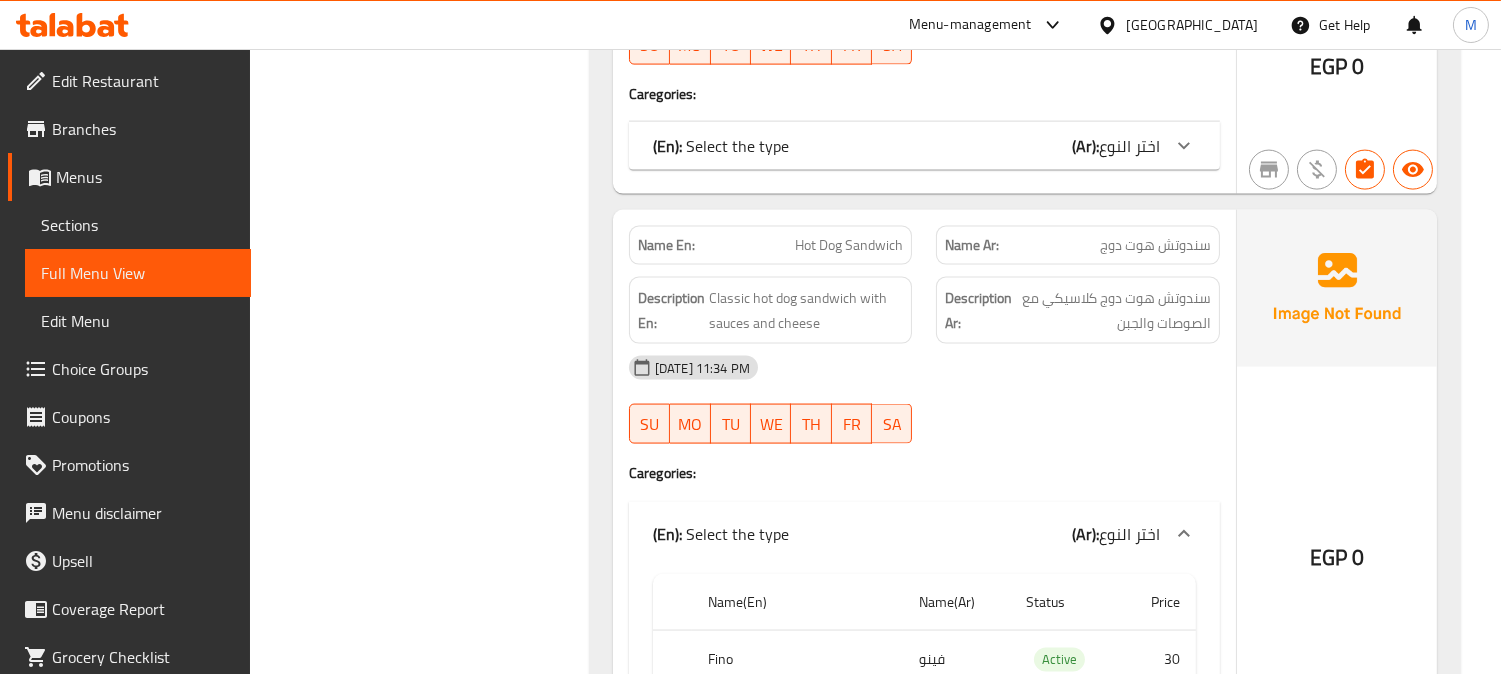 scroll, scrollTop: 5333, scrollLeft: 0, axis: vertical 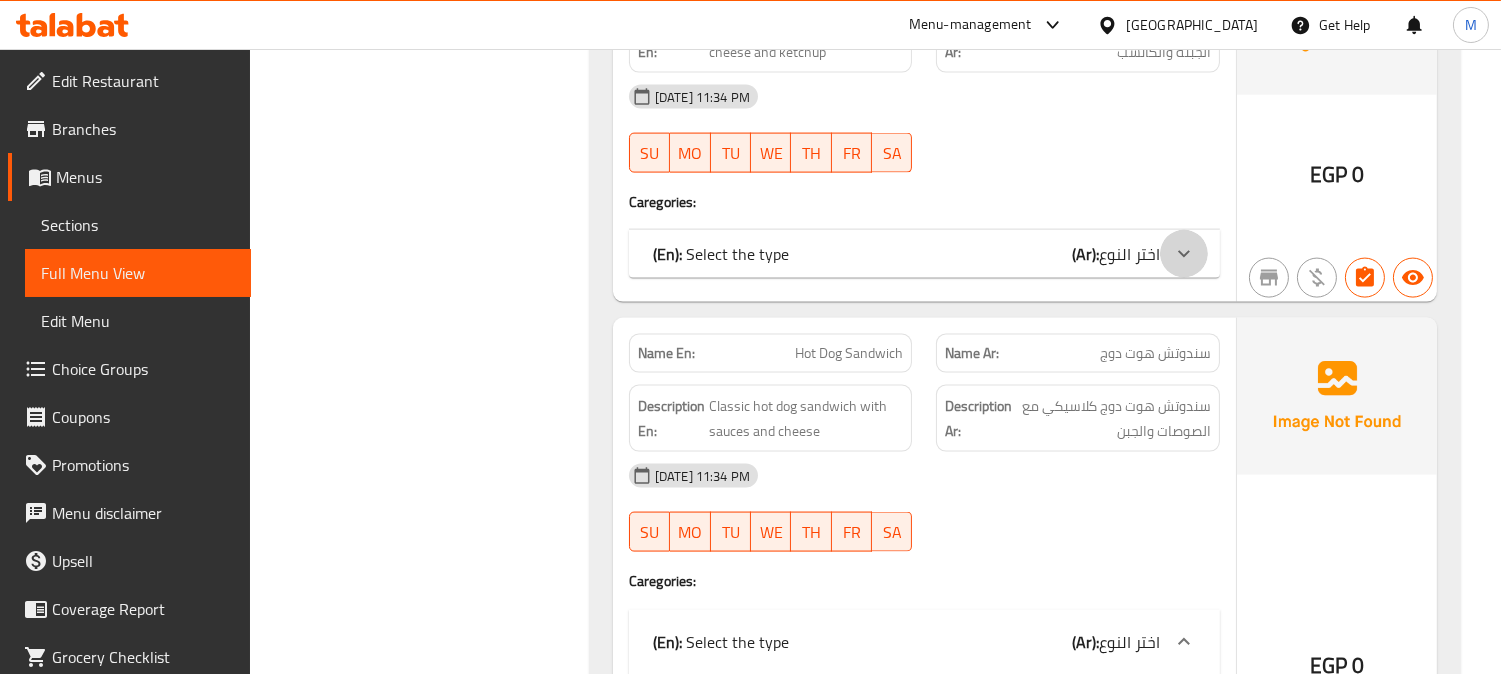 click 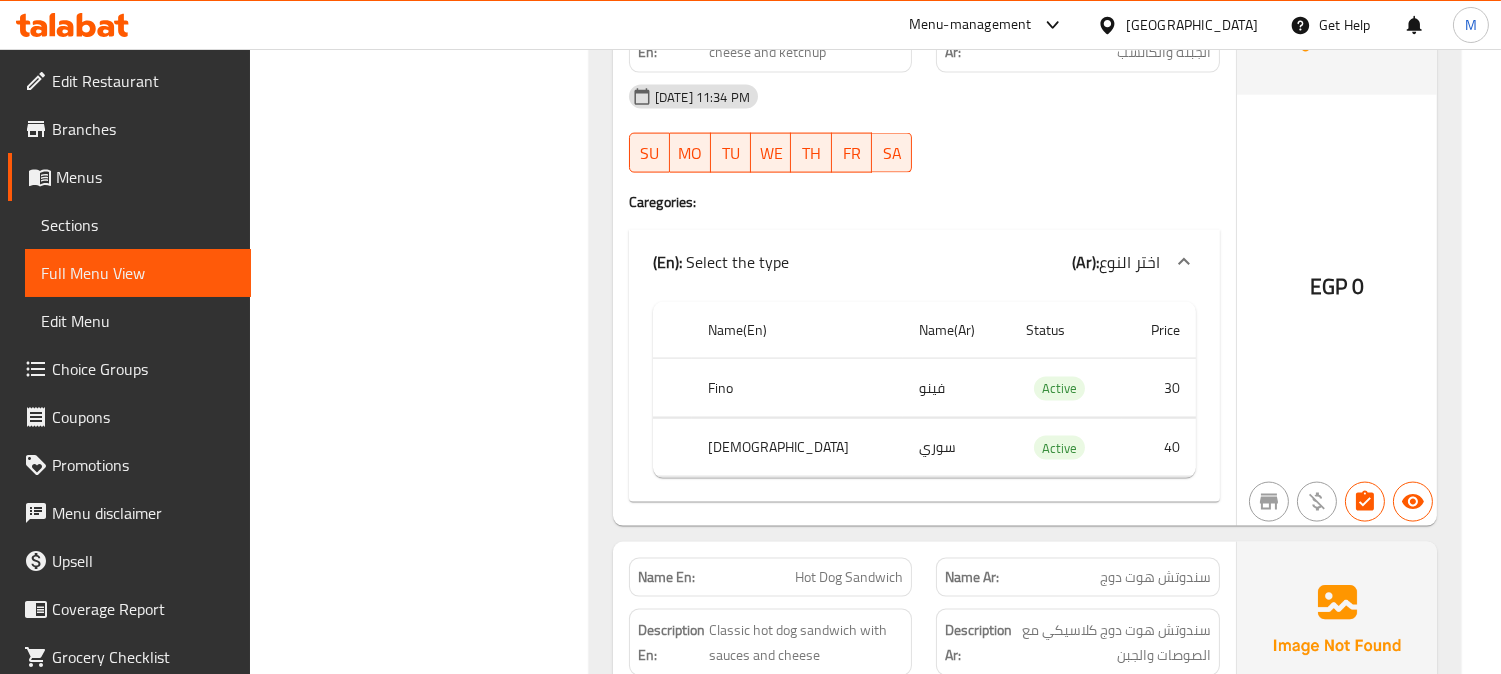 click 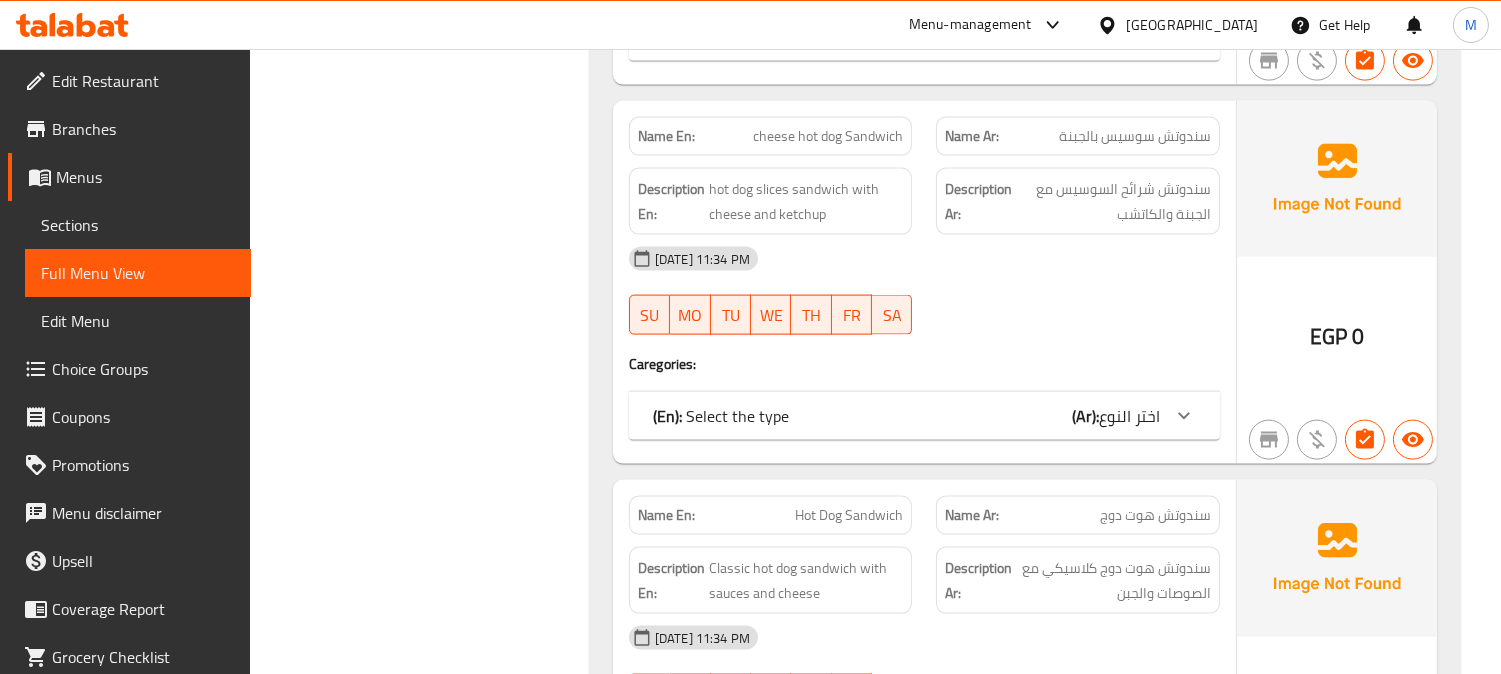 scroll, scrollTop: 5222, scrollLeft: 0, axis: vertical 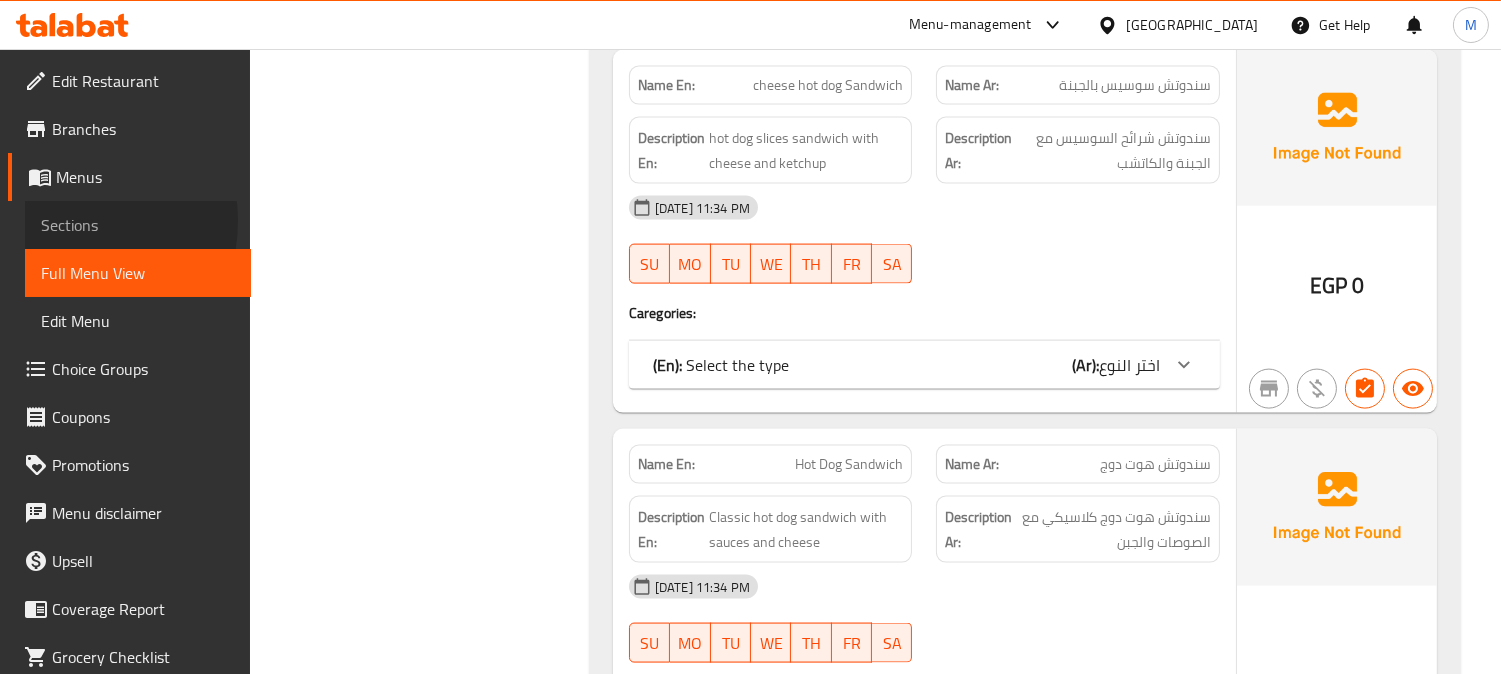 click on "Sections" at bounding box center (138, 225) 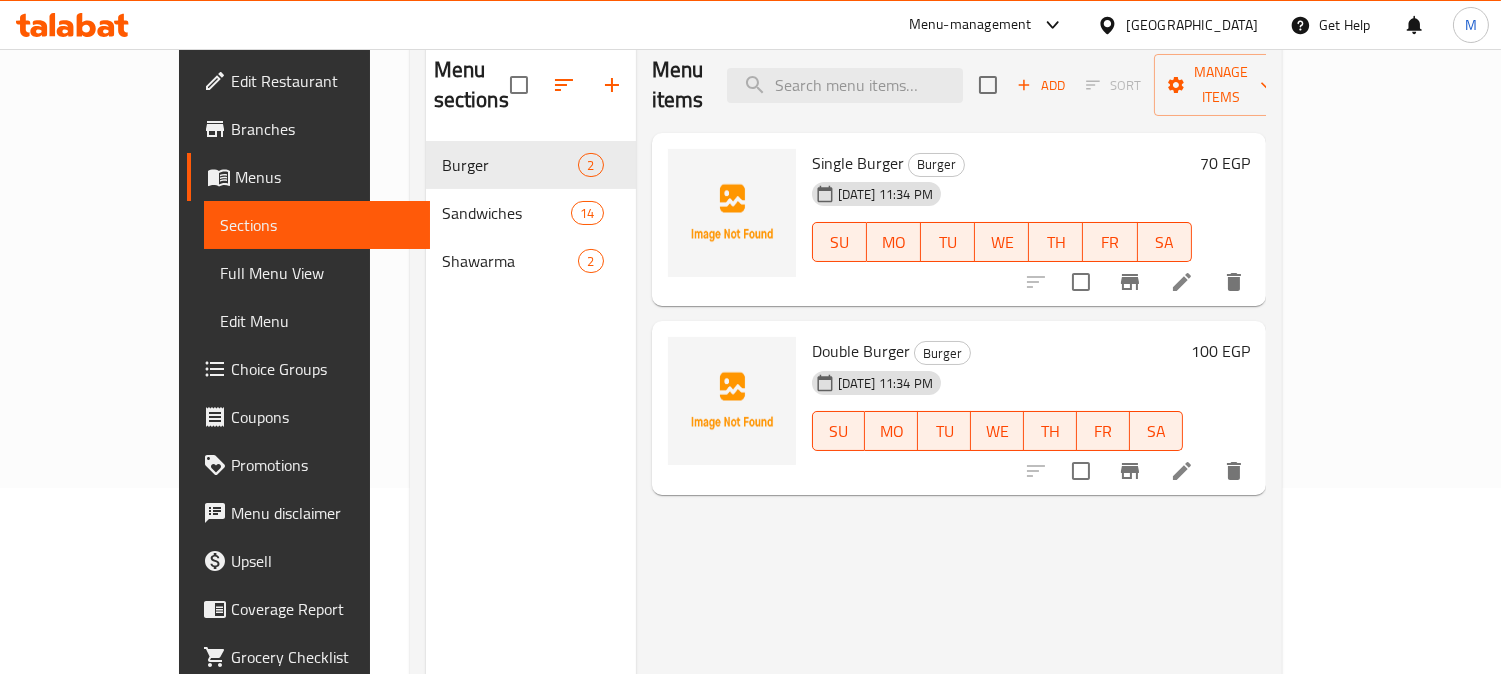 scroll, scrollTop: 57, scrollLeft: 0, axis: vertical 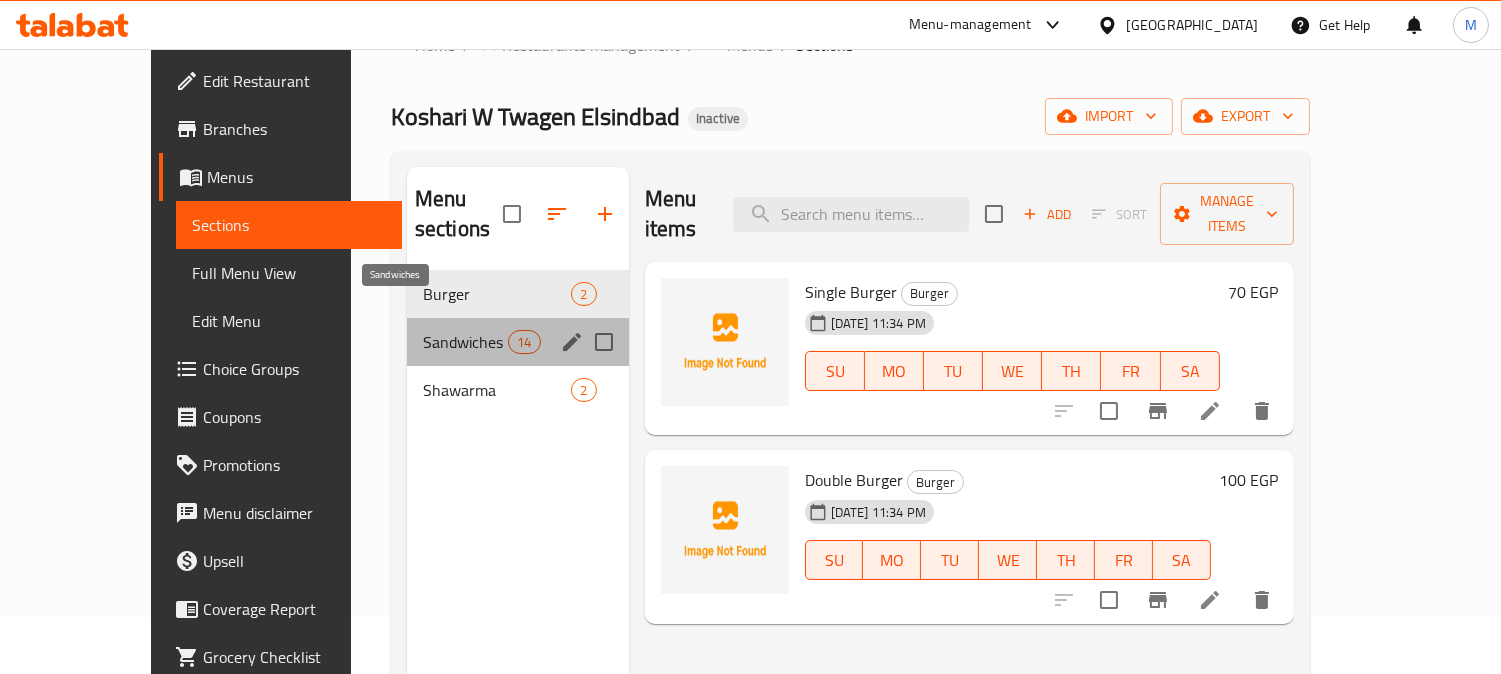 click on "Sandwiches" at bounding box center [465, 342] 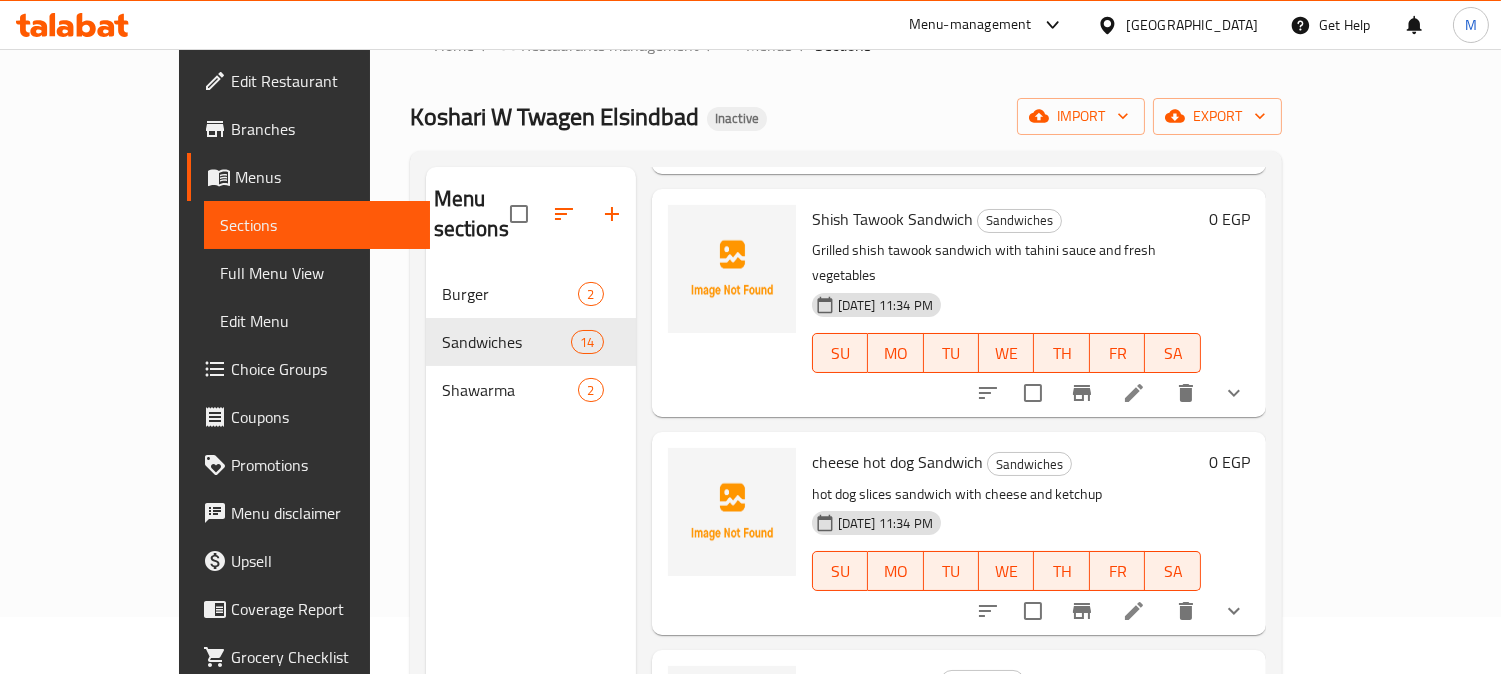 scroll, scrollTop: 2432, scrollLeft: 0, axis: vertical 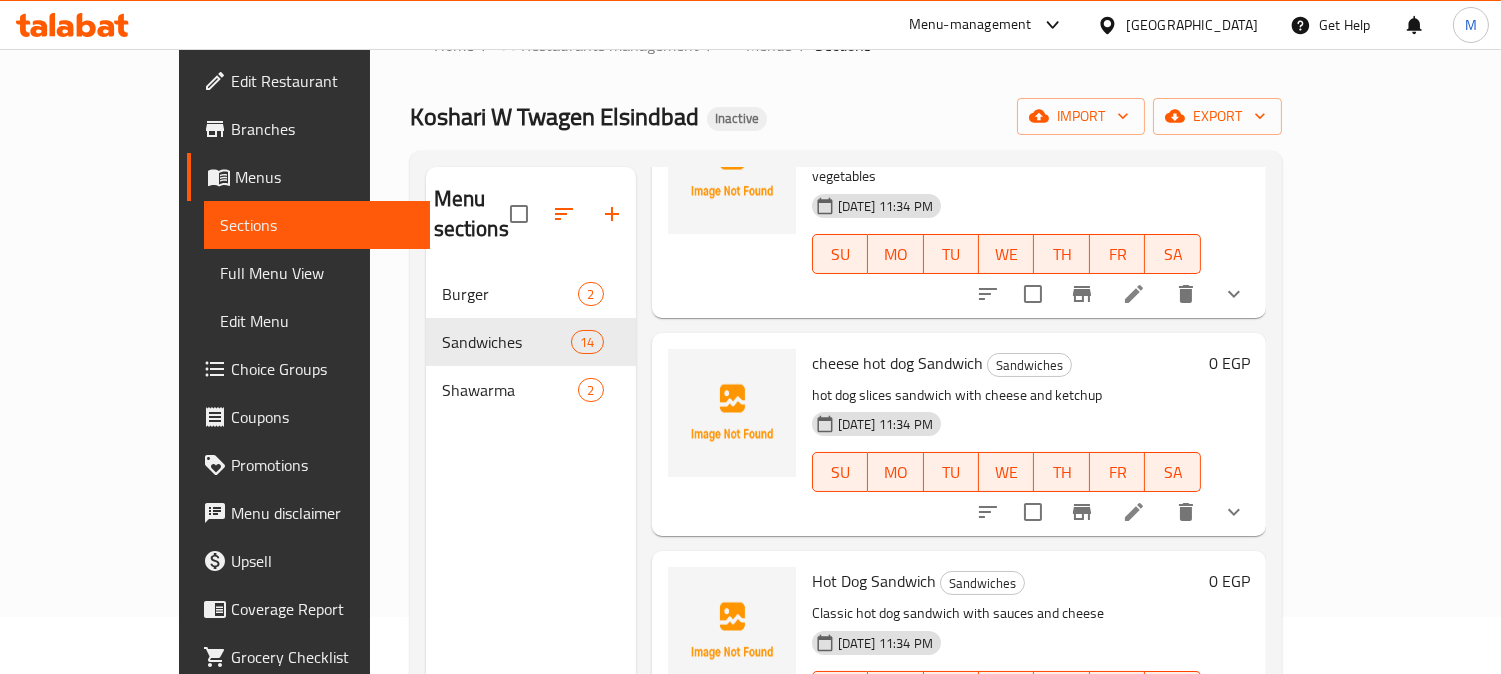 click on "Full Menu View" at bounding box center [317, 273] 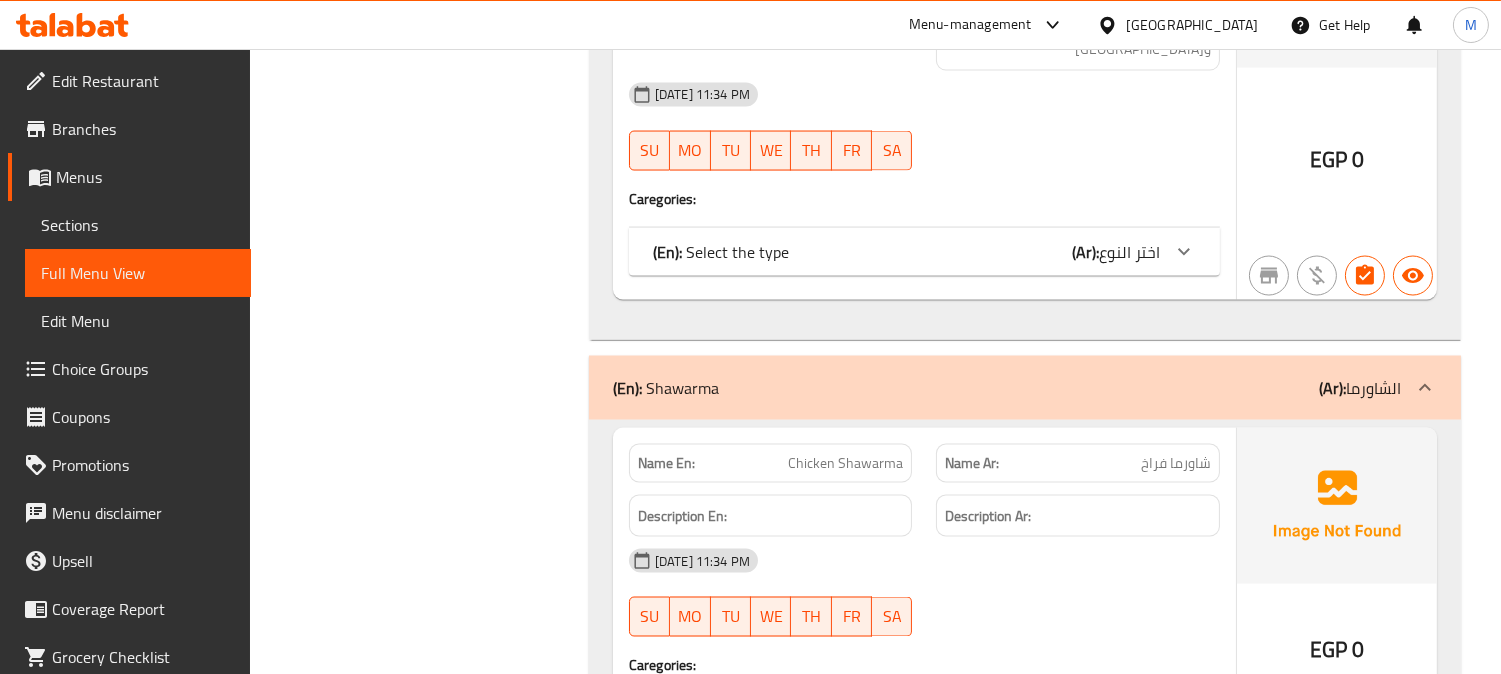 scroll, scrollTop: 6087, scrollLeft: 0, axis: vertical 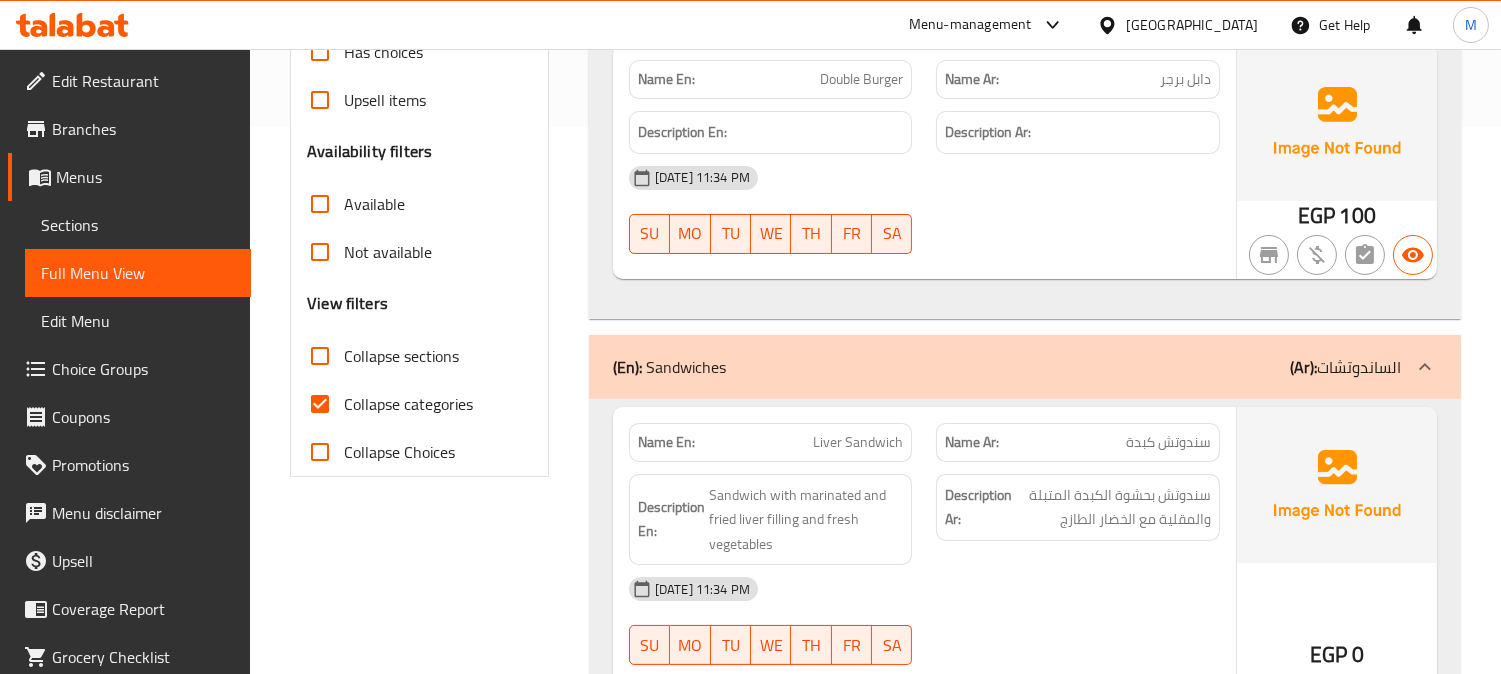 click on "Collapse categories" at bounding box center [320, 404] 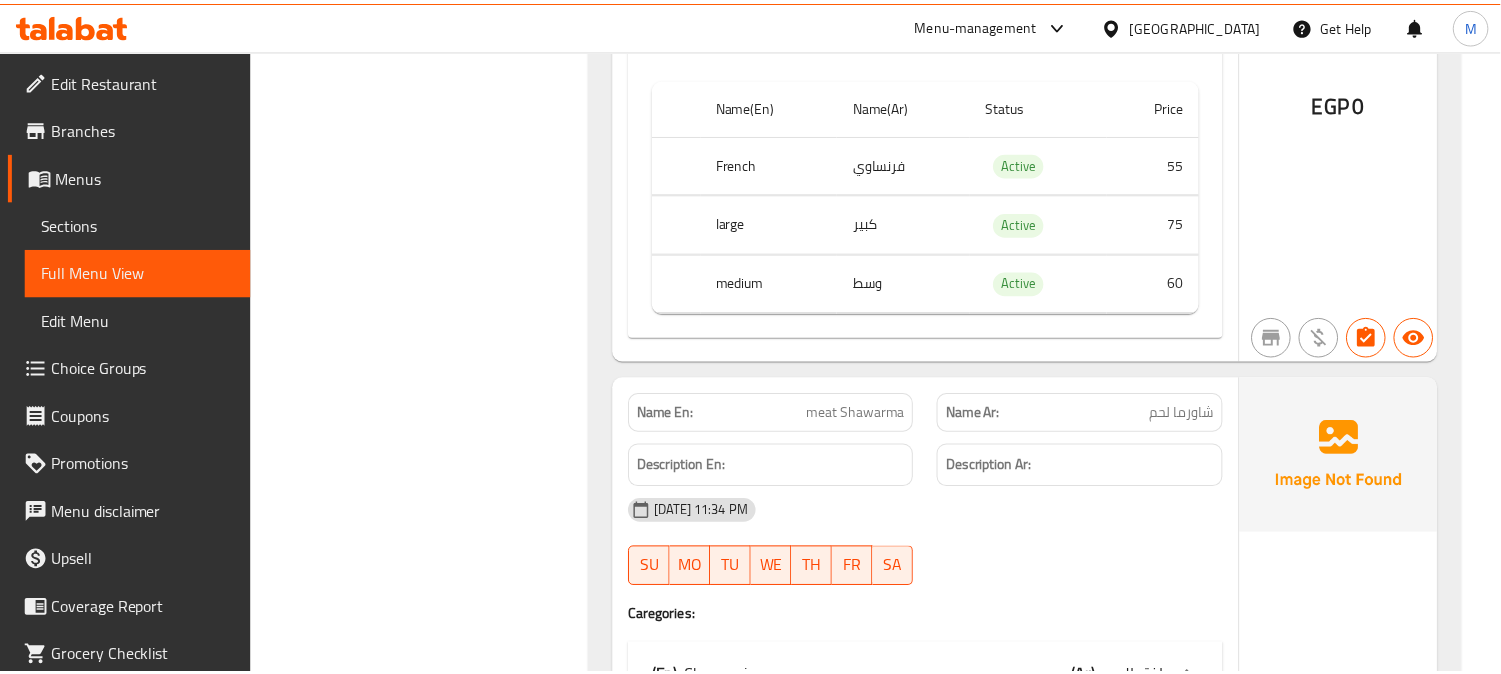 scroll, scrollTop: 10293, scrollLeft: 0, axis: vertical 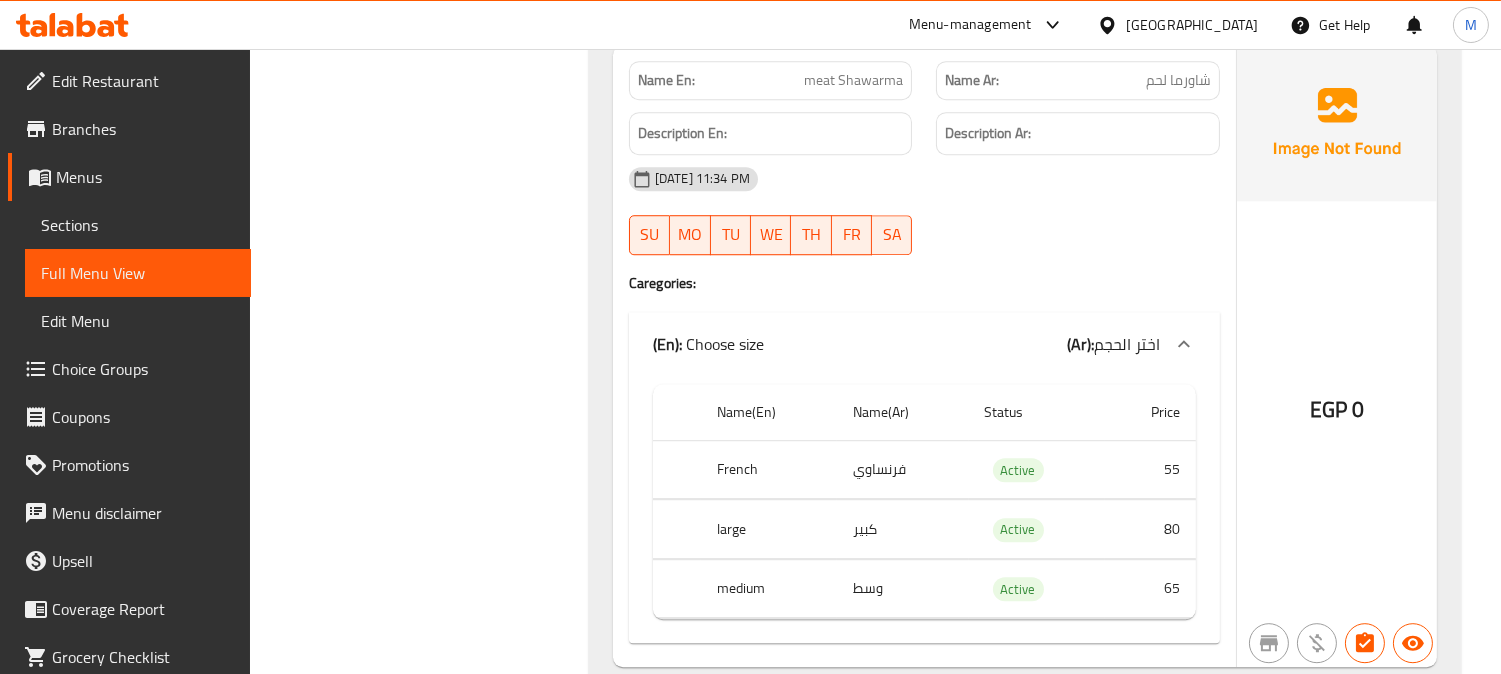 click on "10-07-2025 11:34 PM SU MO TU WE TH FR SA" at bounding box center [924, -9536] 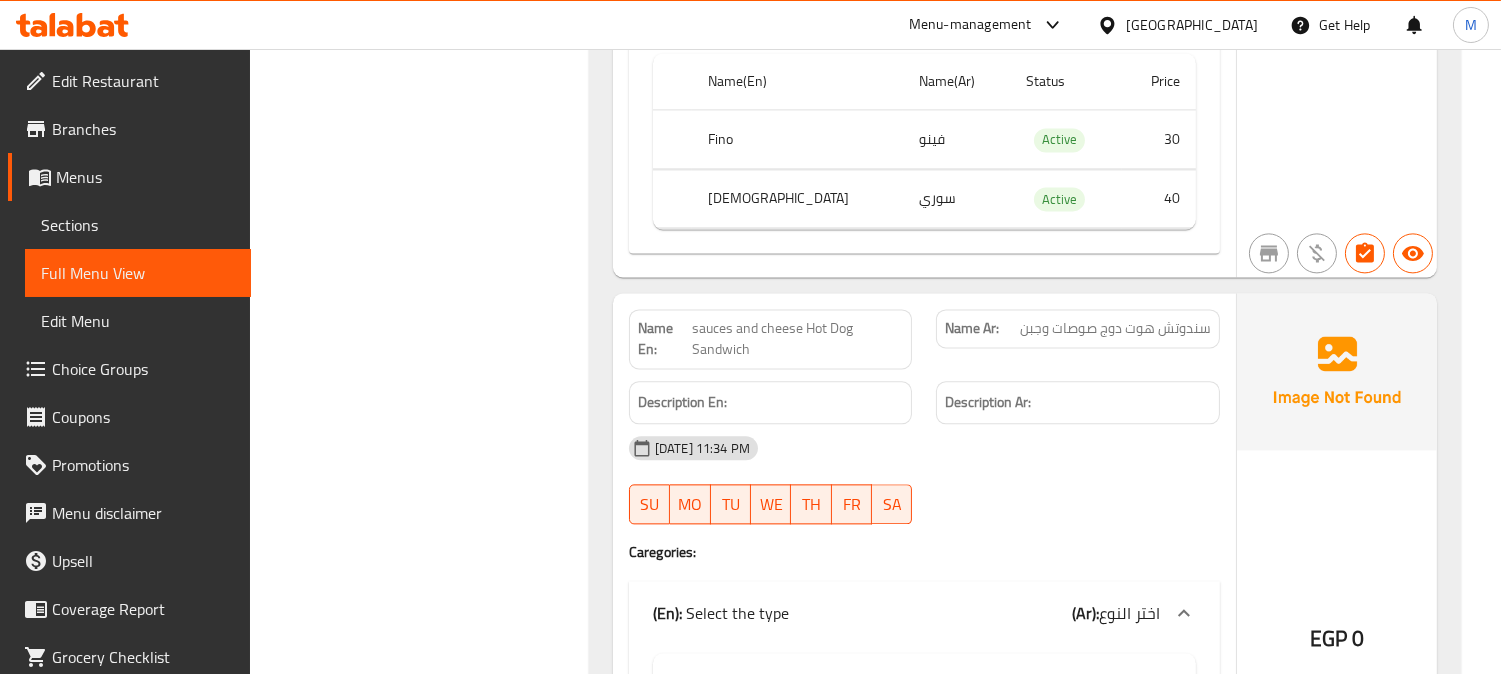 scroll, scrollTop: 8071, scrollLeft: 0, axis: vertical 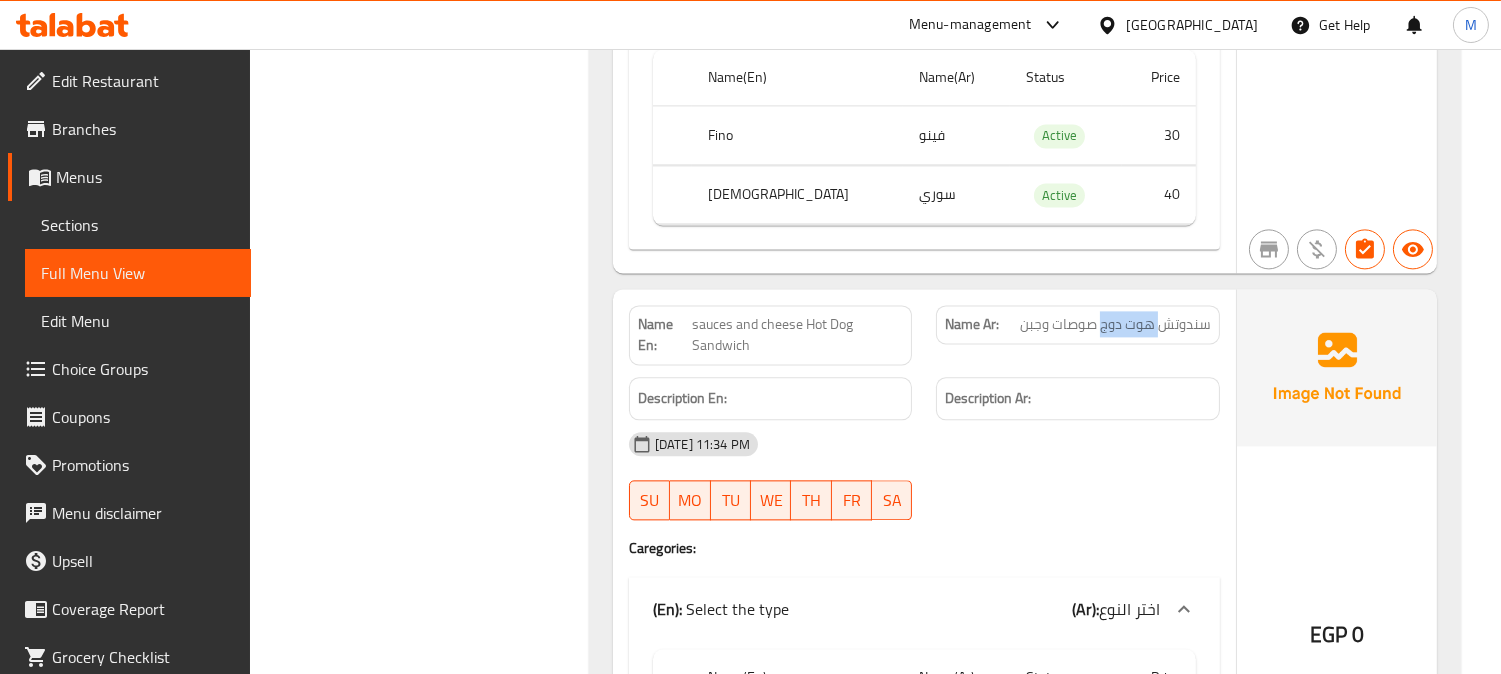 drag, startPoint x: 1104, startPoint y: 328, endPoint x: 1157, endPoint y: 333, distance: 53.235325 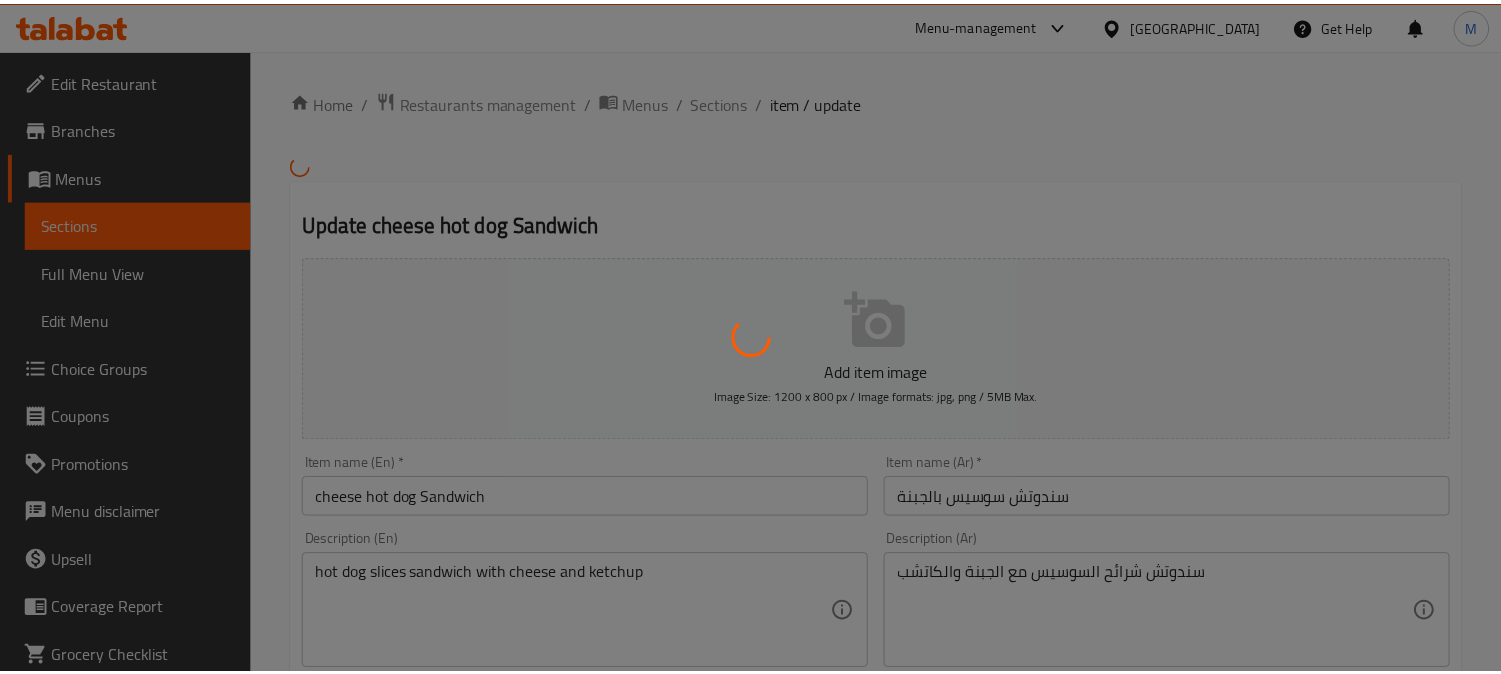 scroll, scrollTop: 0, scrollLeft: 0, axis: both 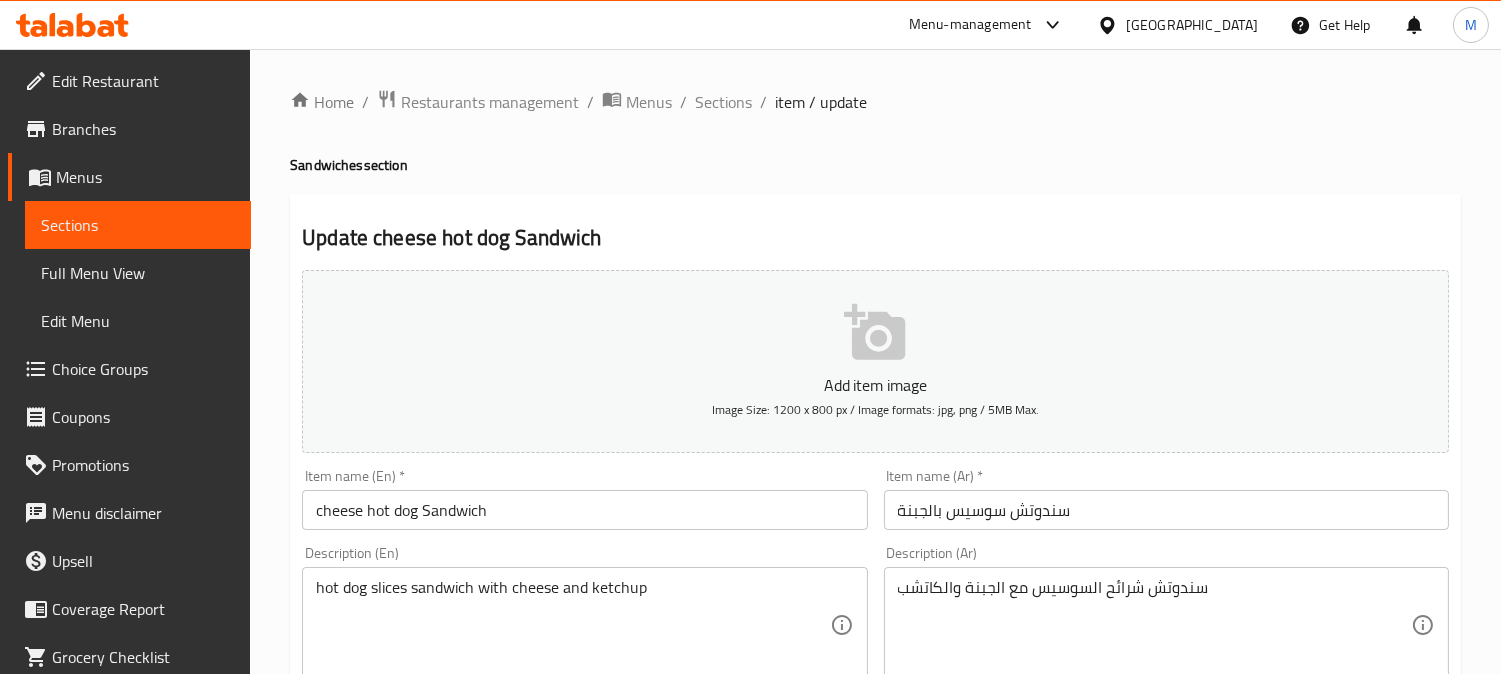 click on "cheese hot dog Sandwich" at bounding box center [584, 510] 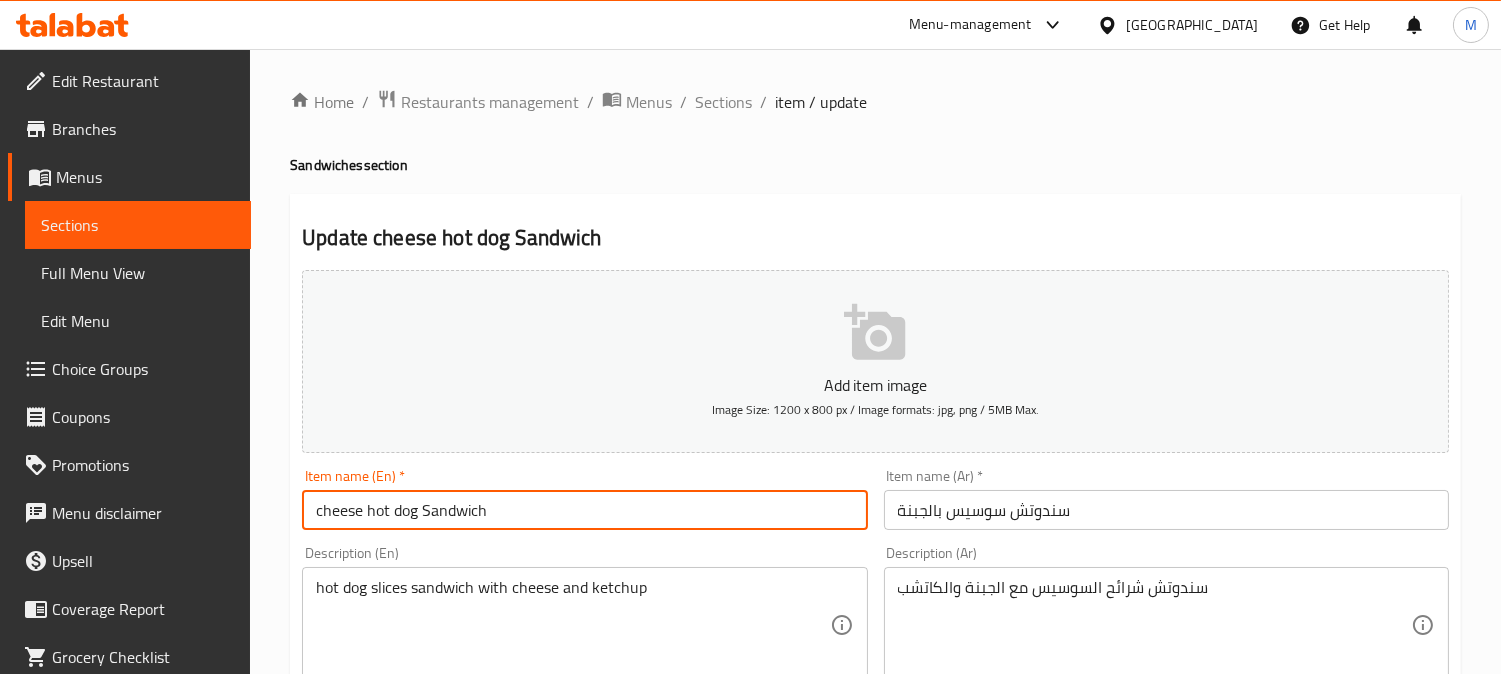 click on "cheese hot dog Sandwich" at bounding box center (584, 510) 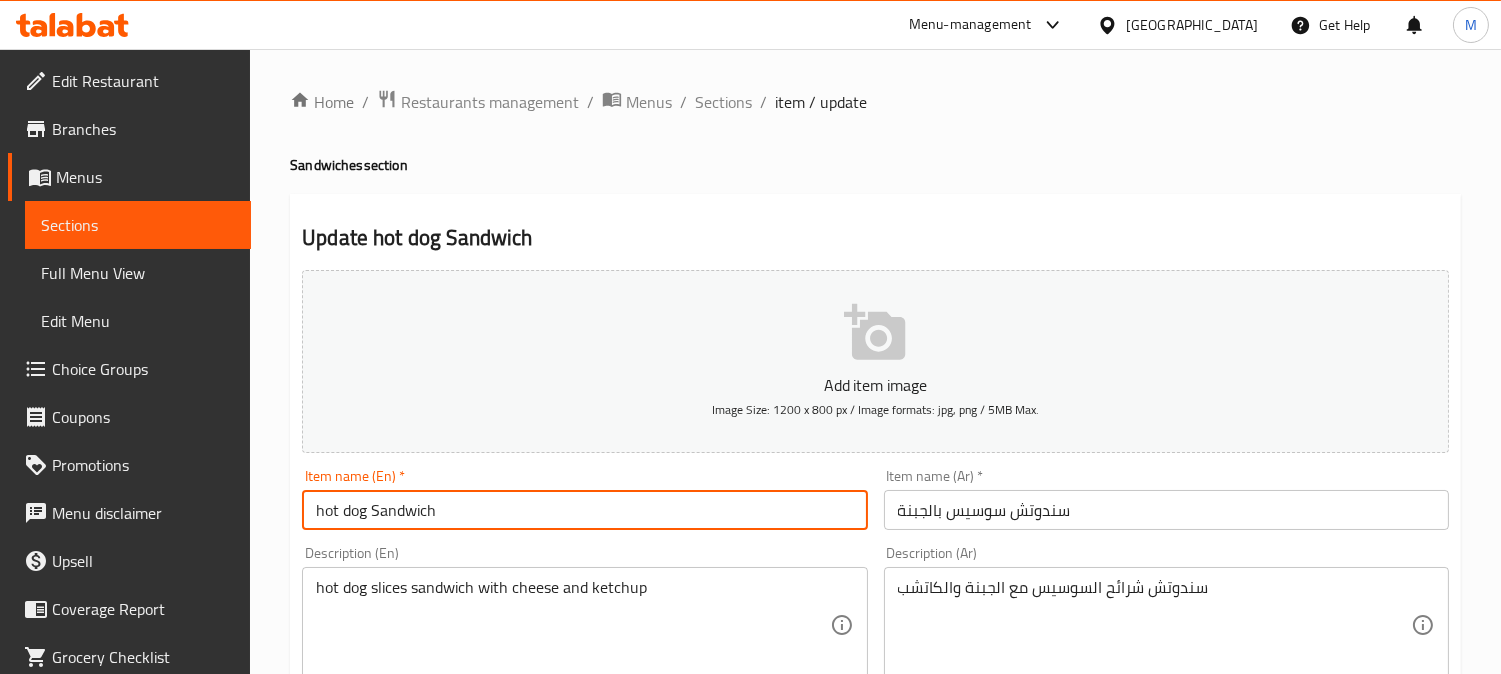 click on "hot dog Sandwich" at bounding box center (584, 510) 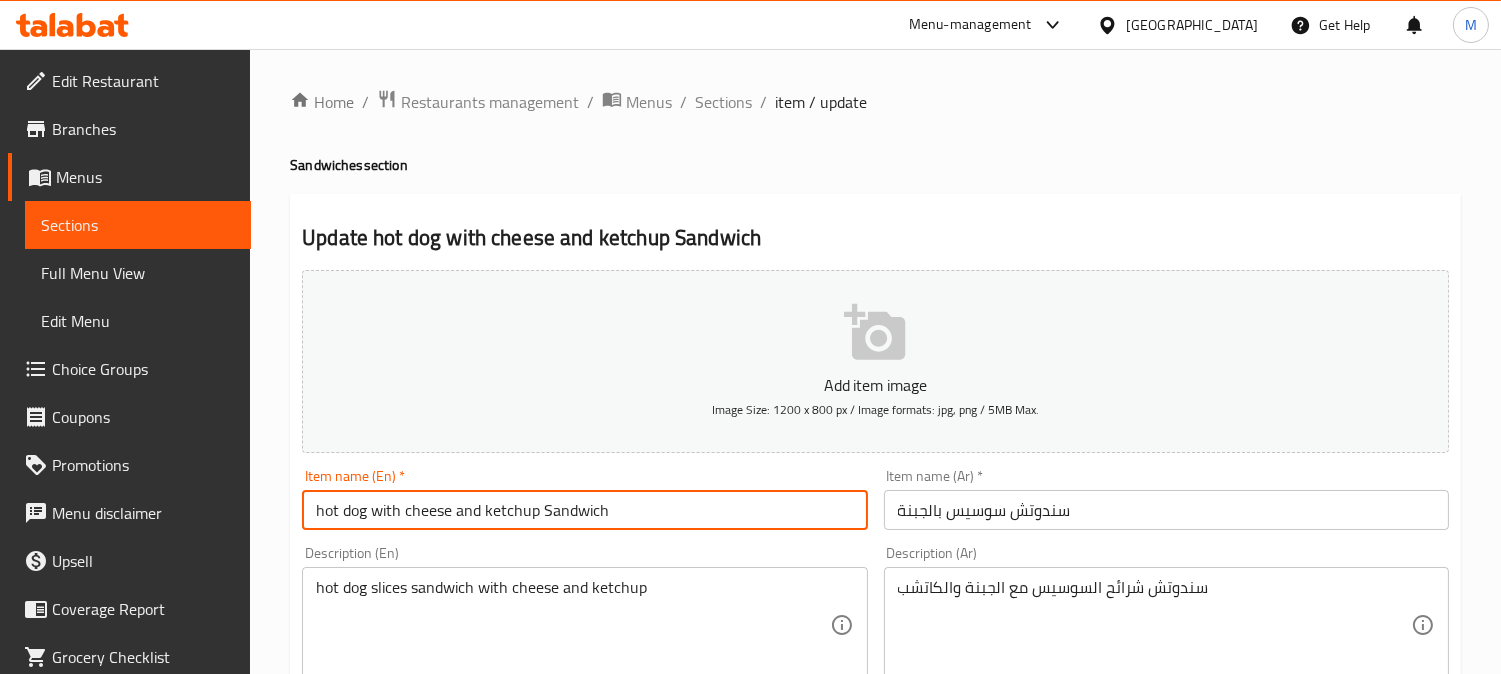 type on "hot dog with cheese and ketchup Sandwich" 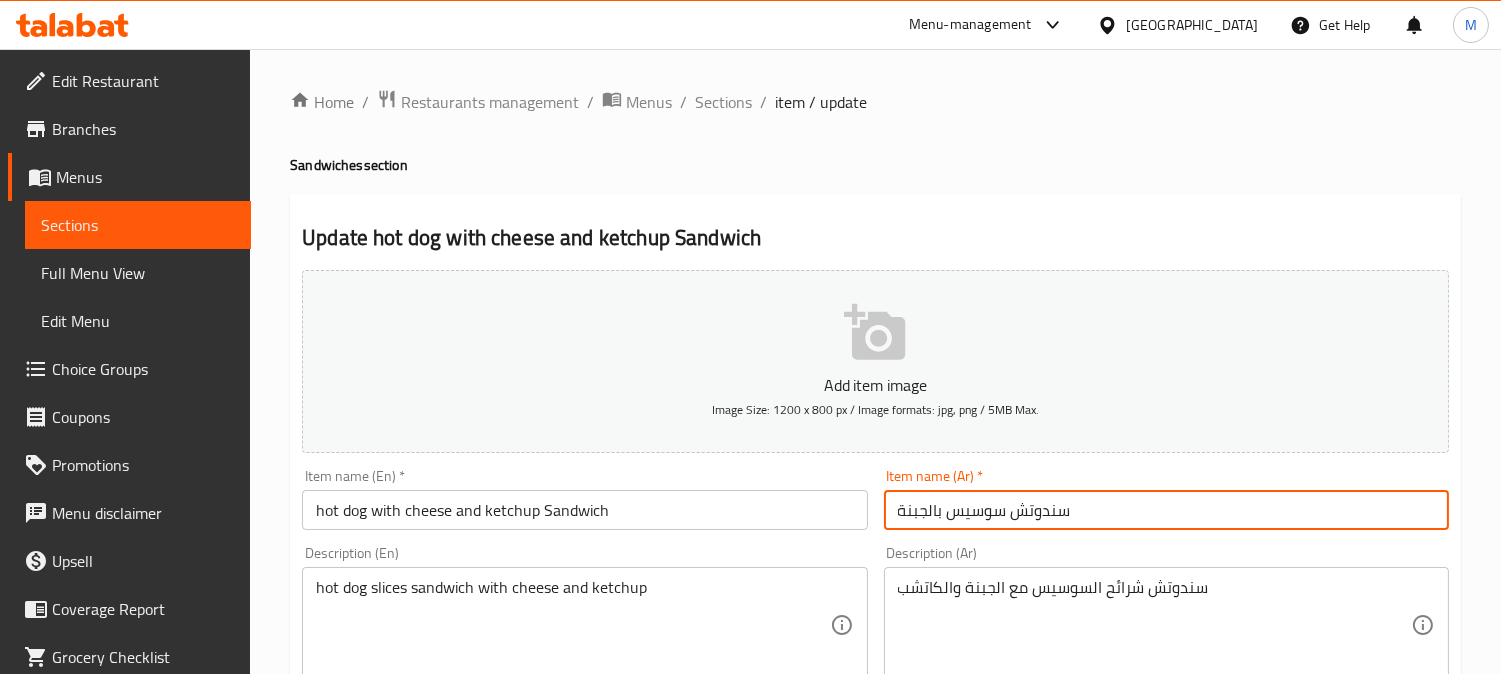 click on "سندوتش سوسيس بالجبنة" at bounding box center (1166, 510) 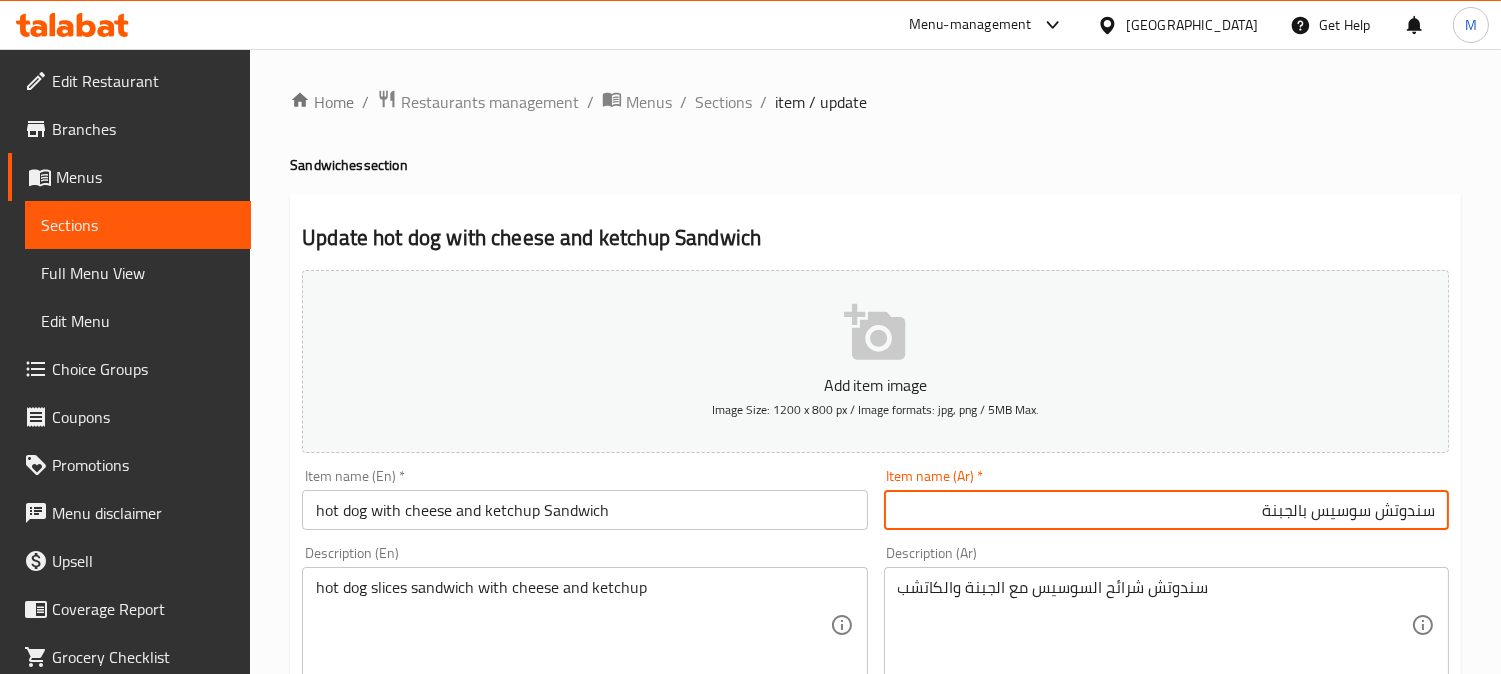 click on "سندوتش سوسيس بالجبنة" at bounding box center (1166, 510) 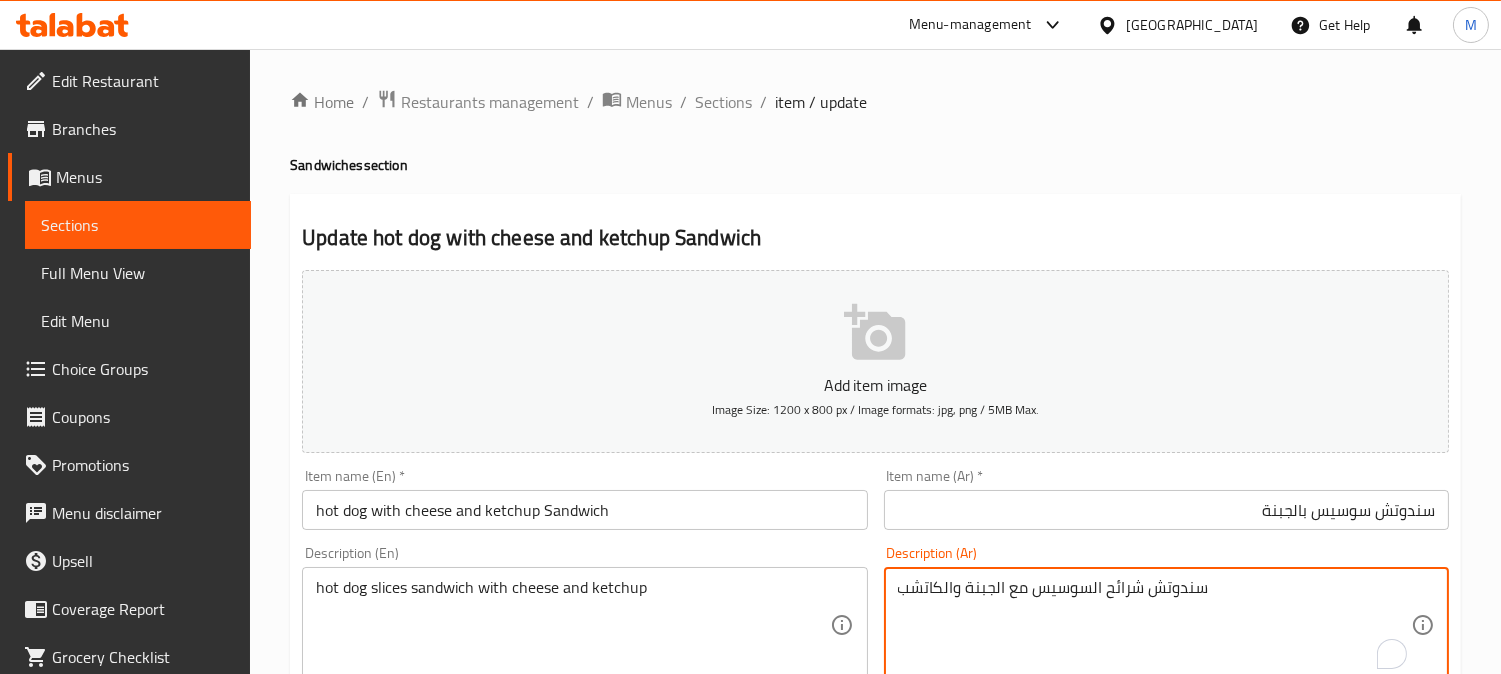 drag, startPoint x: 1027, startPoint y: 594, endPoint x: 901, endPoint y: 597, distance: 126.035706 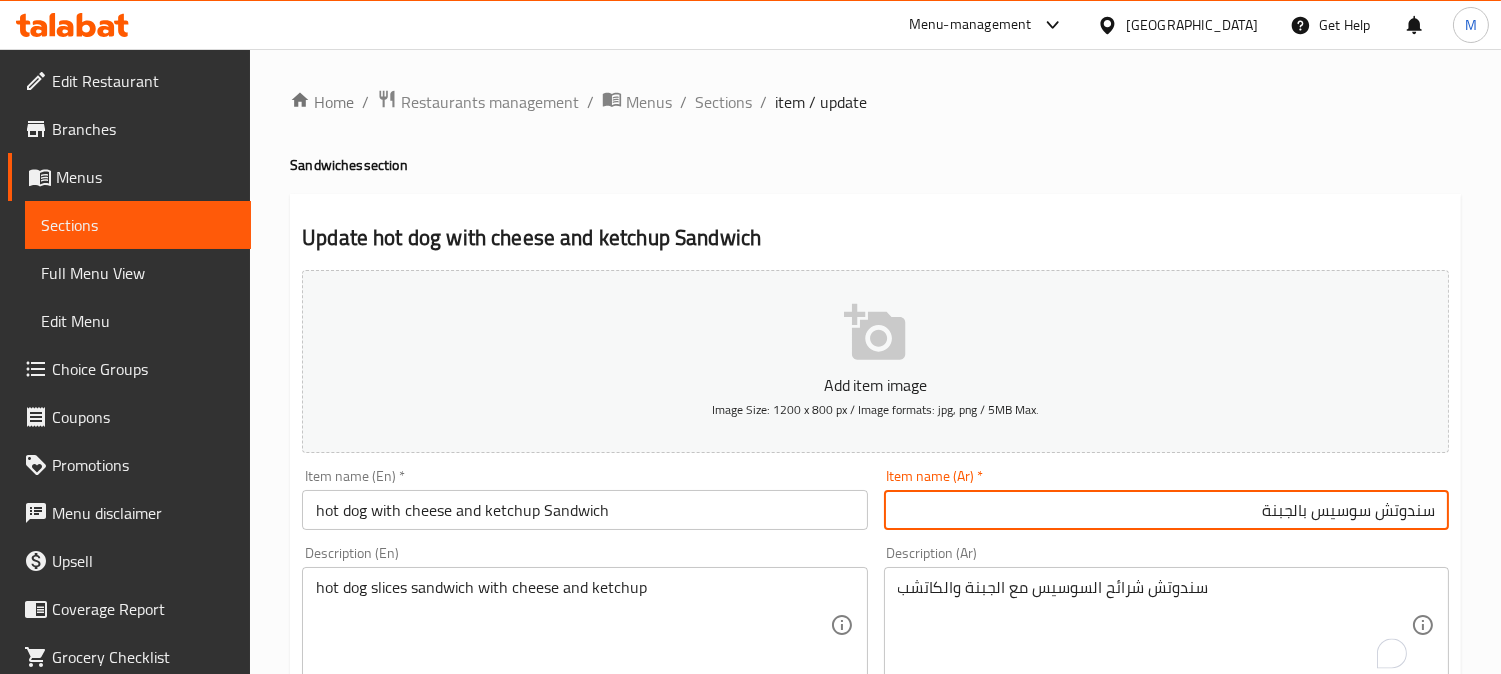 click on "سندوتش سوسيس بالجبنة" at bounding box center (1166, 510) 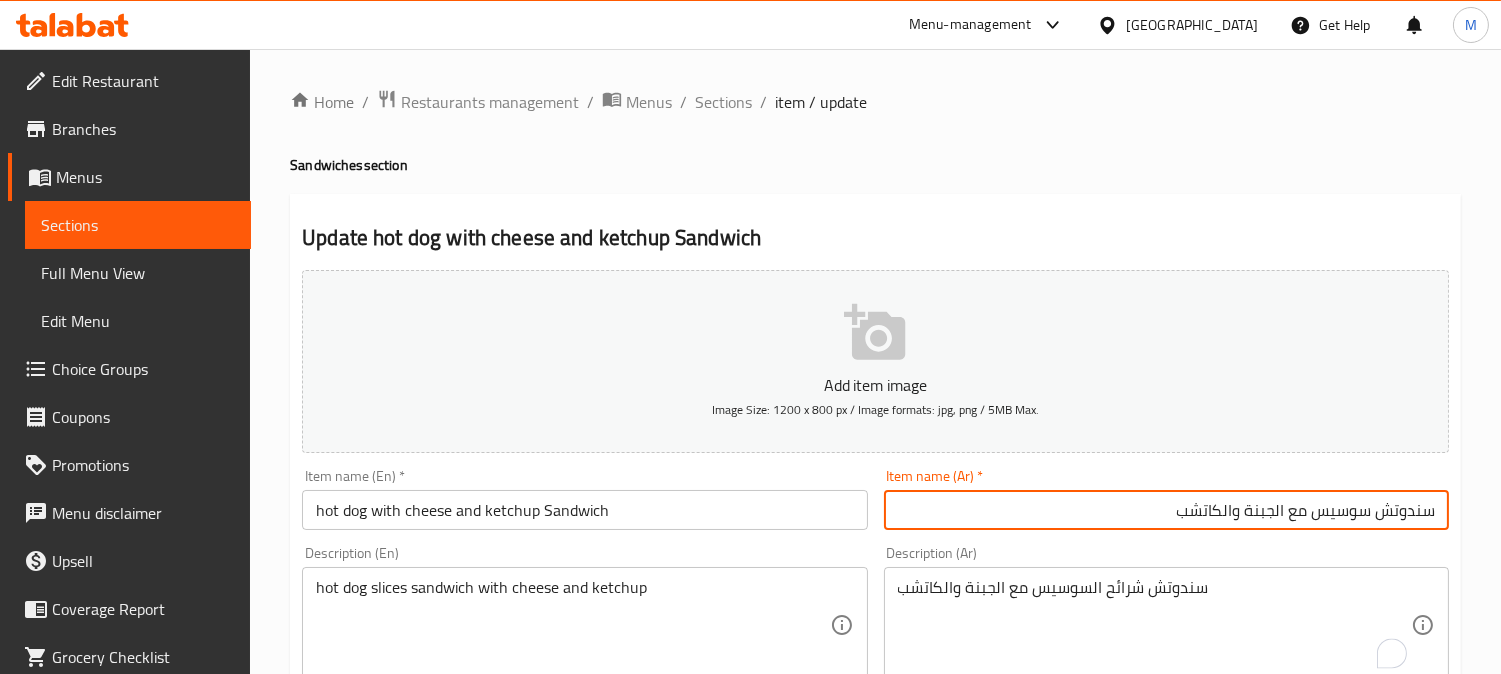 type on "سندوتش سوسيس مع الجبنة والكاتشب" 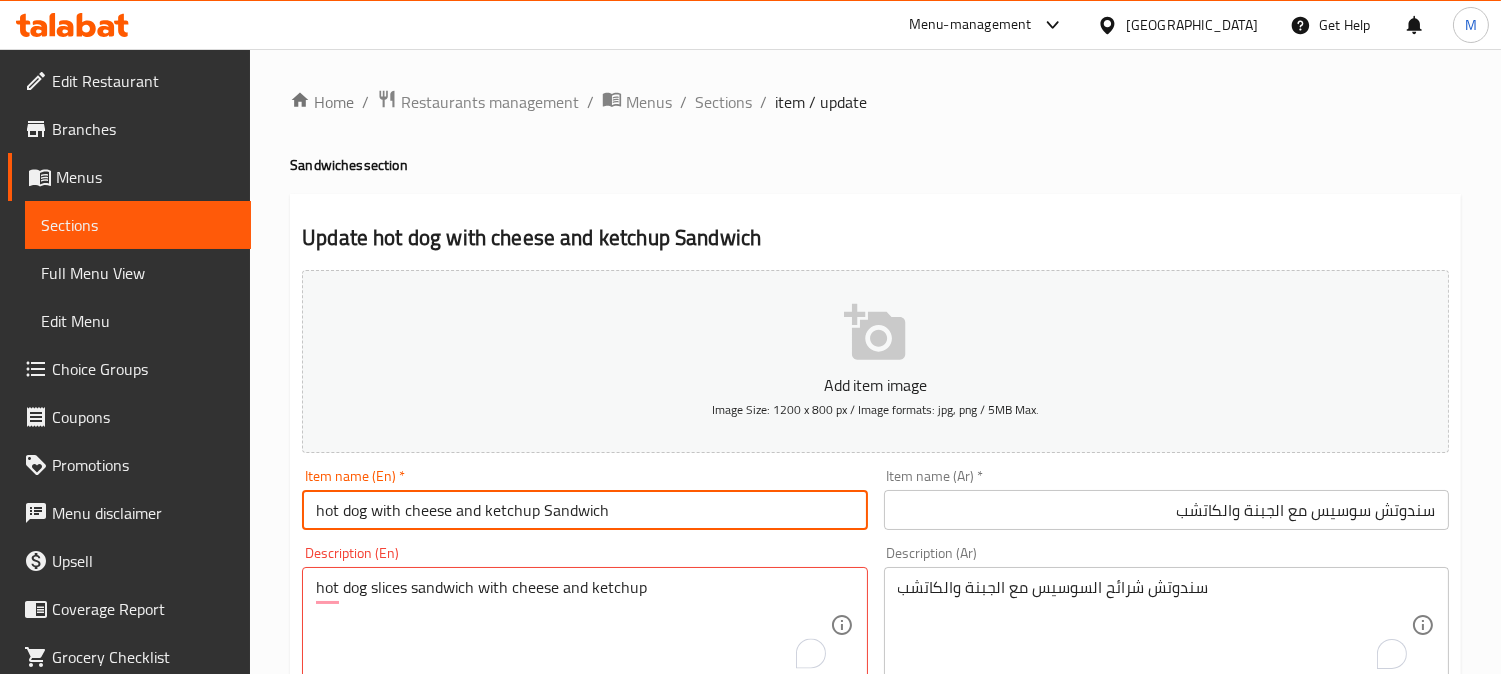 click on "hot dog with cheese and ketchup Sandwich" at bounding box center (584, 510) 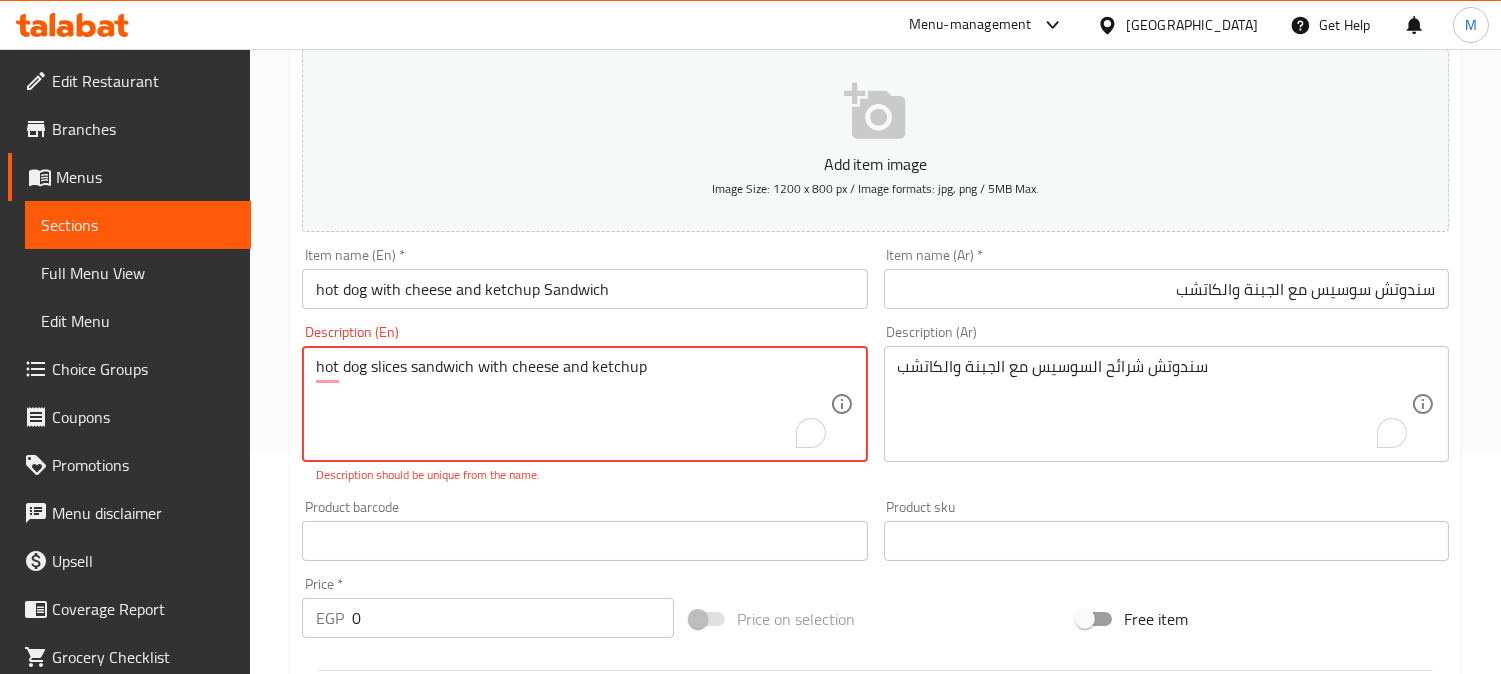 scroll, scrollTop: 111, scrollLeft: 0, axis: vertical 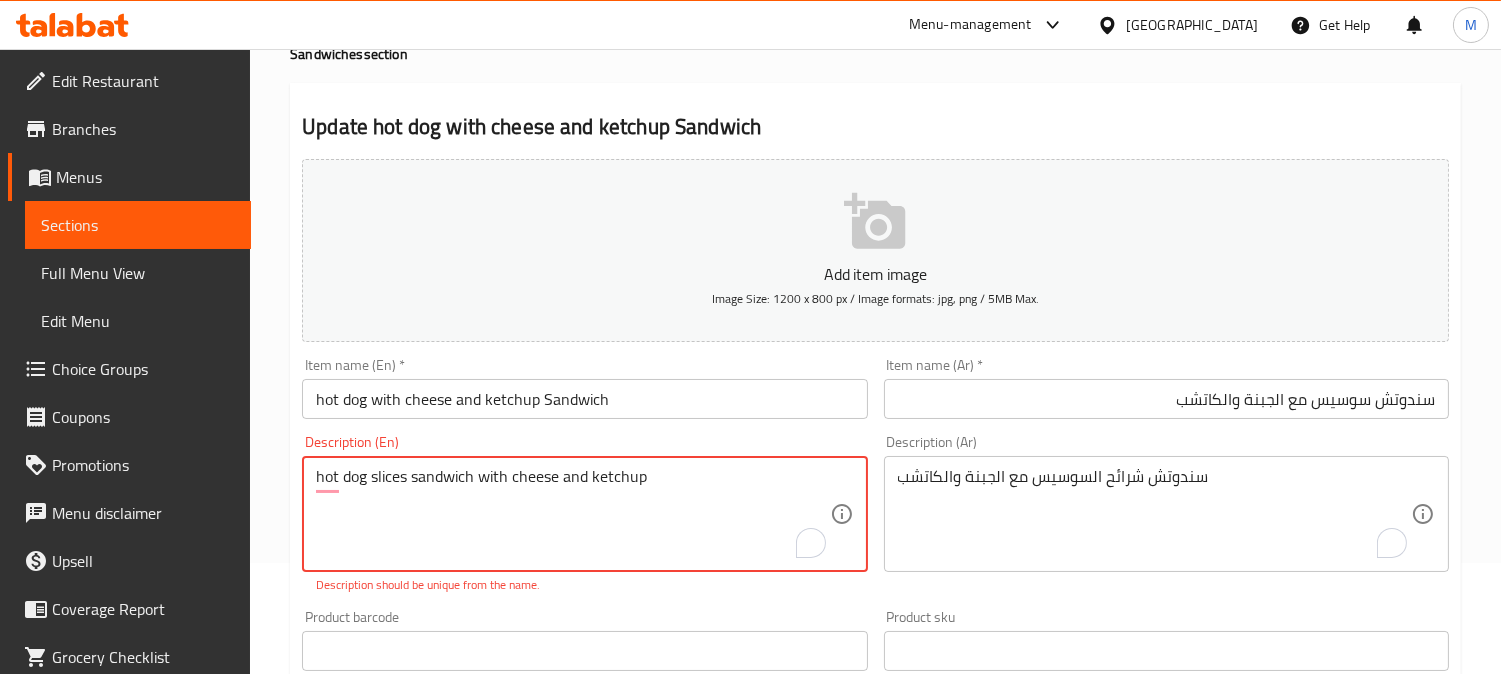 click on "hot dog slices sandwich with cheese and ketchup" at bounding box center (572, 514) 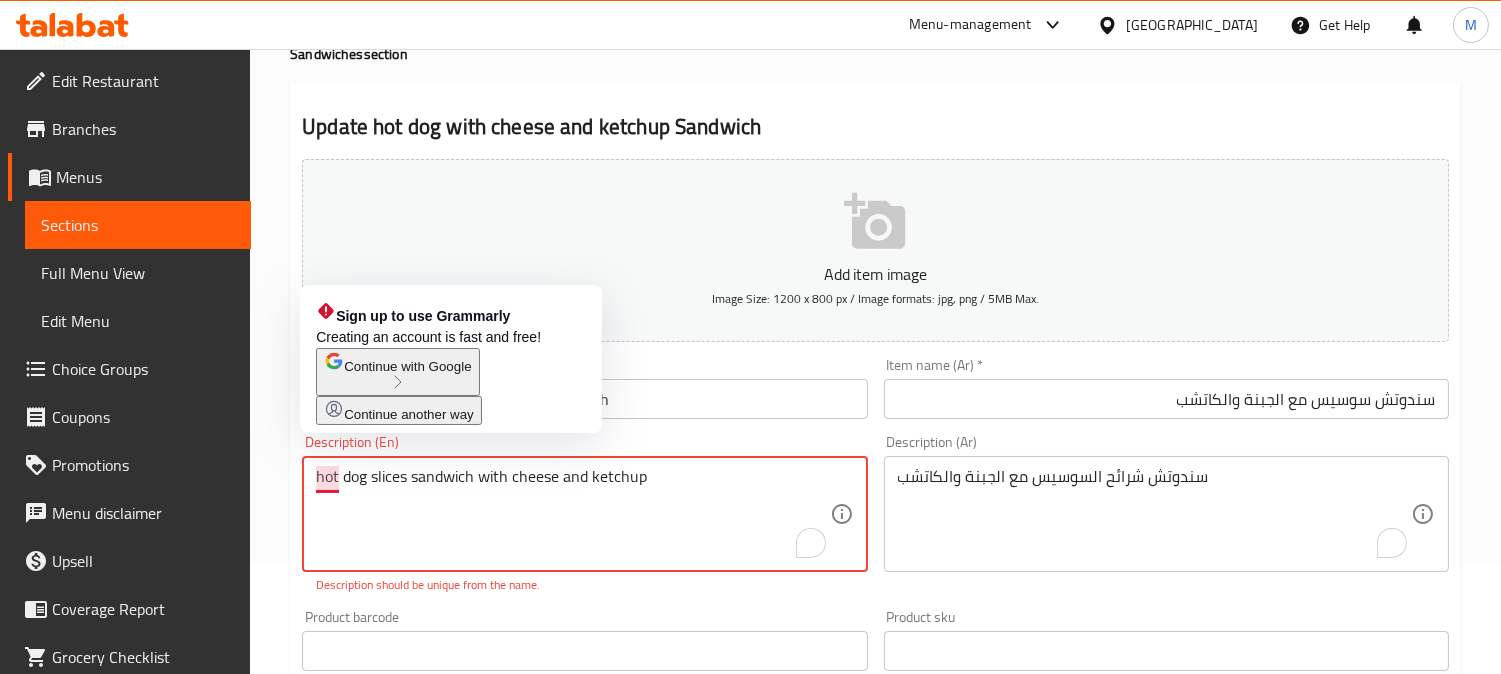 click on "hot dog slices sandwich with cheese and ketchup" at bounding box center [572, 514] 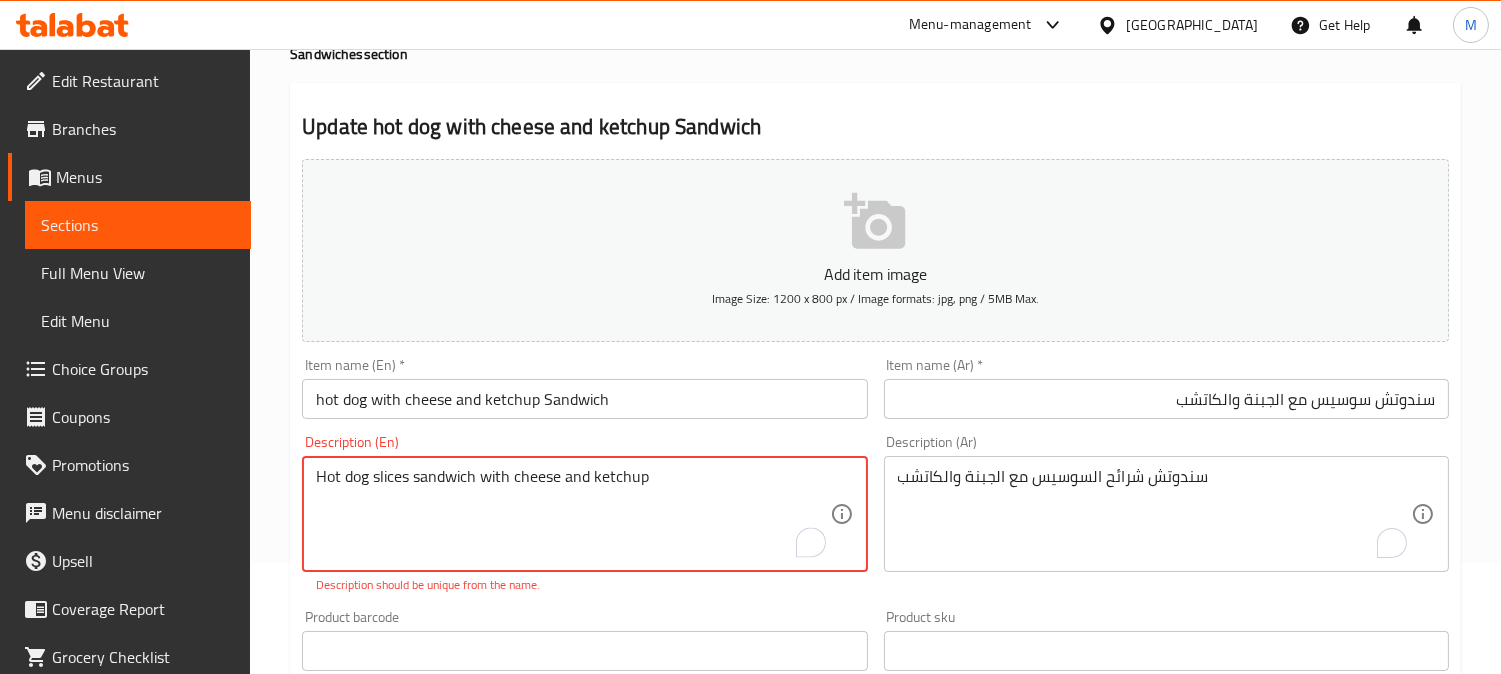 type on "Hot dog slices sandwich with cheese and ketchup" 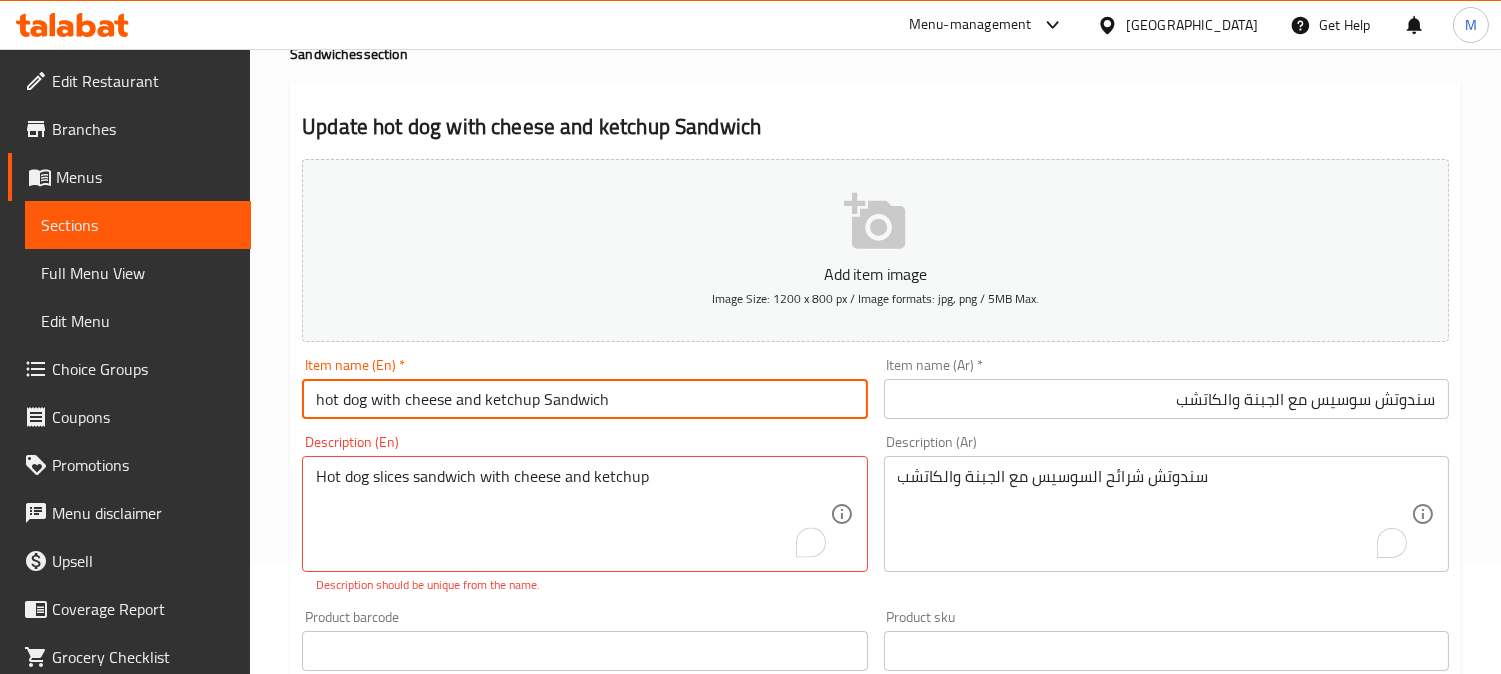 click on "hot dog with cheese and ketchup Sandwich" at bounding box center (584, 399) 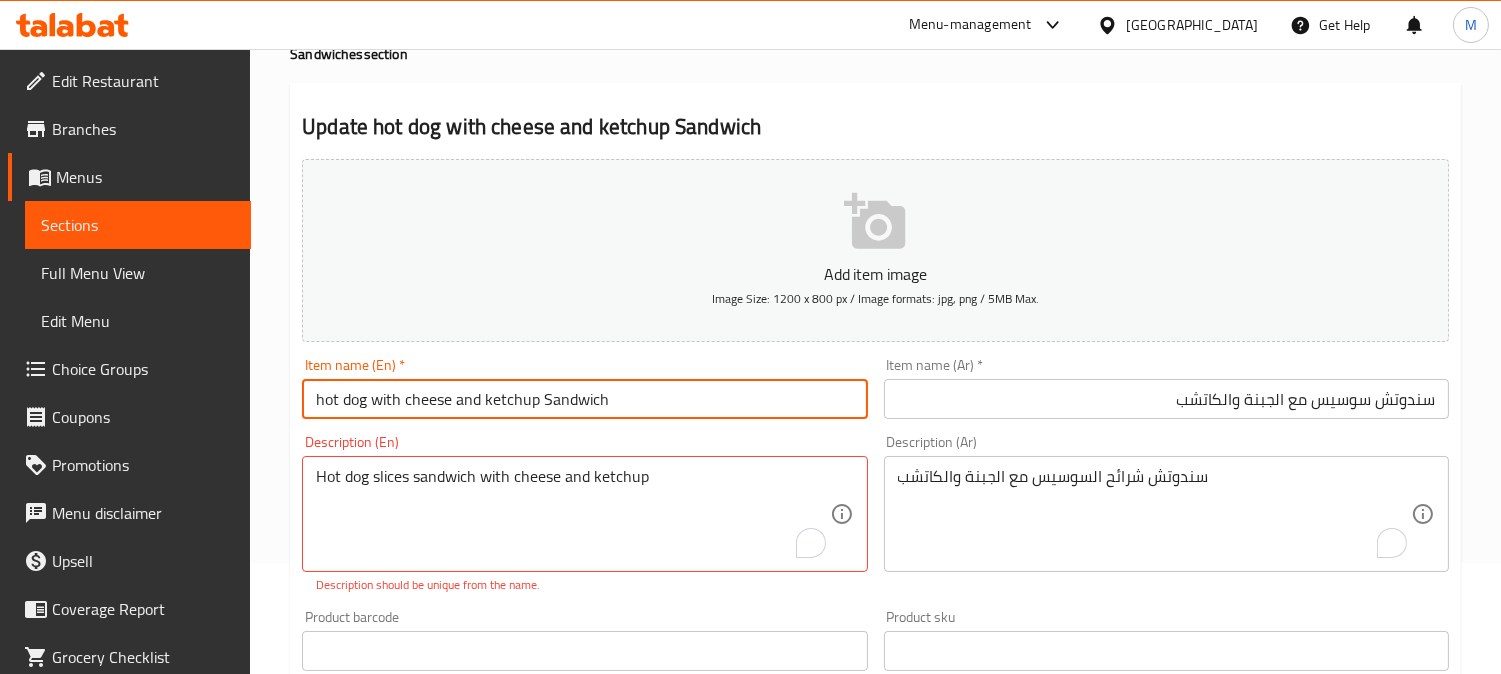 drag, startPoint x: 535, startPoint y: 400, endPoint x: 404, endPoint y: 401, distance: 131.00381 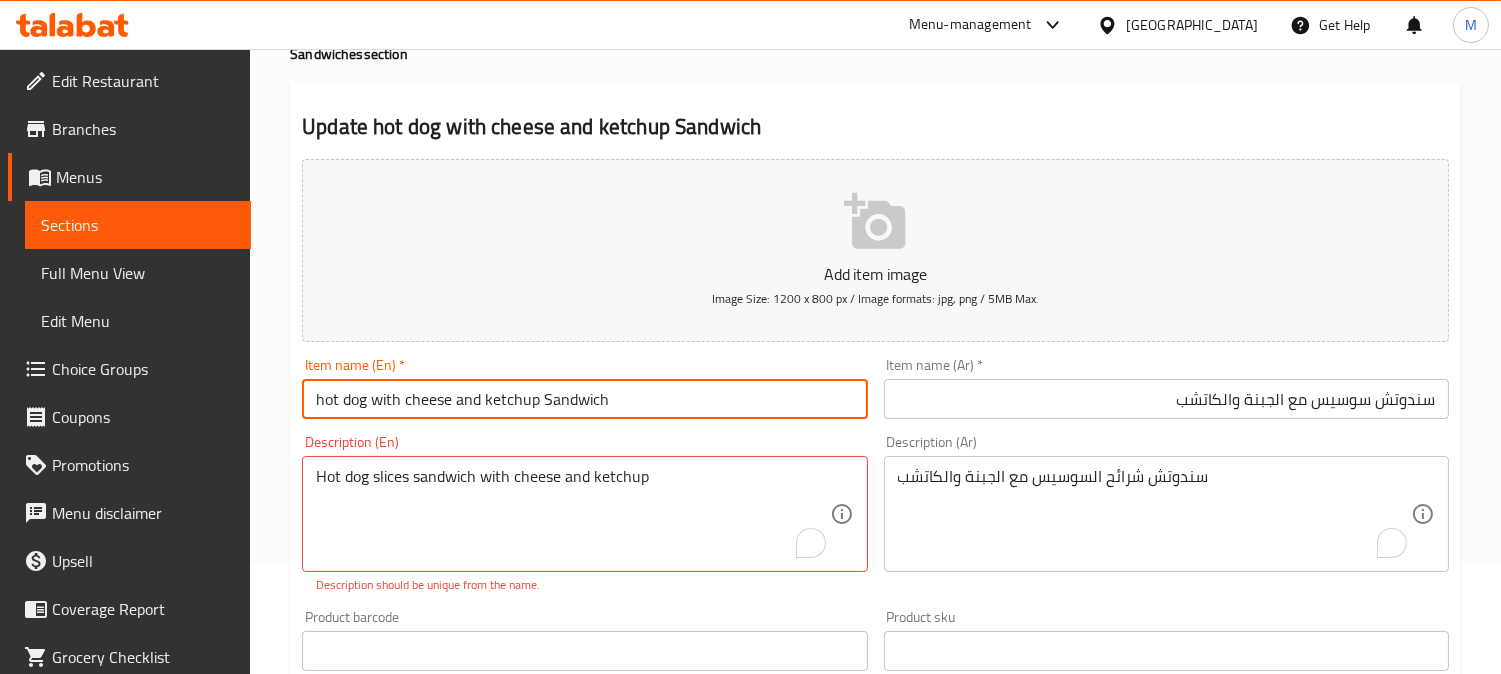 click on "hot dog with cheese and ketchup Sandwich" at bounding box center (584, 399) 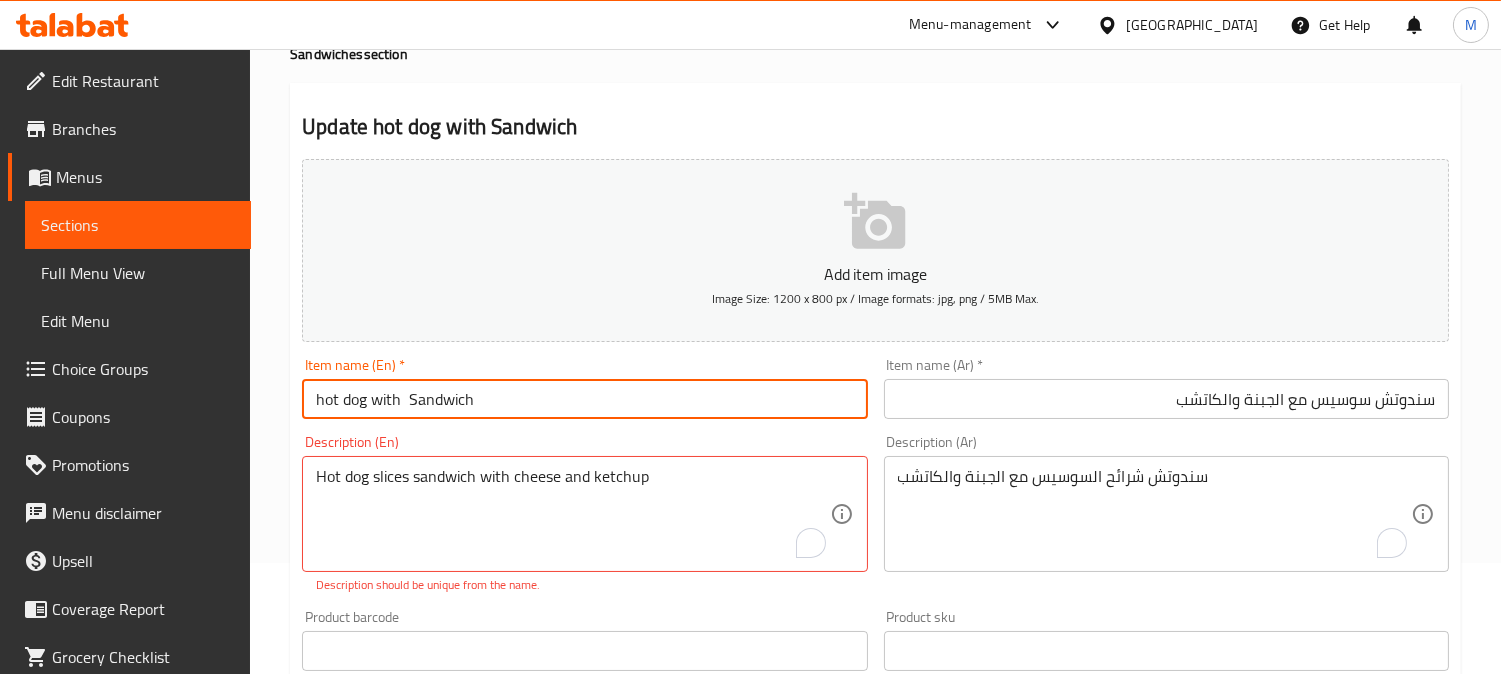 click on "hot dog with  Sandwich" at bounding box center (584, 399) 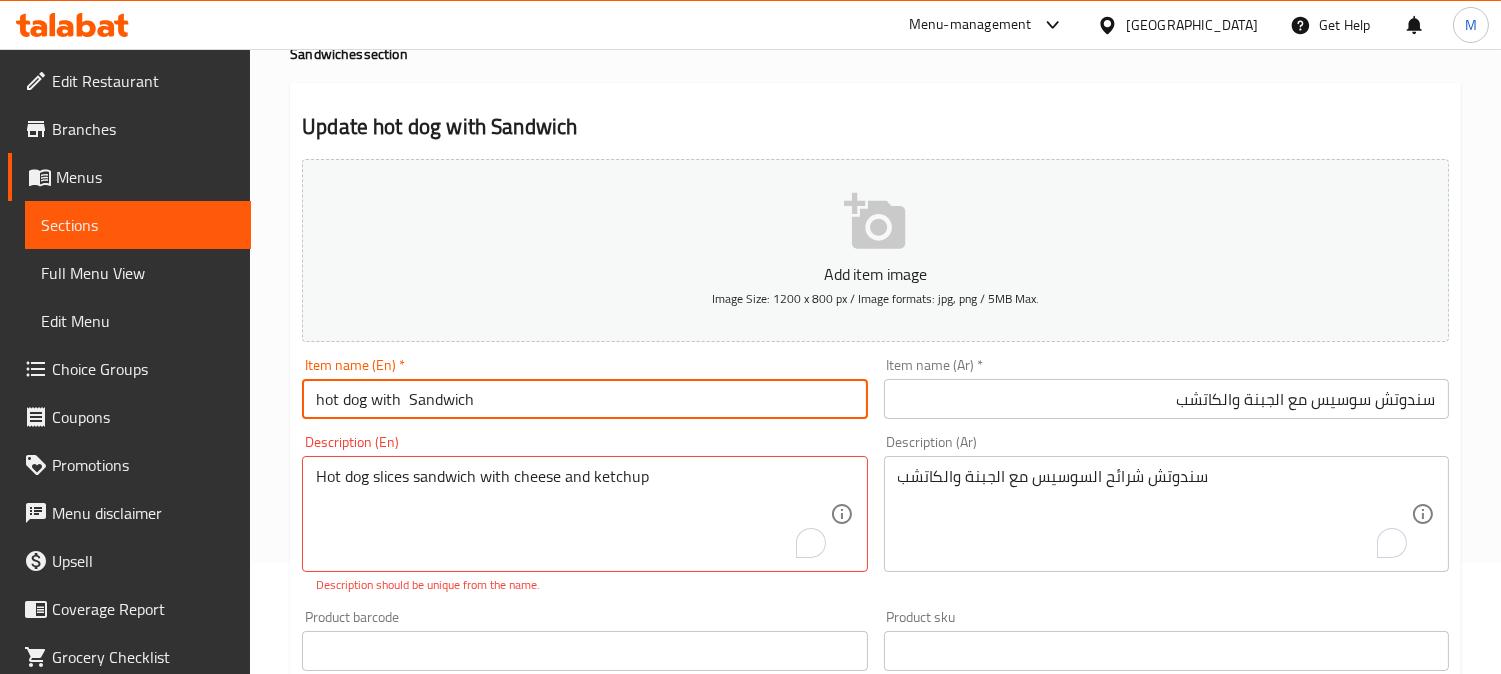 paste on "cheese and ketchup" 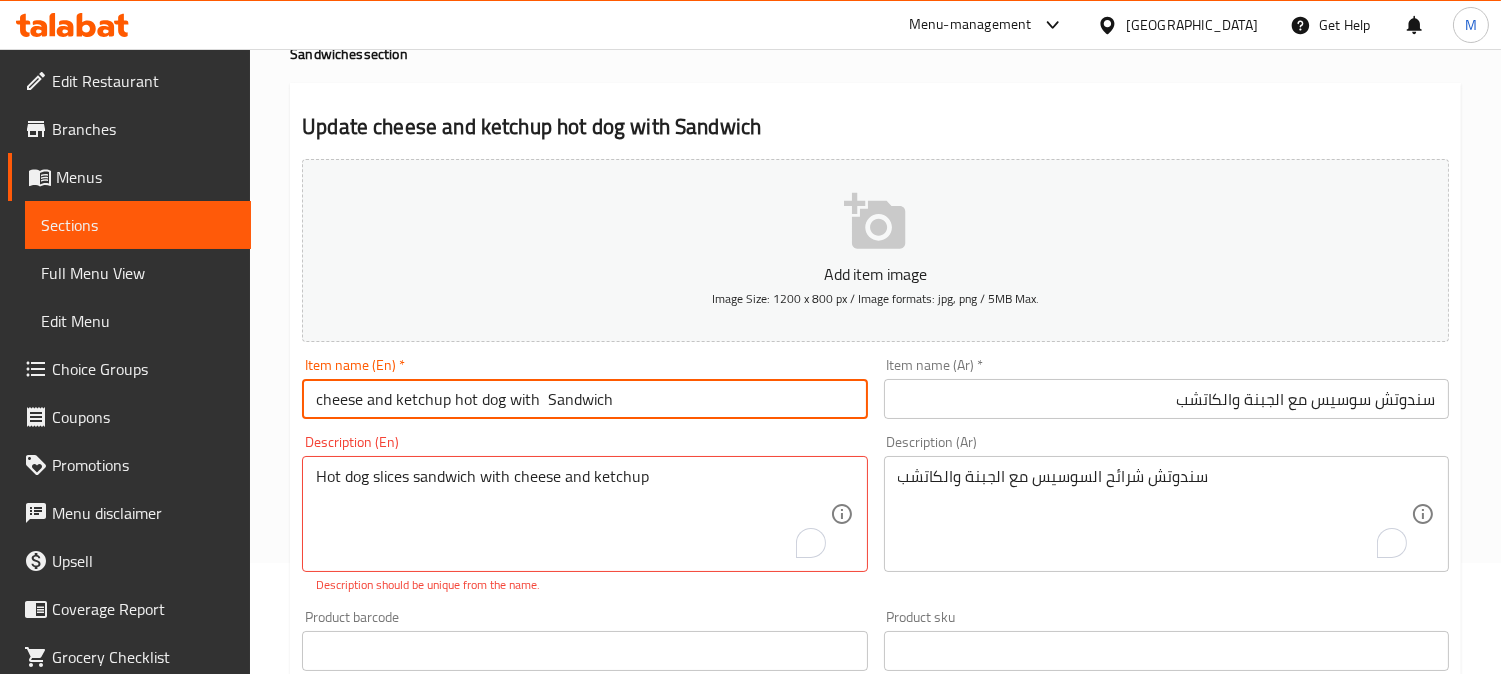 click on "cheese and ketchup hot dog with  Sandwich" at bounding box center [584, 399] 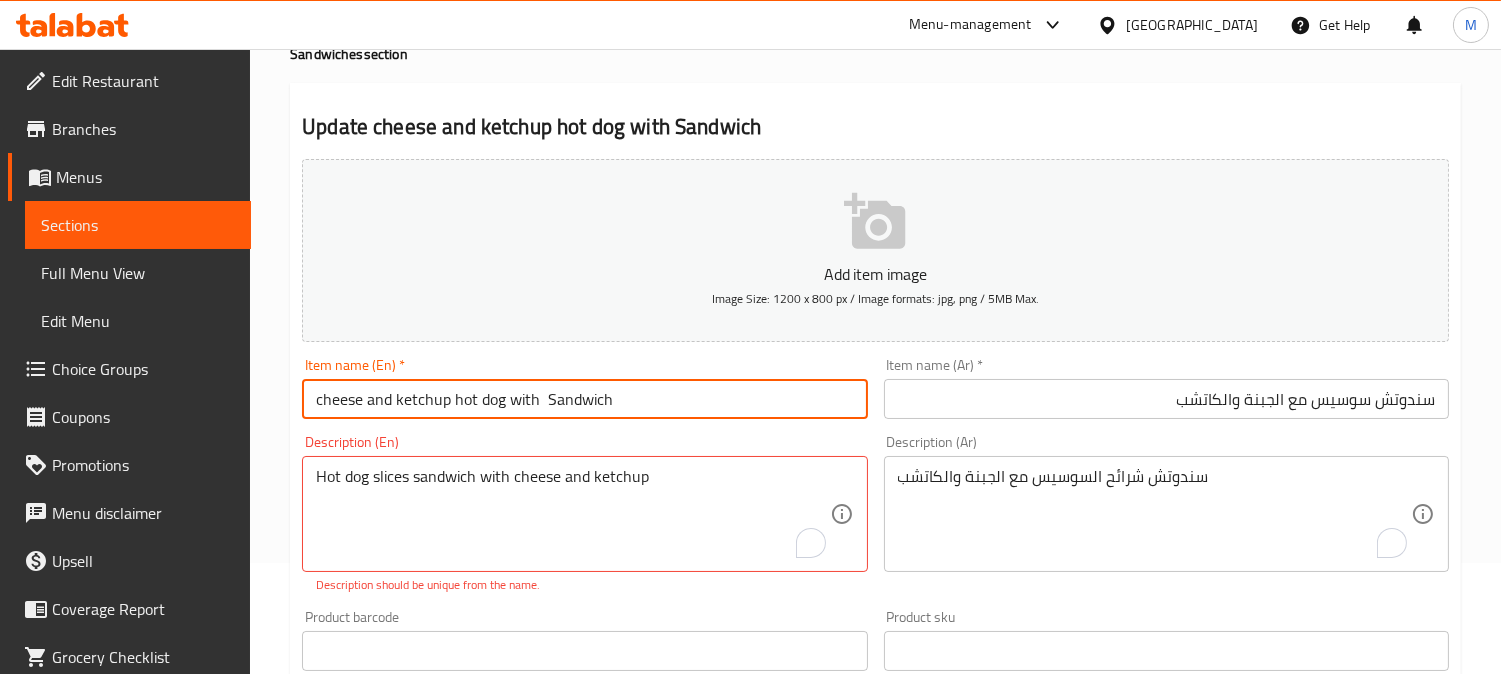 click on "cheese and ketchup hot dog with  Sandwich" at bounding box center (584, 399) 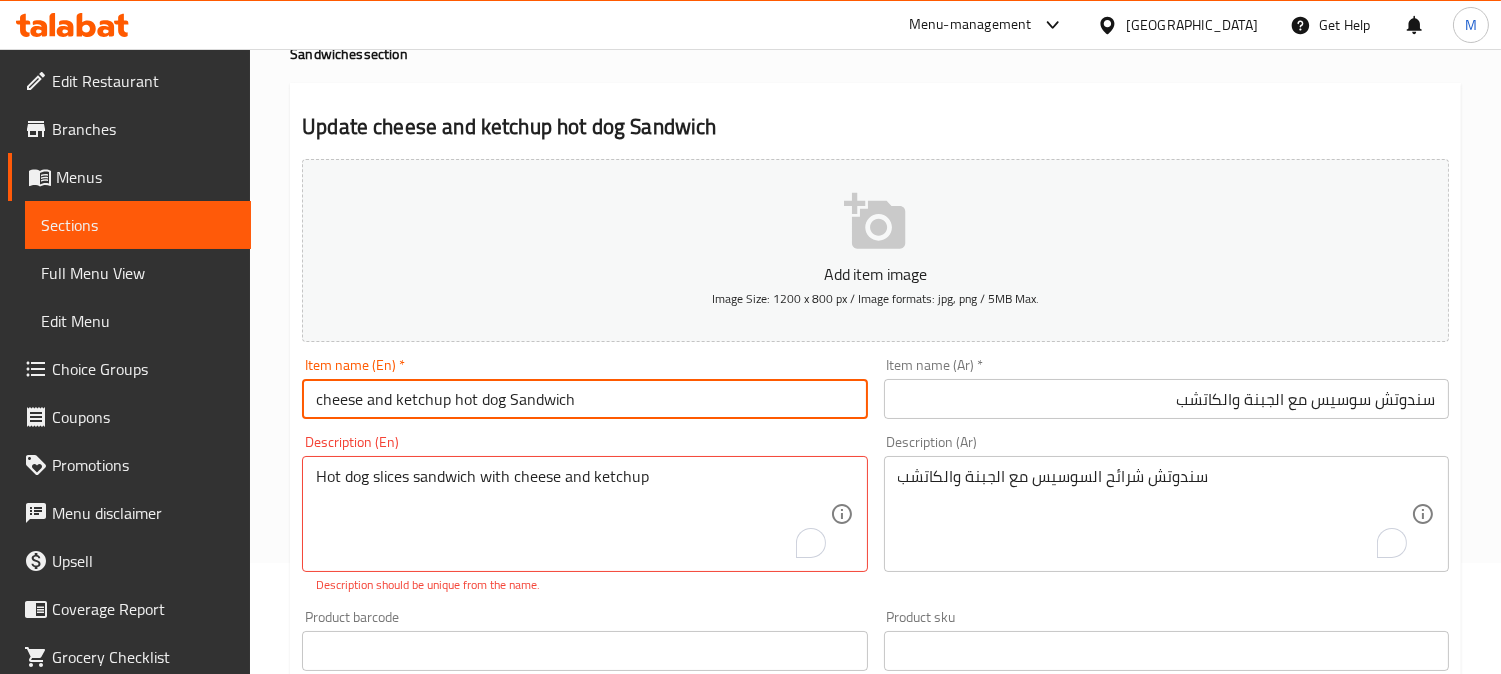 type on "cheese and ketchup hot dog Sandwich" 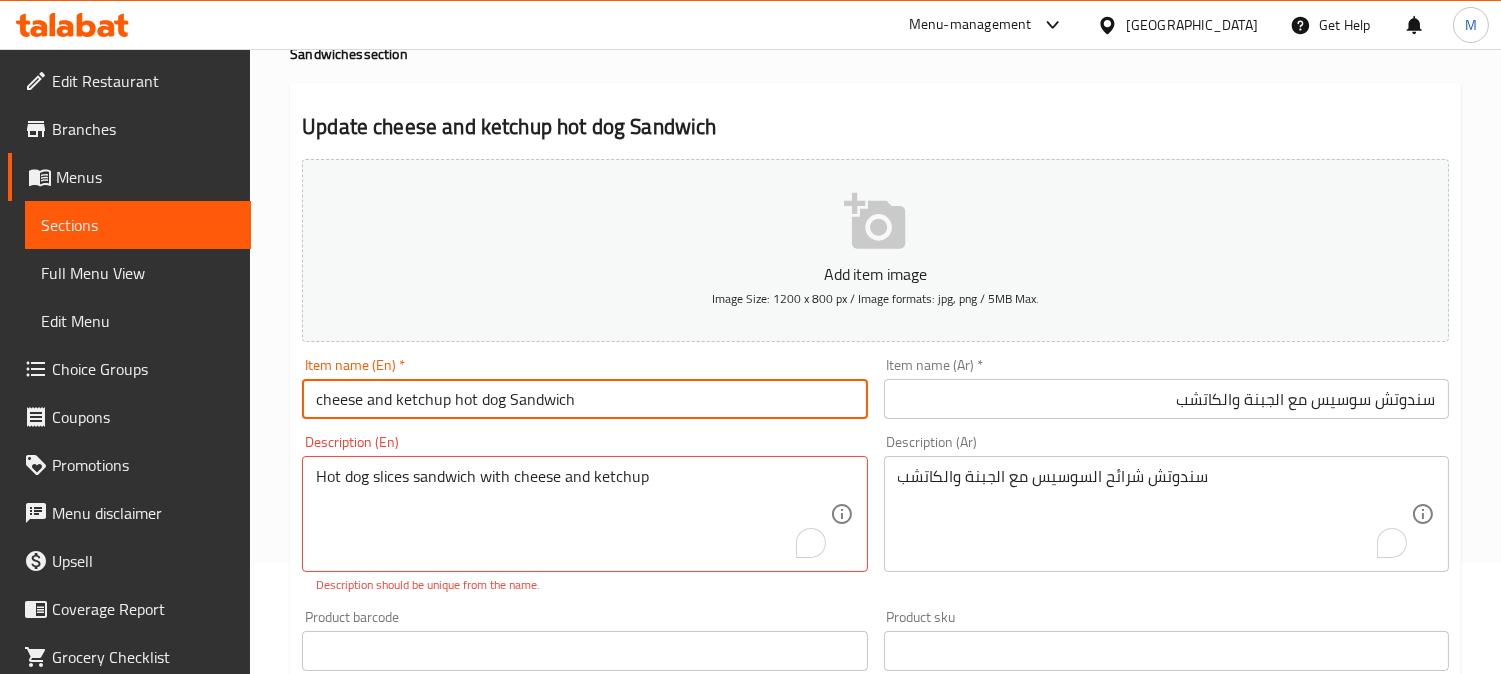 click on "سندوتش سوسيس مع الجبنة والكاتشب" at bounding box center [1166, 399] 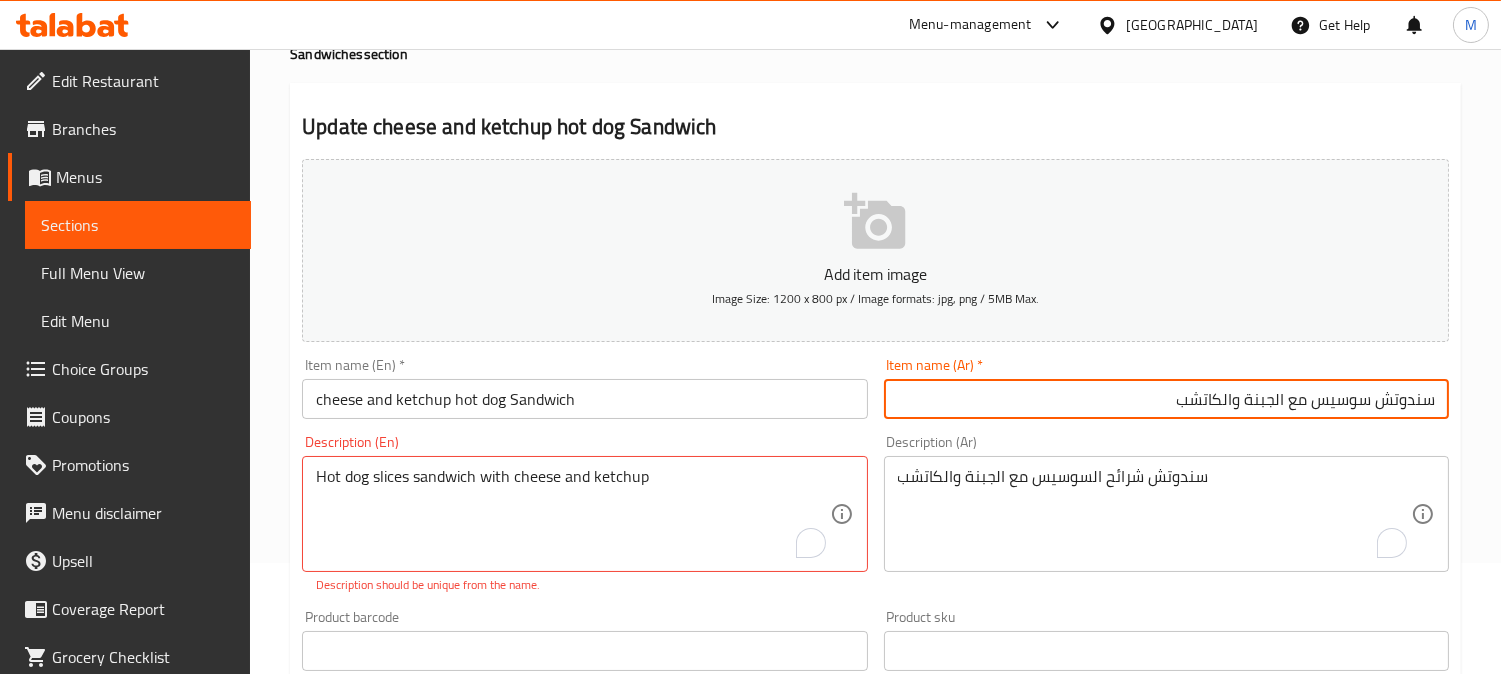 click on "سندوتش سوسيس مع الجبنة والكاتشب" at bounding box center [1166, 399] 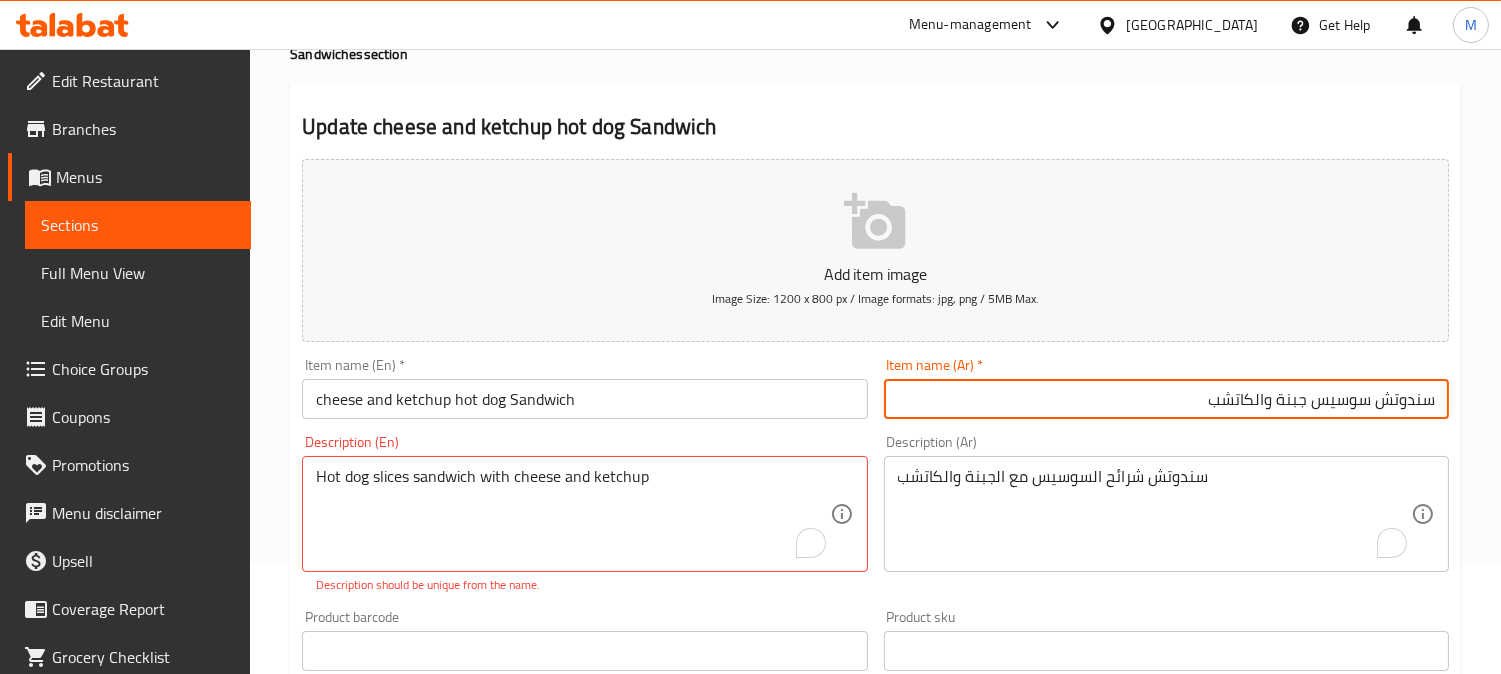 click on "سندوتش سوسيس جبنة والكاتشب" at bounding box center [1166, 399] 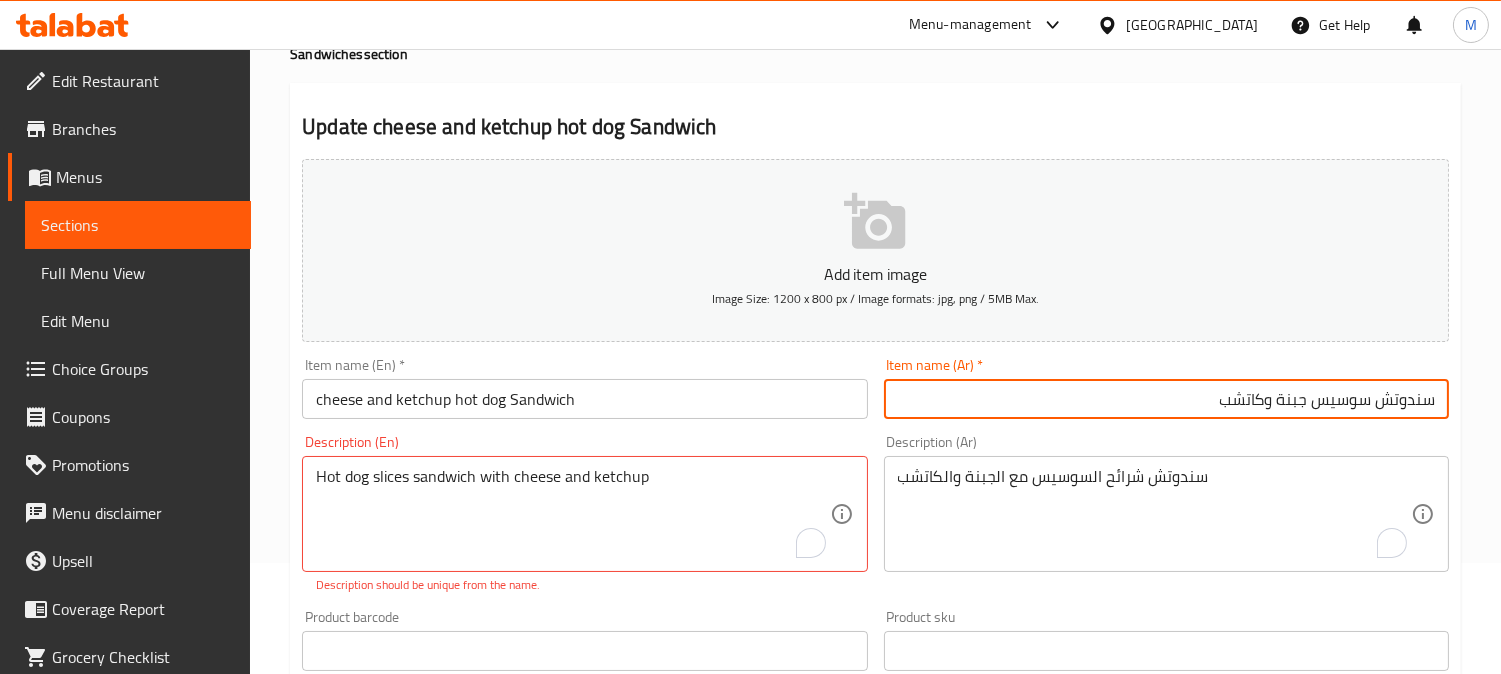click on "سندوتش سوسيس جبنة وكاتشب" at bounding box center (1166, 399) 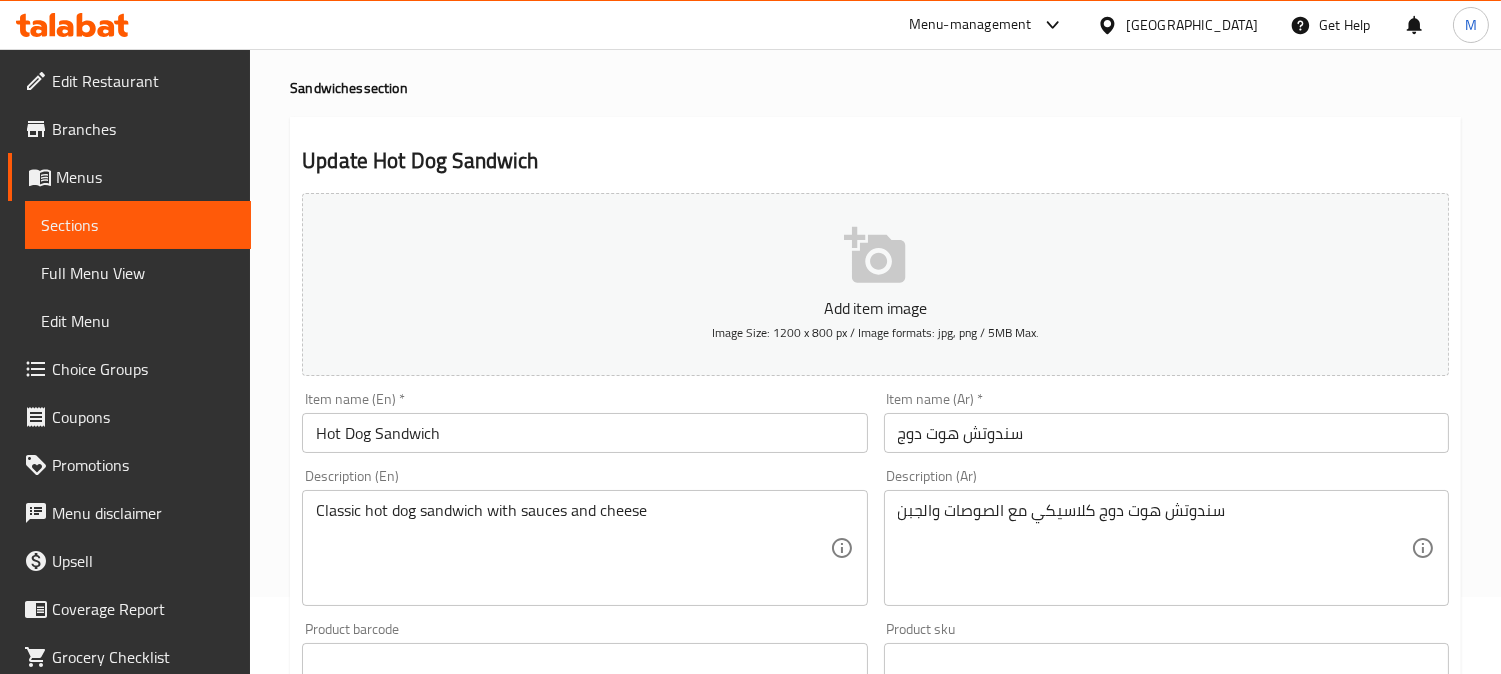 scroll, scrollTop: 111, scrollLeft: 0, axis: vertical 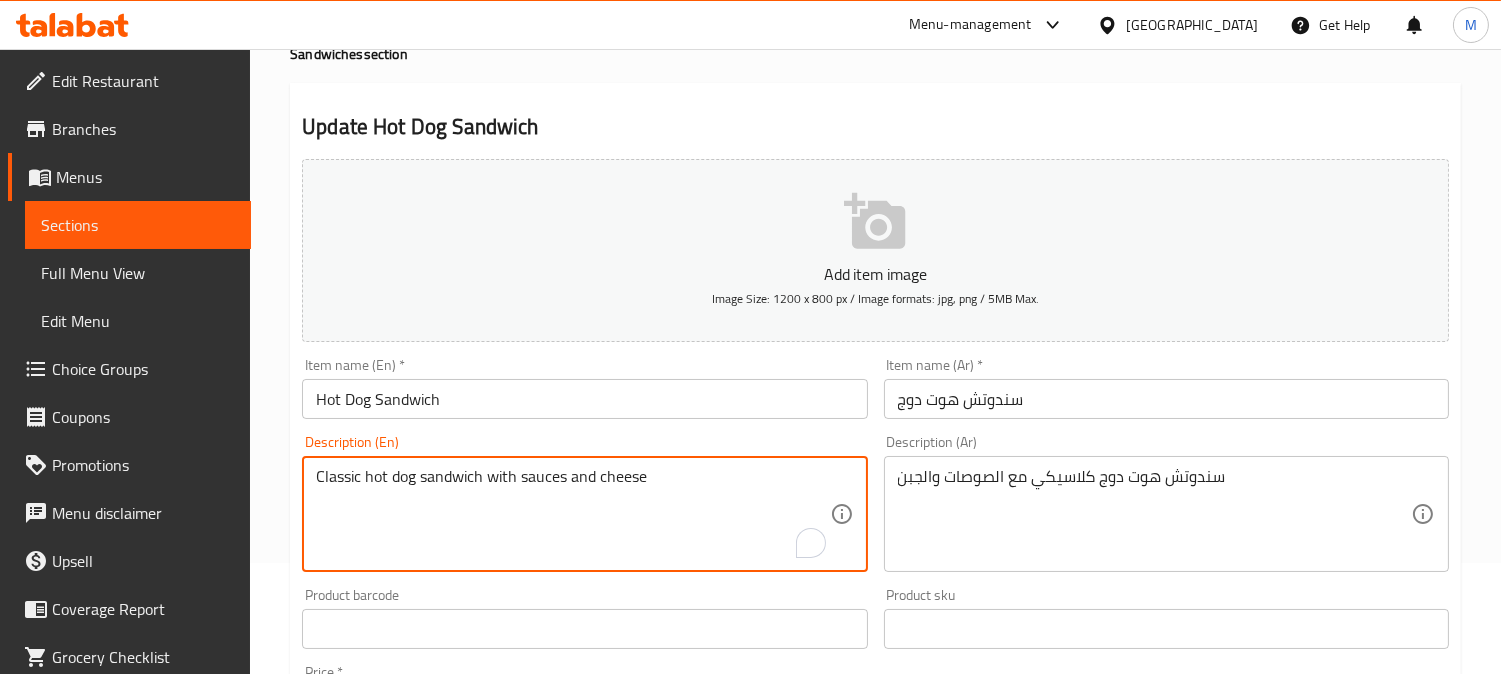 drag, startPoint x: 515, startPoint y: 481, endPoint x: 652, endPoint y: 482, distance: 137.00365 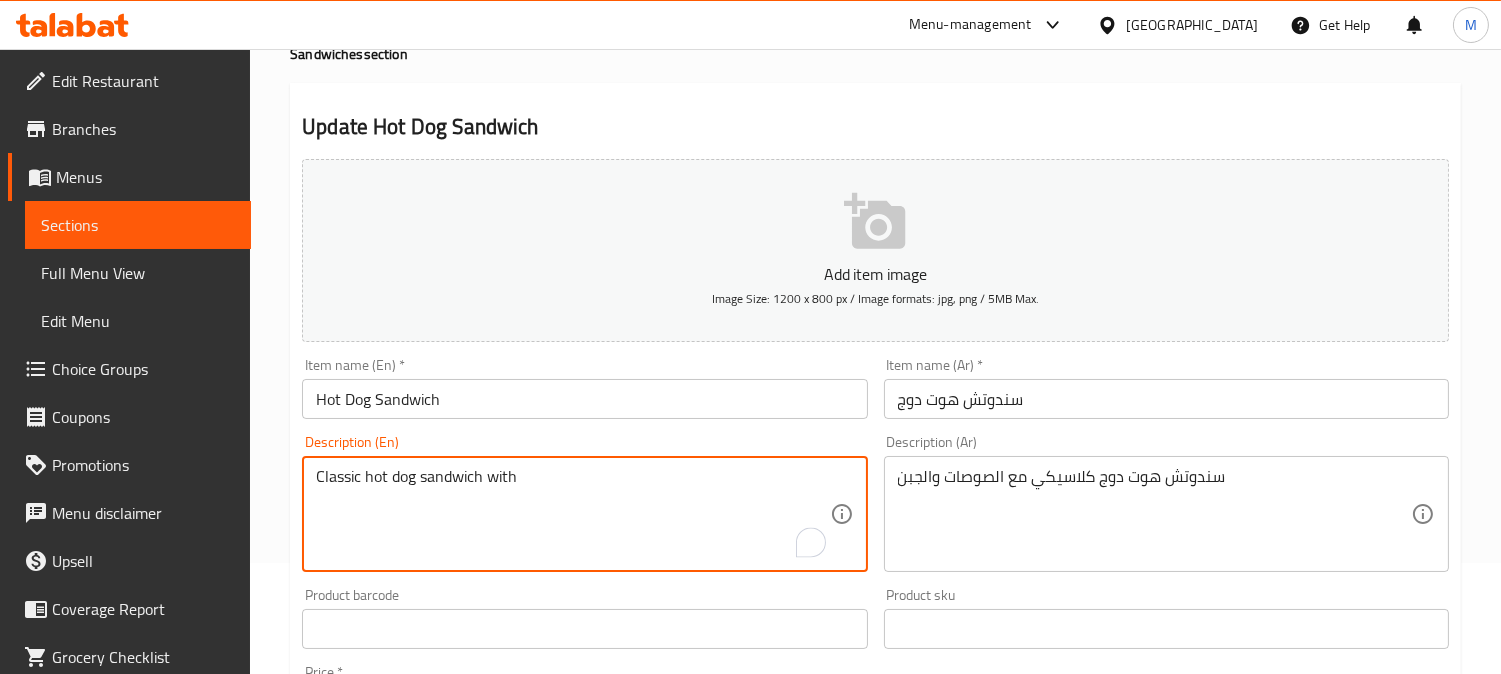 type on "Classic hot dog sandwich with sauces and cheese" 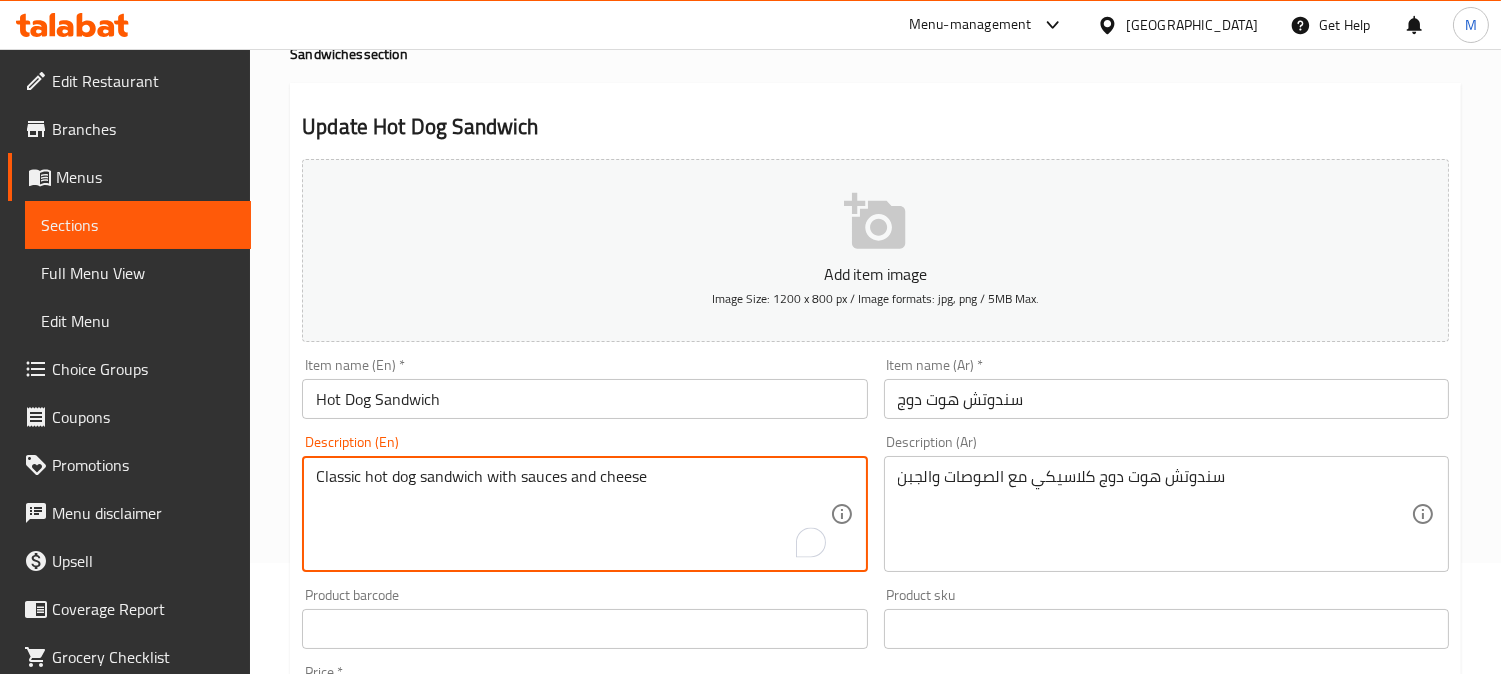 click on "Hot Dog Sandwich" at bounding box center (584, 399) 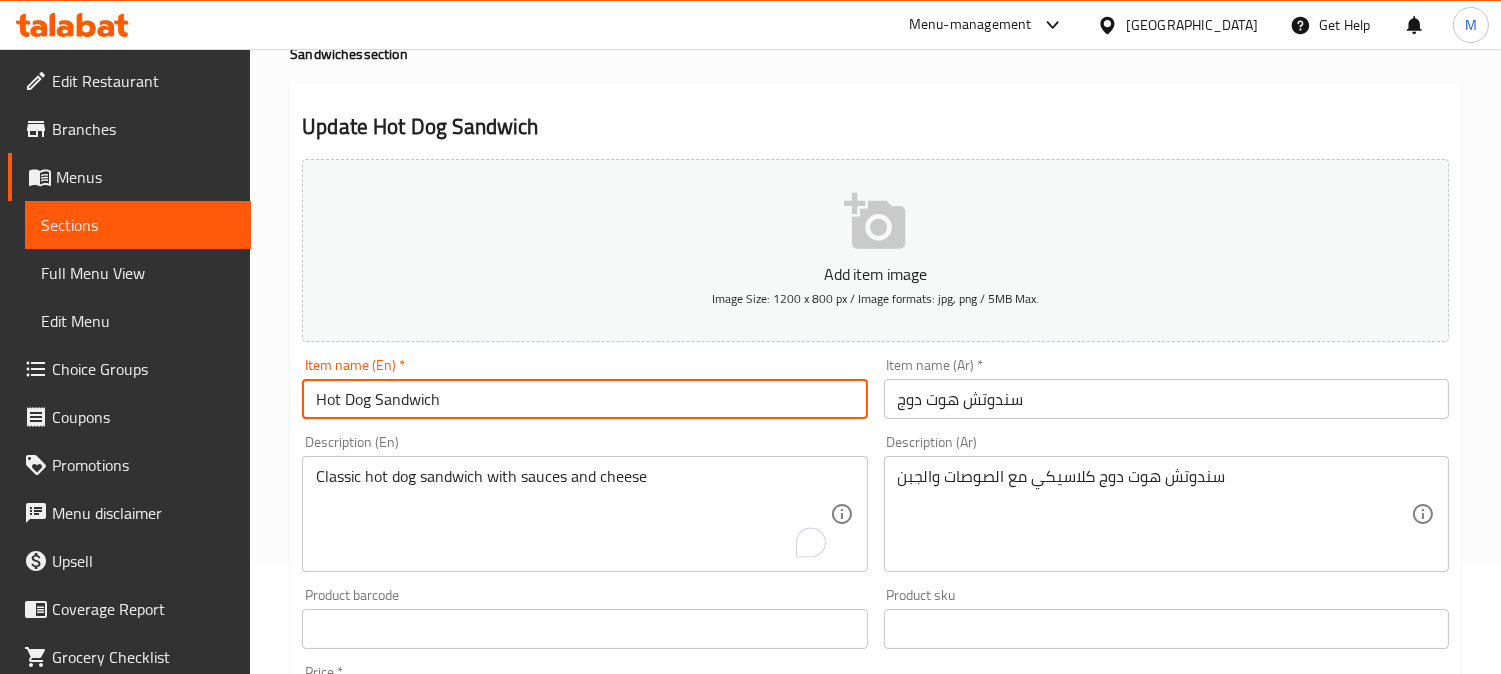 paste on "sauces and cheese" 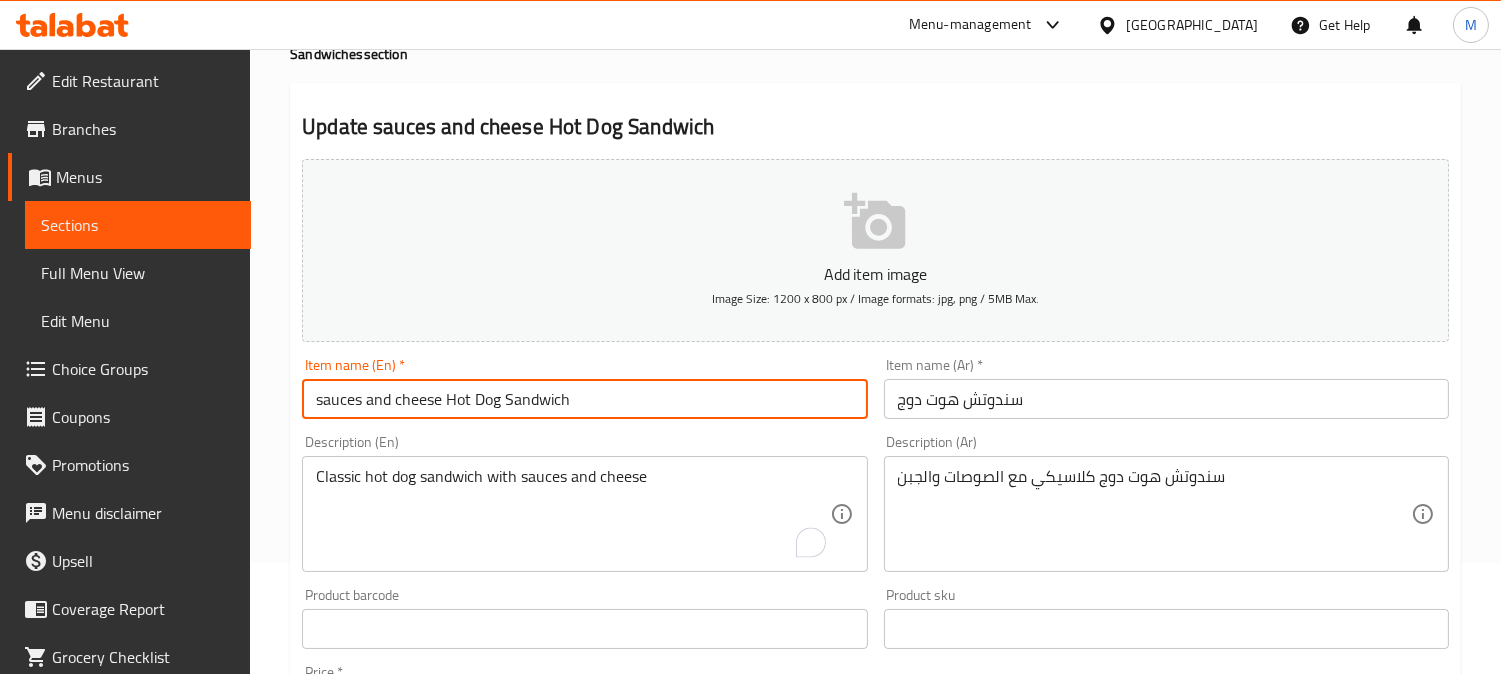 type on "sauces and cheese Hot Dog Sandwich" 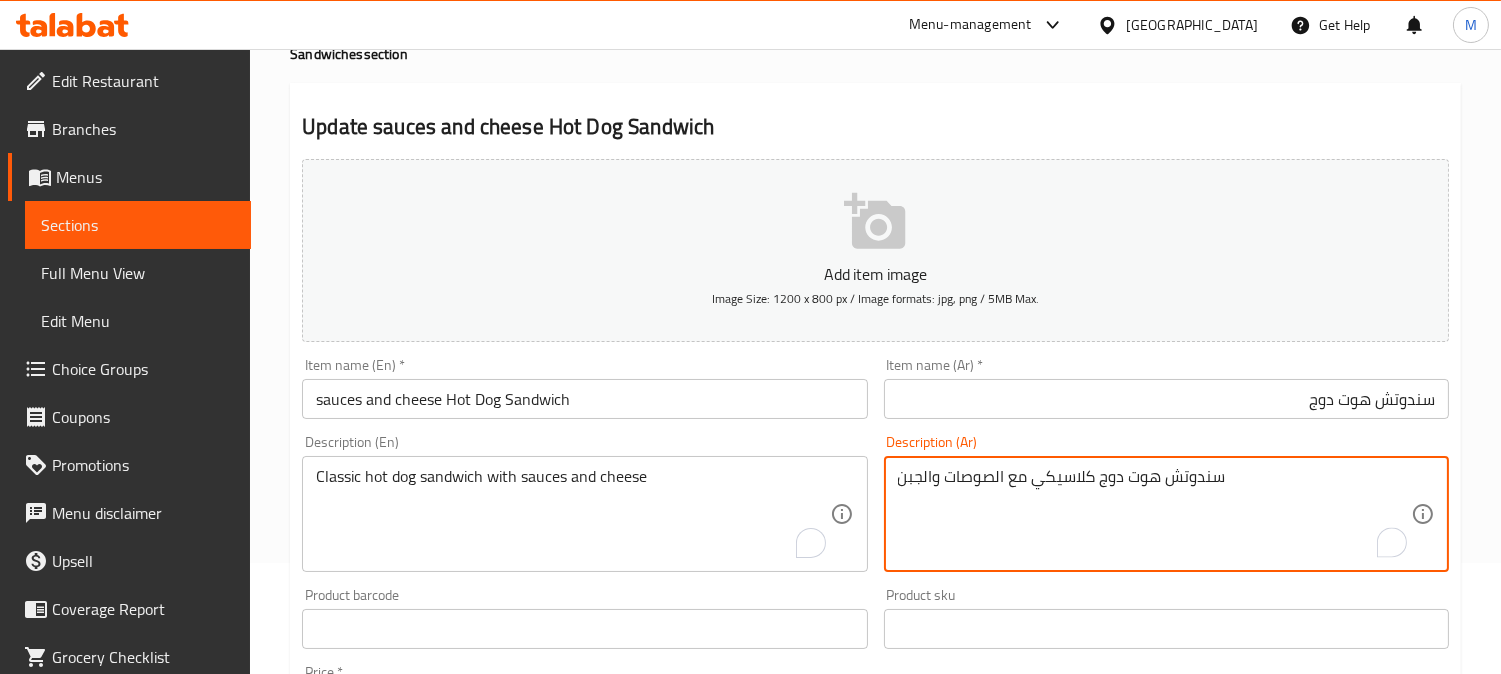 drag, startPoint x: 995, startPoint y: 475, endPoint x: 894, endPoint y: 477, distance: 101.0198 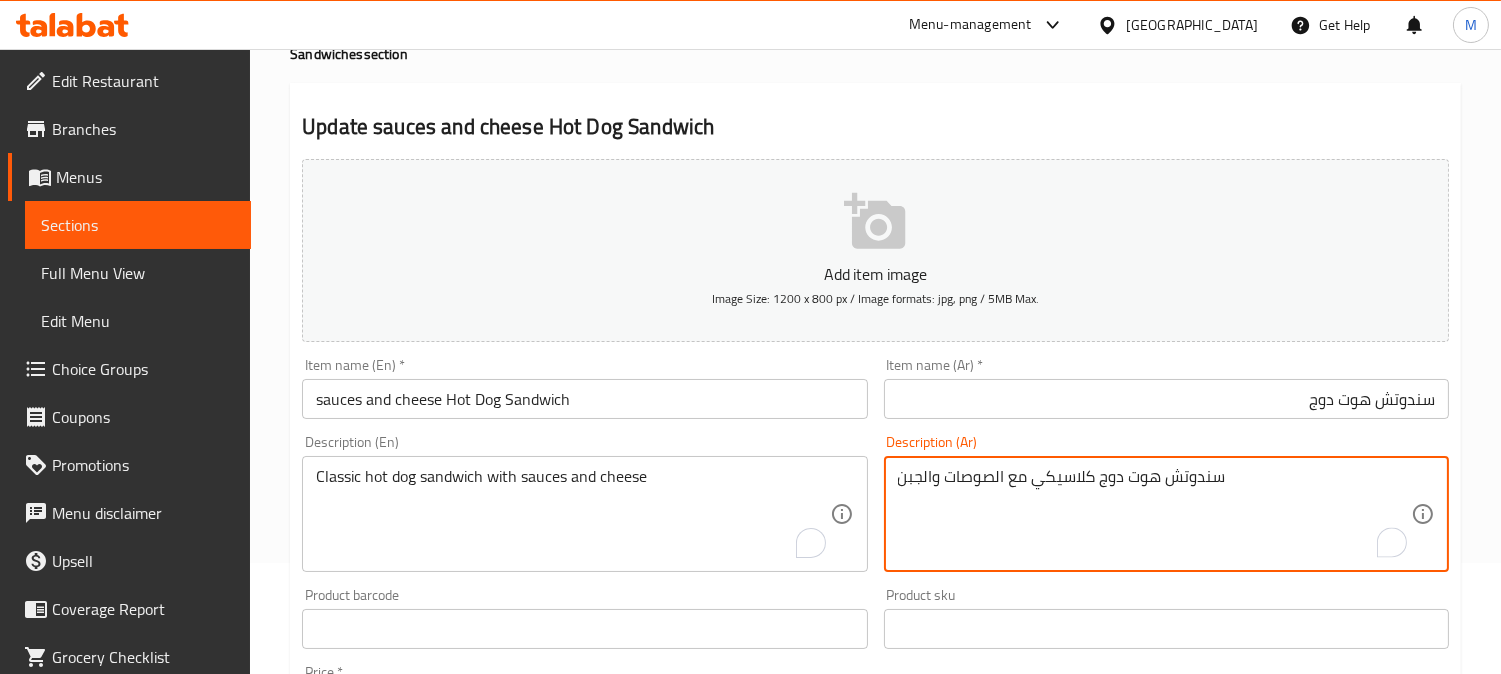click on "سندوتش هوت دوج كلاسيكي مع الصوصات والجبن Description (Ar)" at bounding box center [1166, 514] 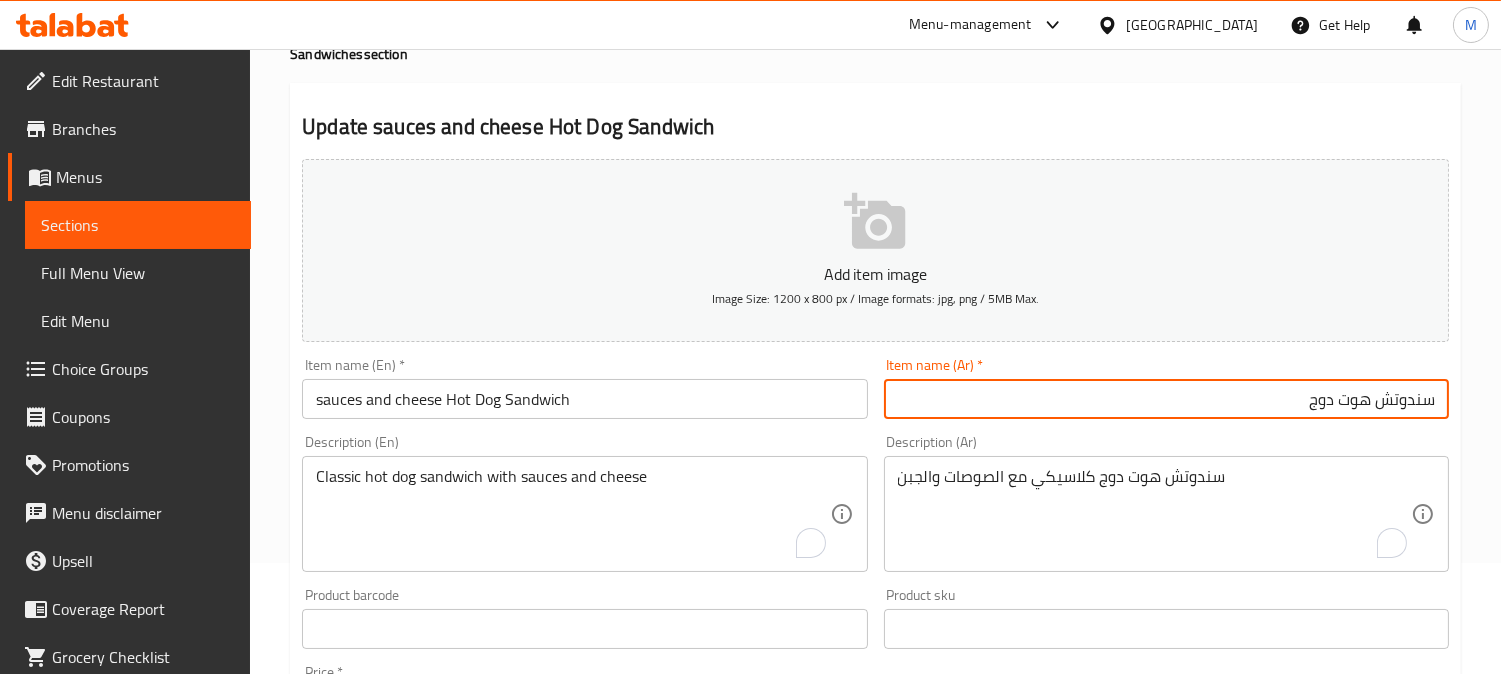 paste on "صوصات والجبن" 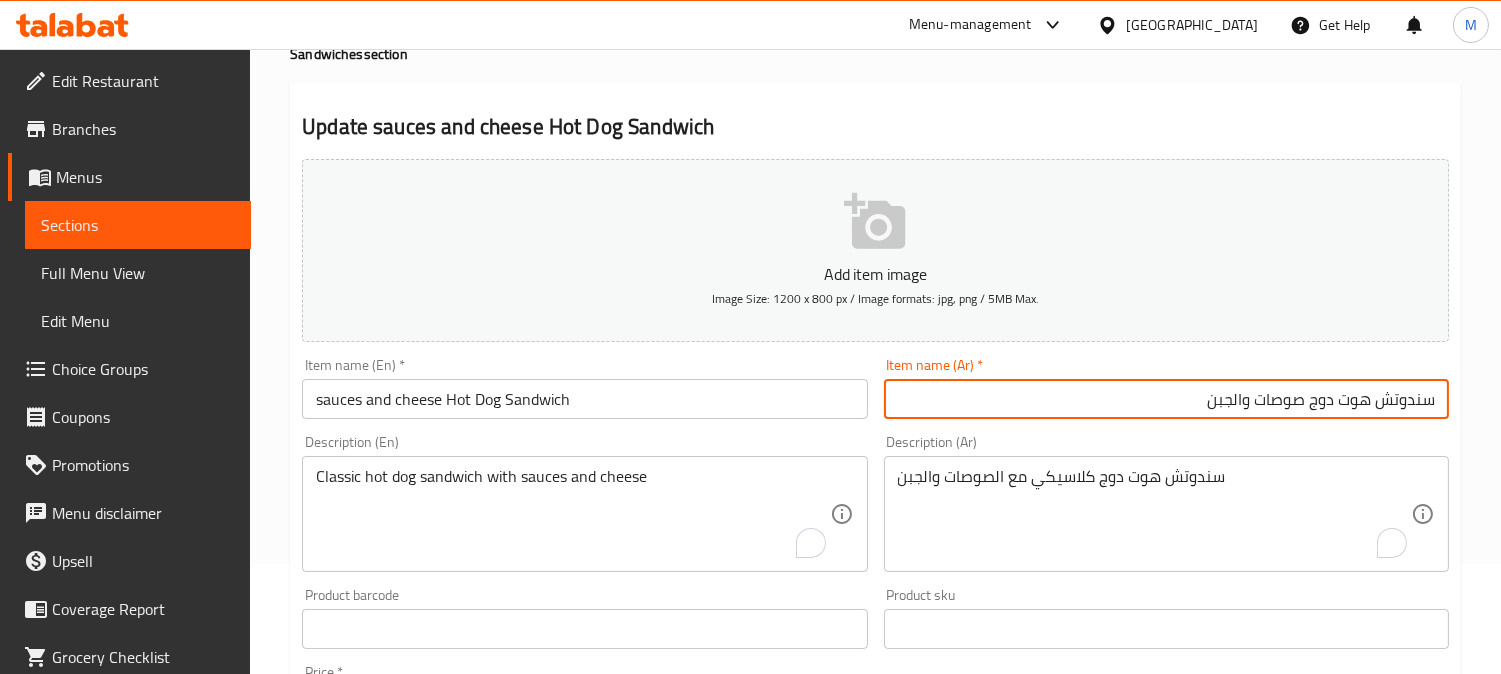 click on "سندوتش هوت دوج صوصات والجبن" at bounding box center (1166, 399) 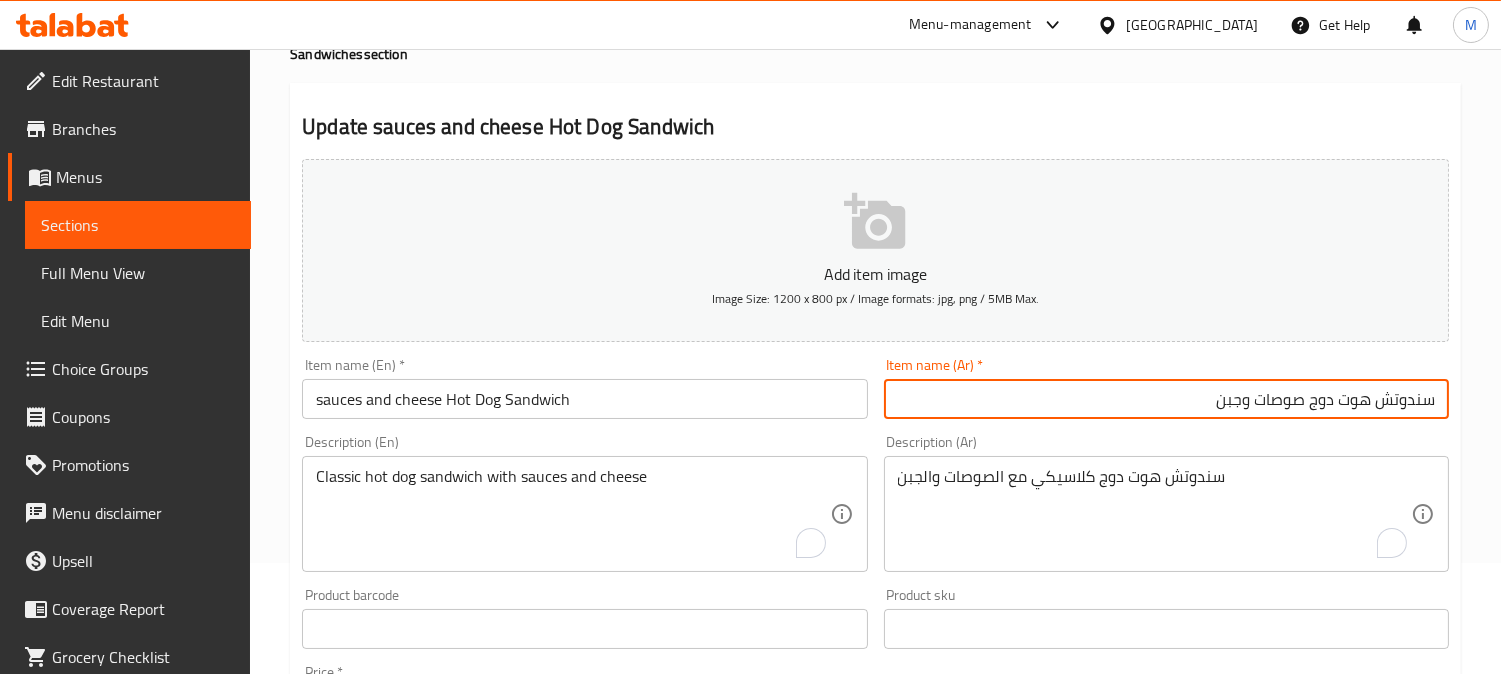 click on "سندوتش هوت دوج صوصات وجبن" at bounding box center (1166, 399) 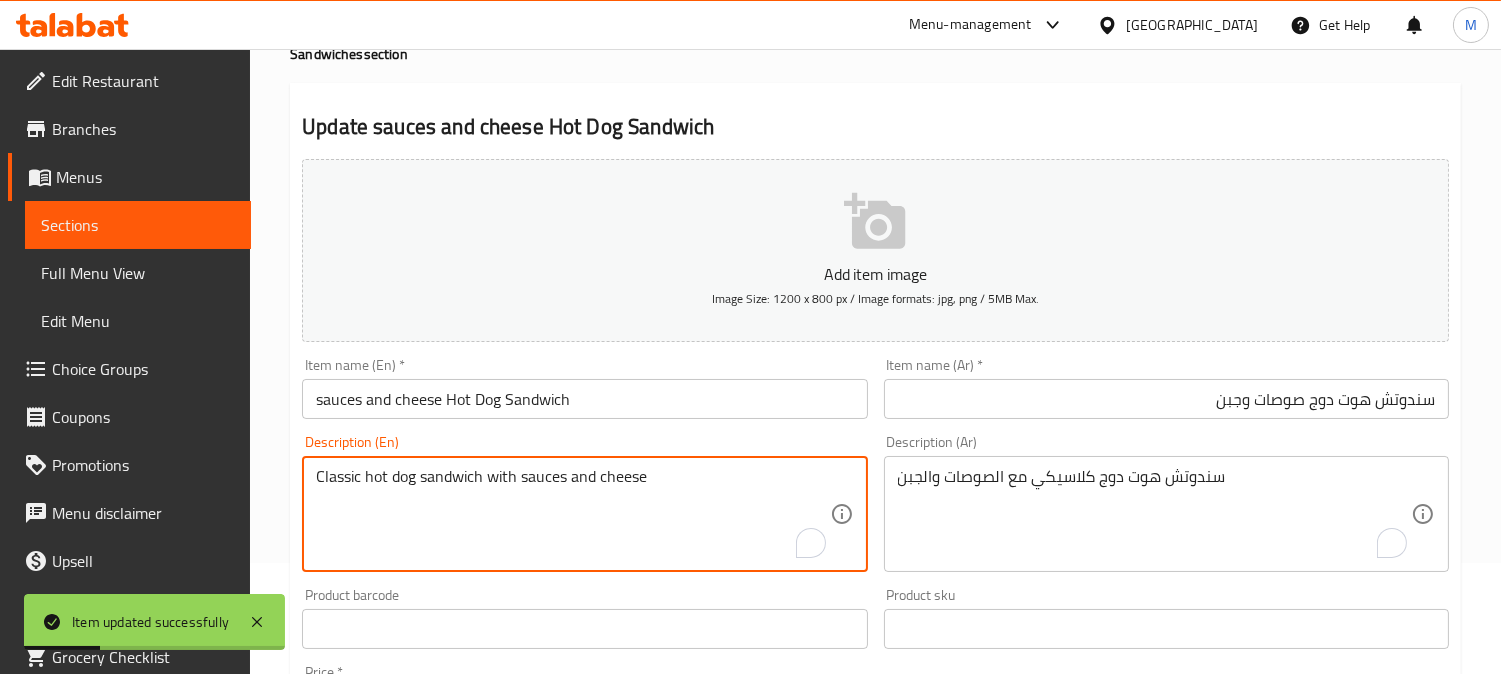 click on "Classic hot dog sandwich with sauces and cheese" at bounding box center [572, 514] 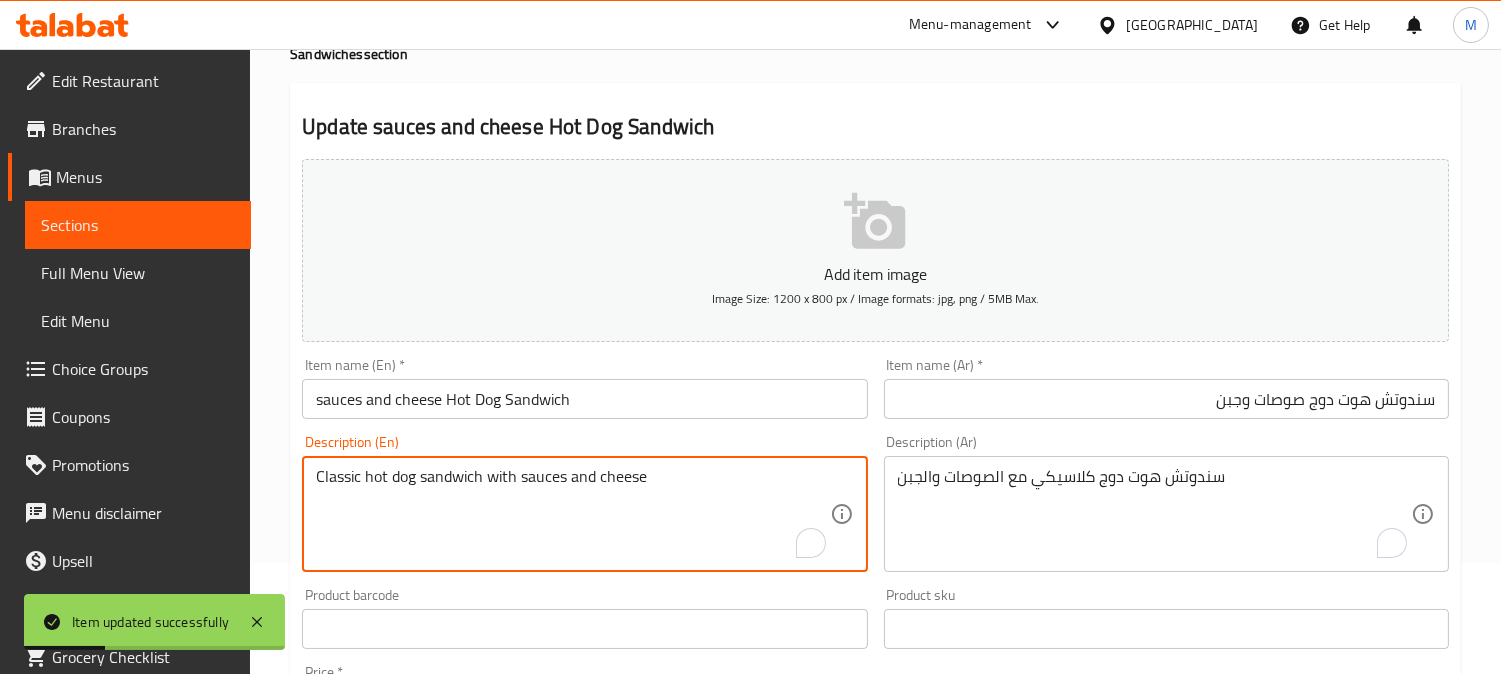 click on "Classic hot dog sandwich with sauces and cheese" at bounding box center [572, 514] 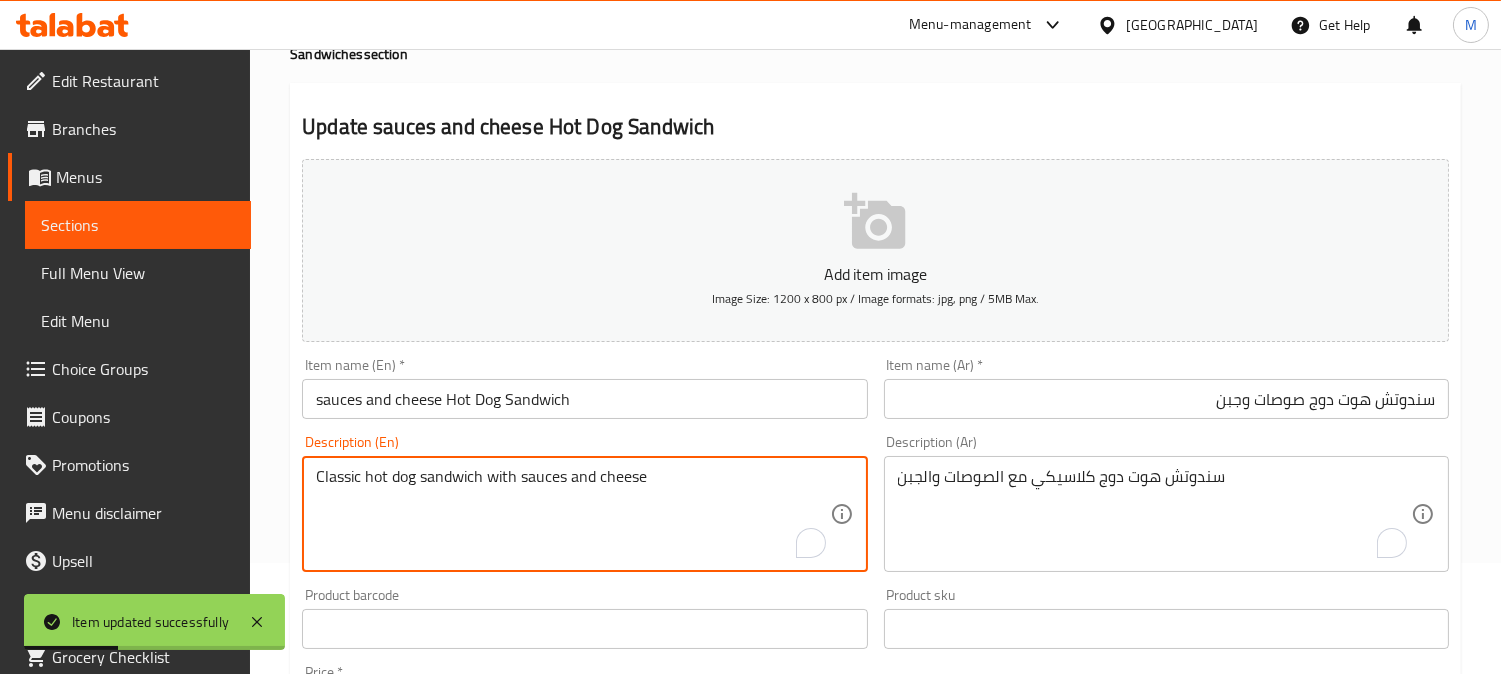 click on "Classic hot dog sandwich with sauces and cheese" at bounding box center [572, 514] 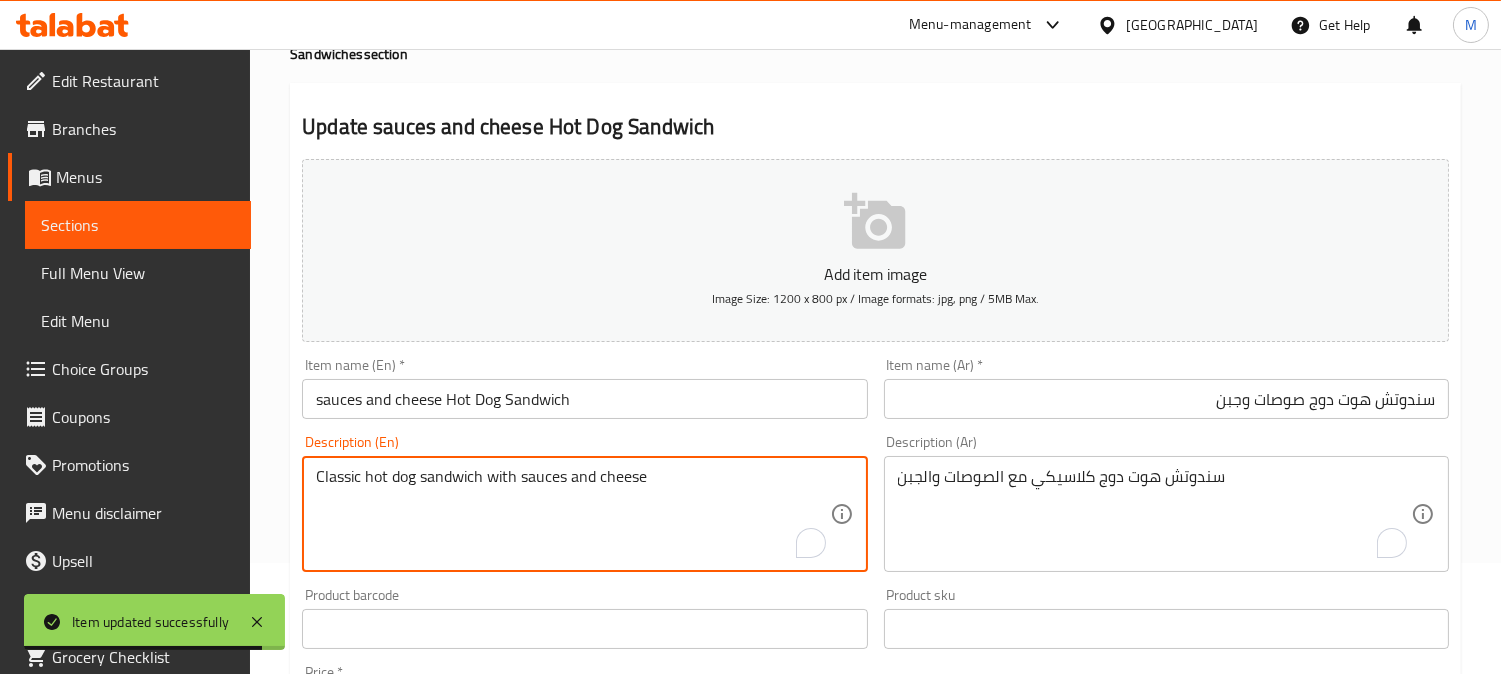 click on "Classic hot dog sandwich with sauces and cheese" at bounding box center (572, 514) 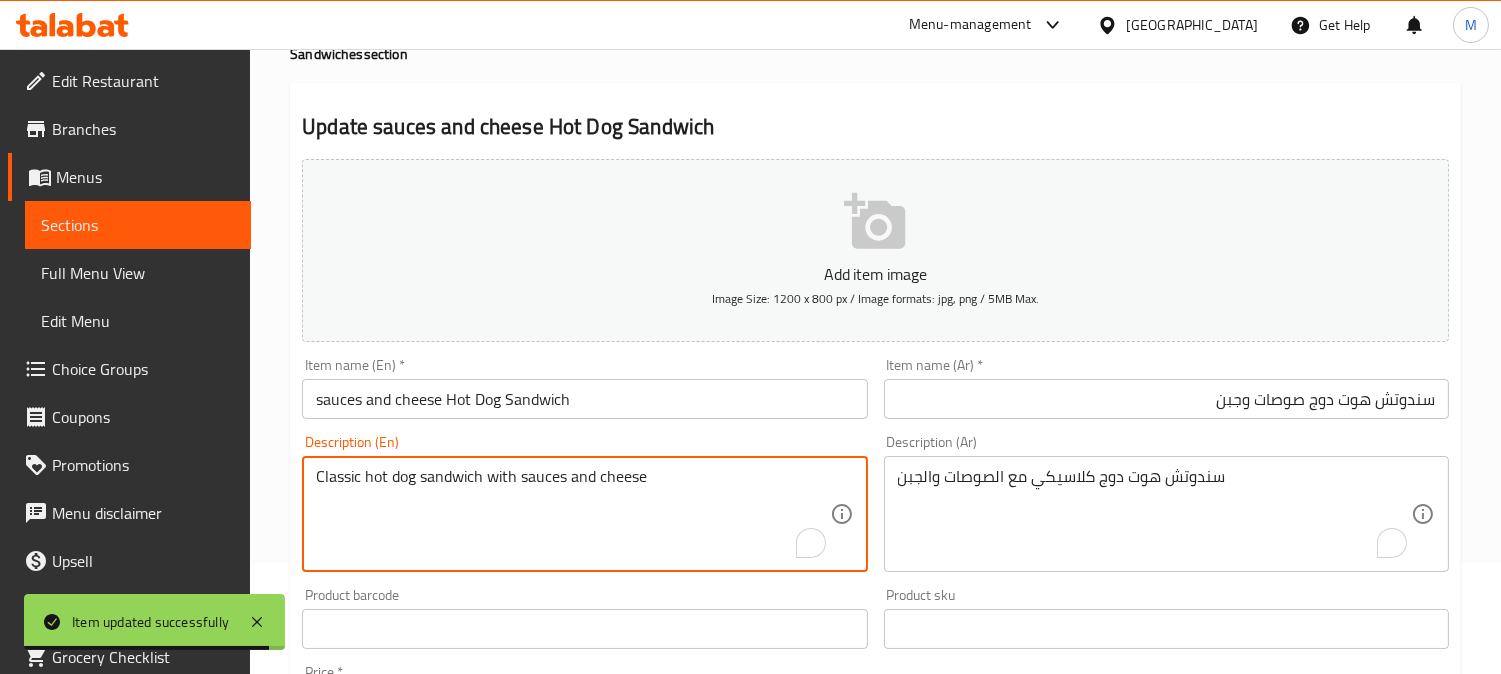 click on "Classic hot dog sandwich with sauces and cheese" at bounding box center [572, 514] 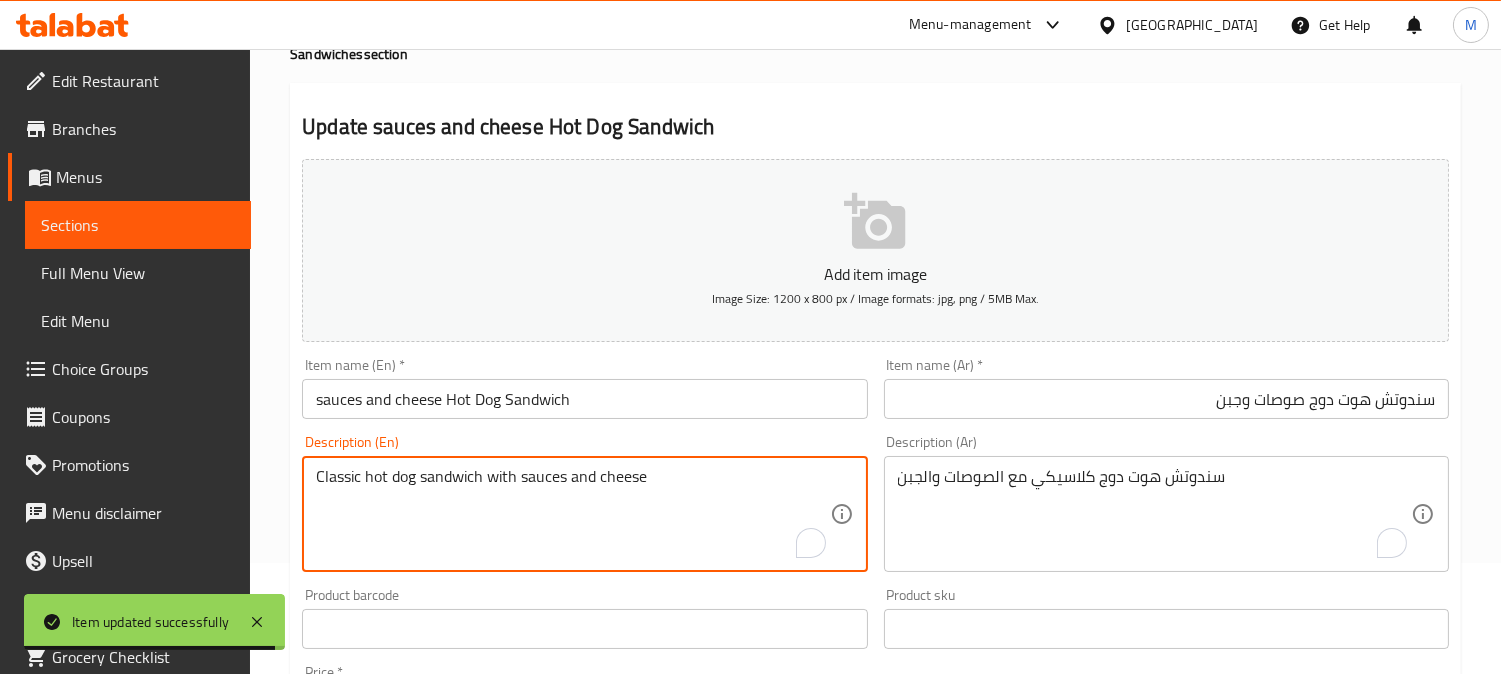 click on "Classic hot dog sandwich with sauces and cheese" at bounding box center [572, 514] 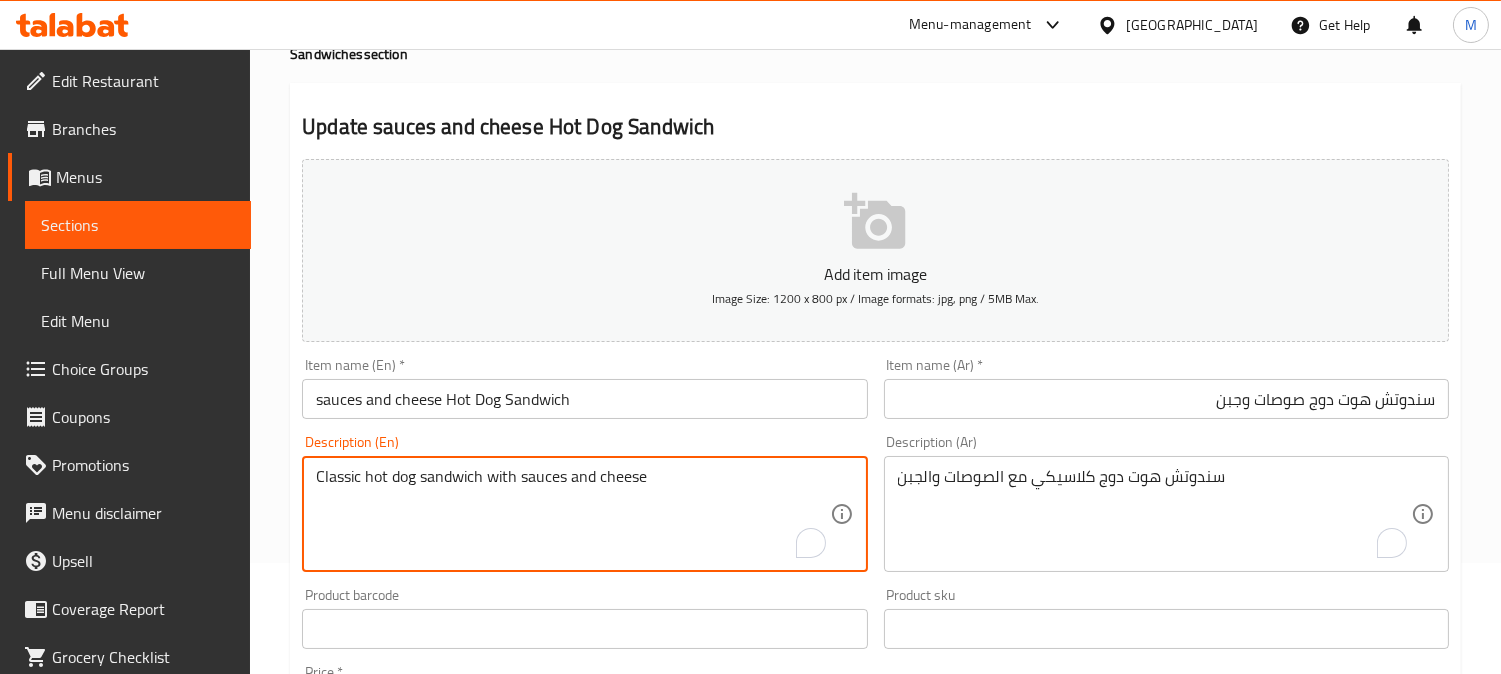 click on "Classic hot dog sandwich with sauces and cheese" at bounding box center (572, 514) 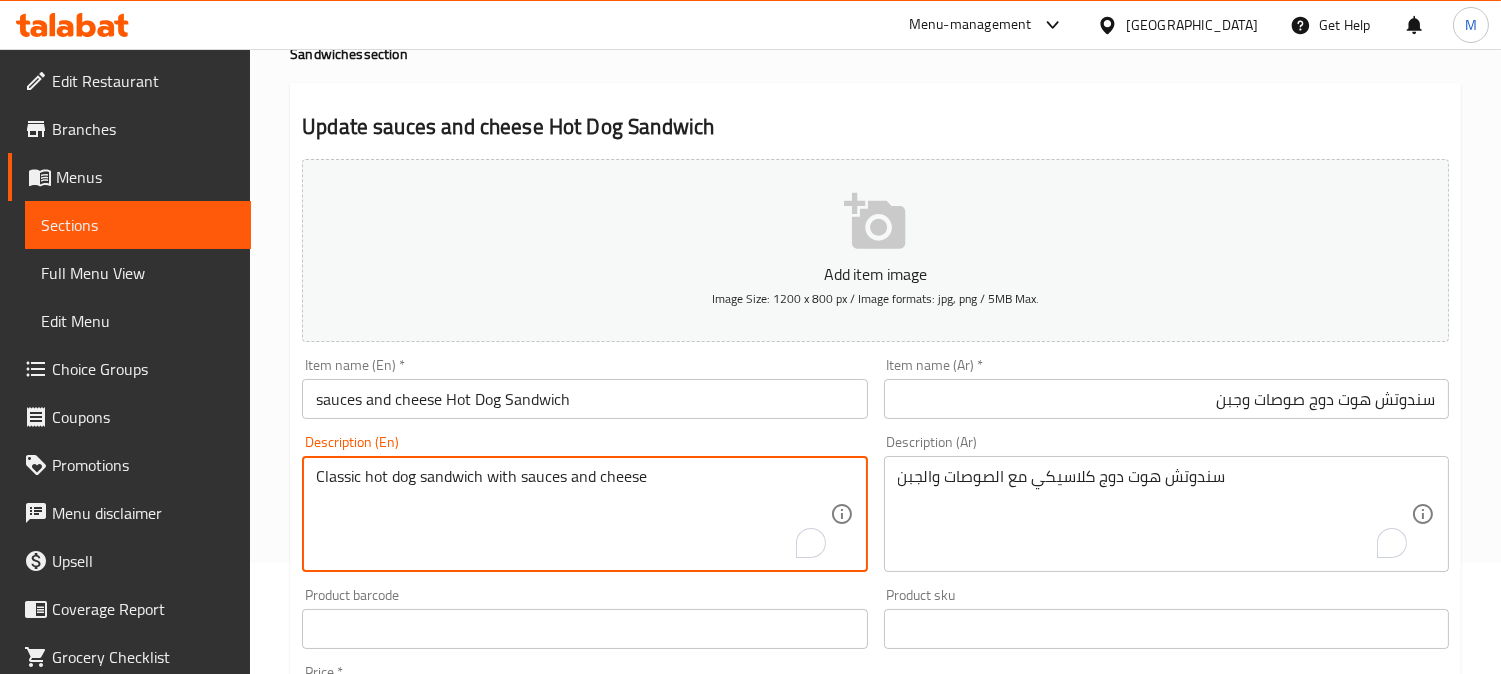 click on "Classic hot dog sandwich with sauces and cheese" at bounding box center [572, 514] 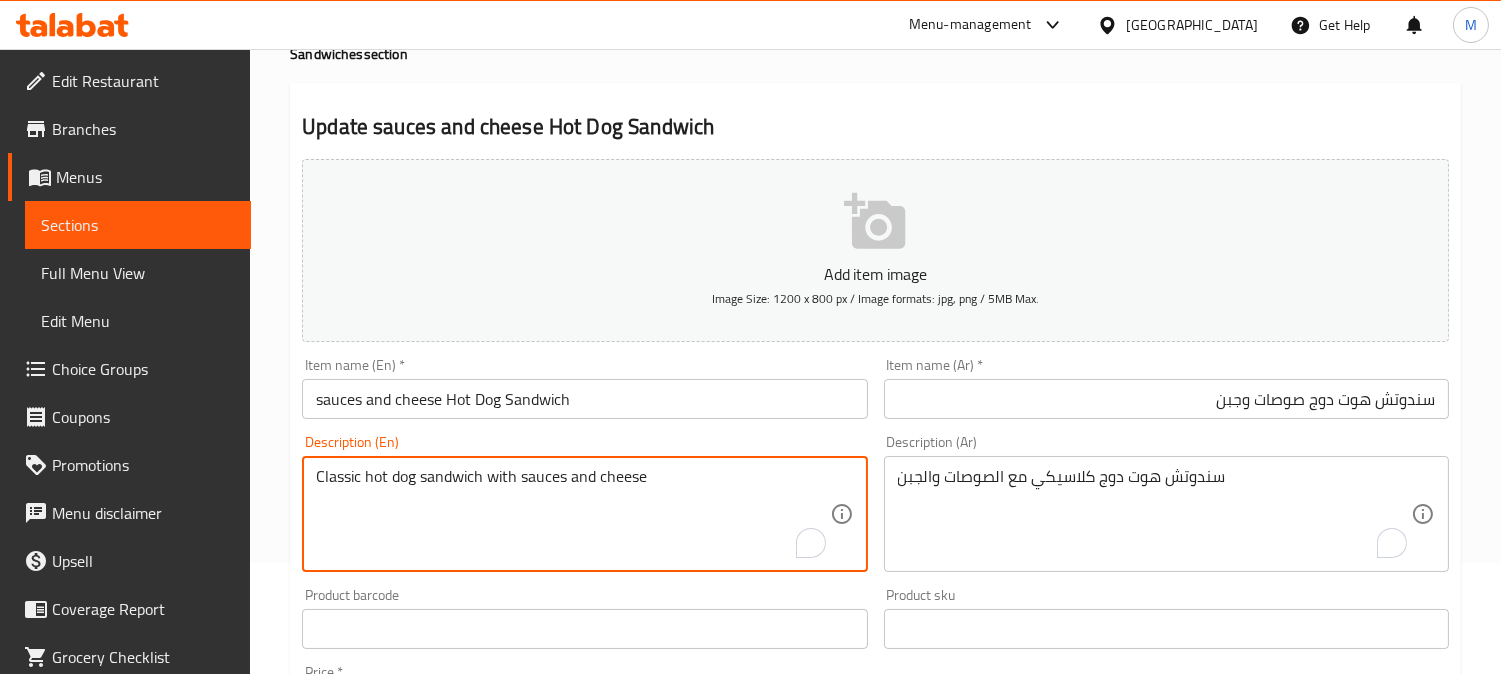 click on "Classic hot dog sandwich with sauces and cheese" at bounding box center (572, 514) 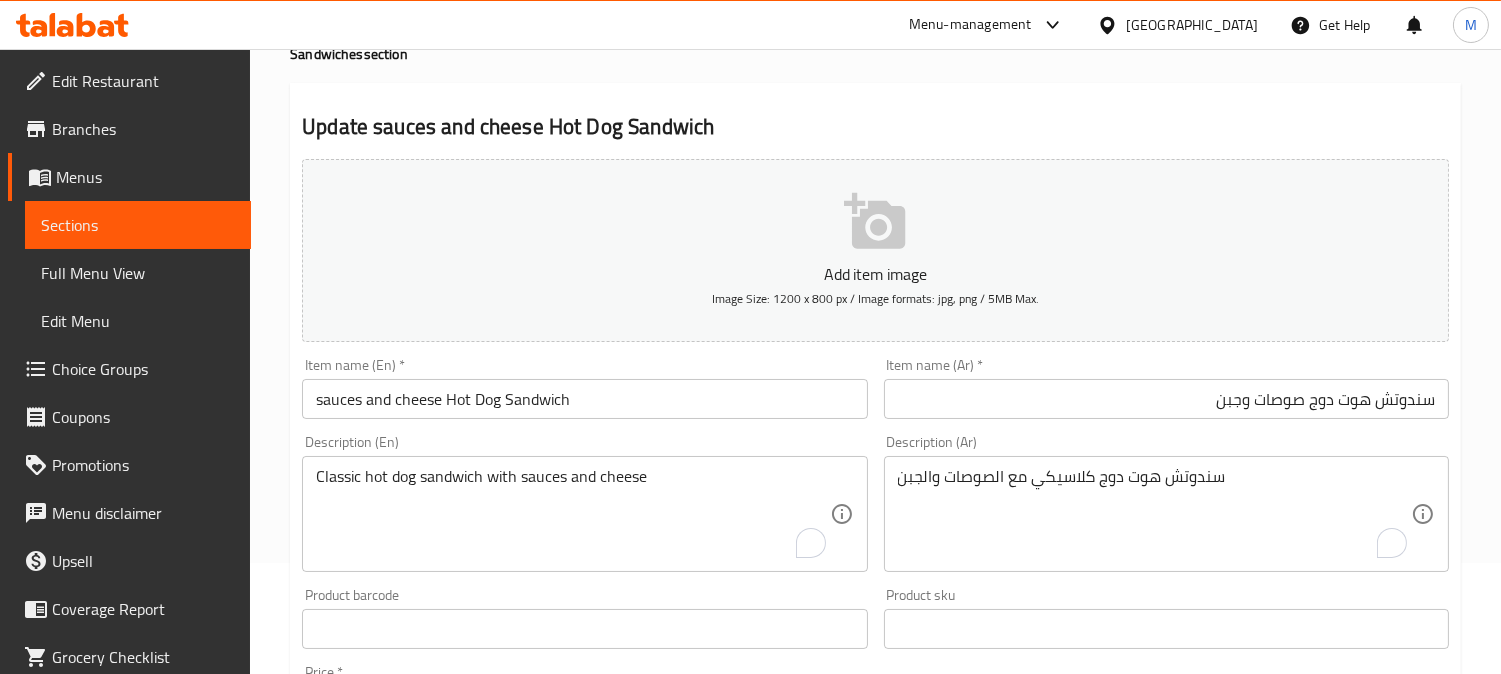 click on "Classic hot dog sandwich with sauces and cheese Description (En)" at bounding box center (584, 514) 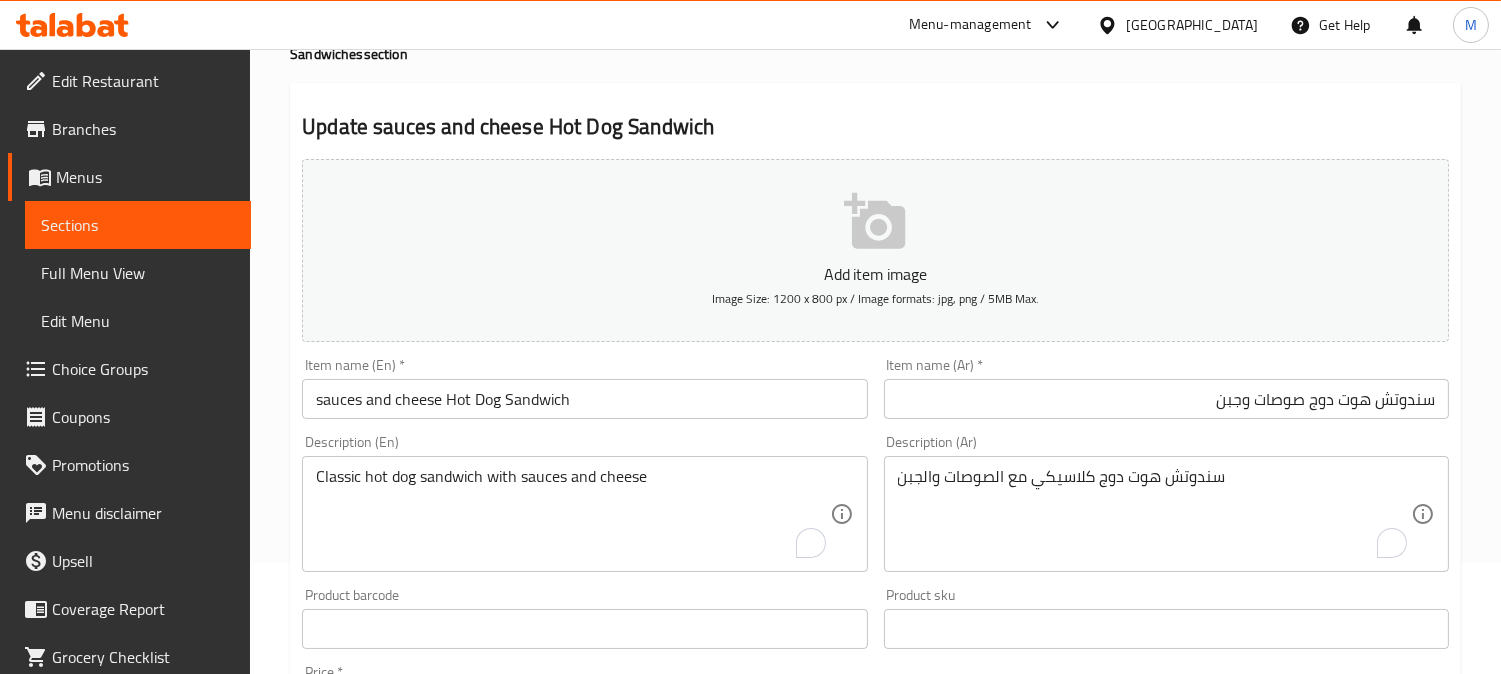 click on "Classic hot dog sandwich with sauces and cheese Description (En)" at bounding box center (584, 514) 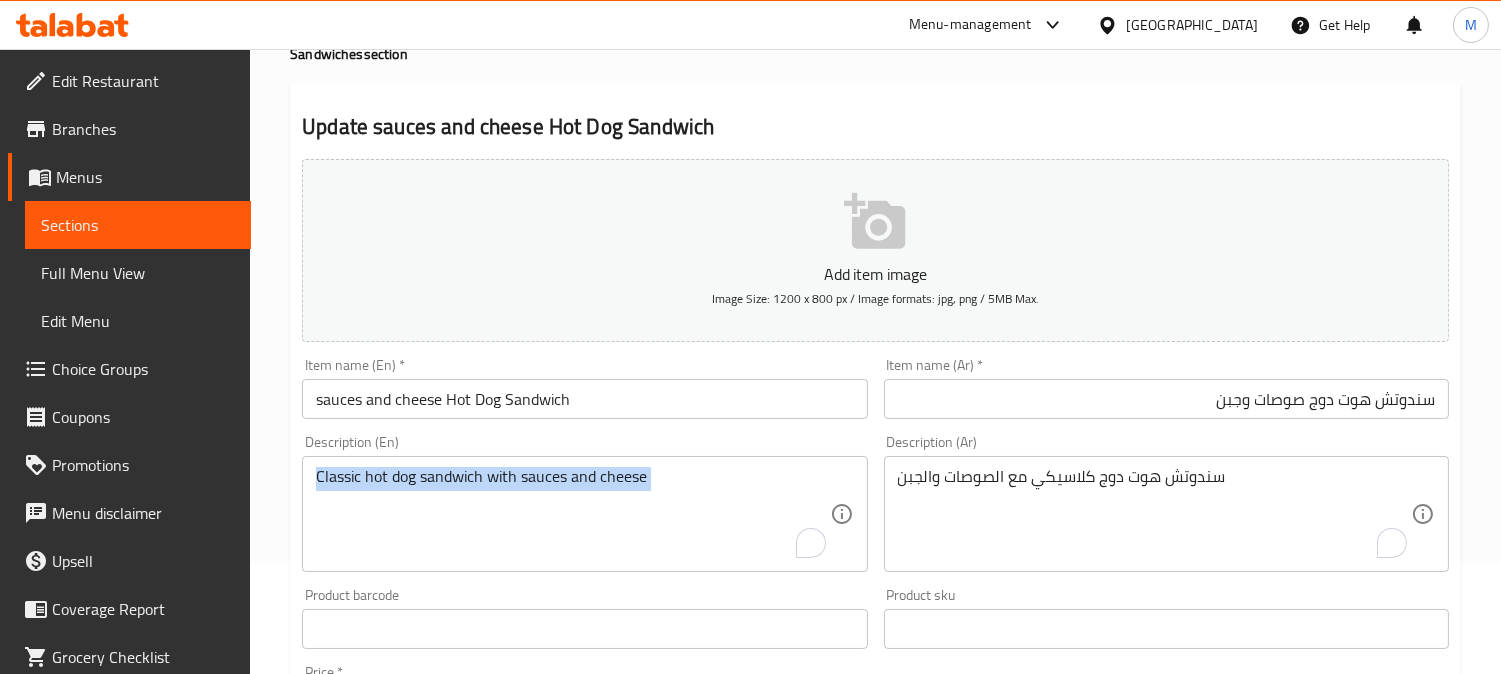 click on "Classic hot dog sandwich with sauces and cheese Description (En)" at bounding box center [584, 514] 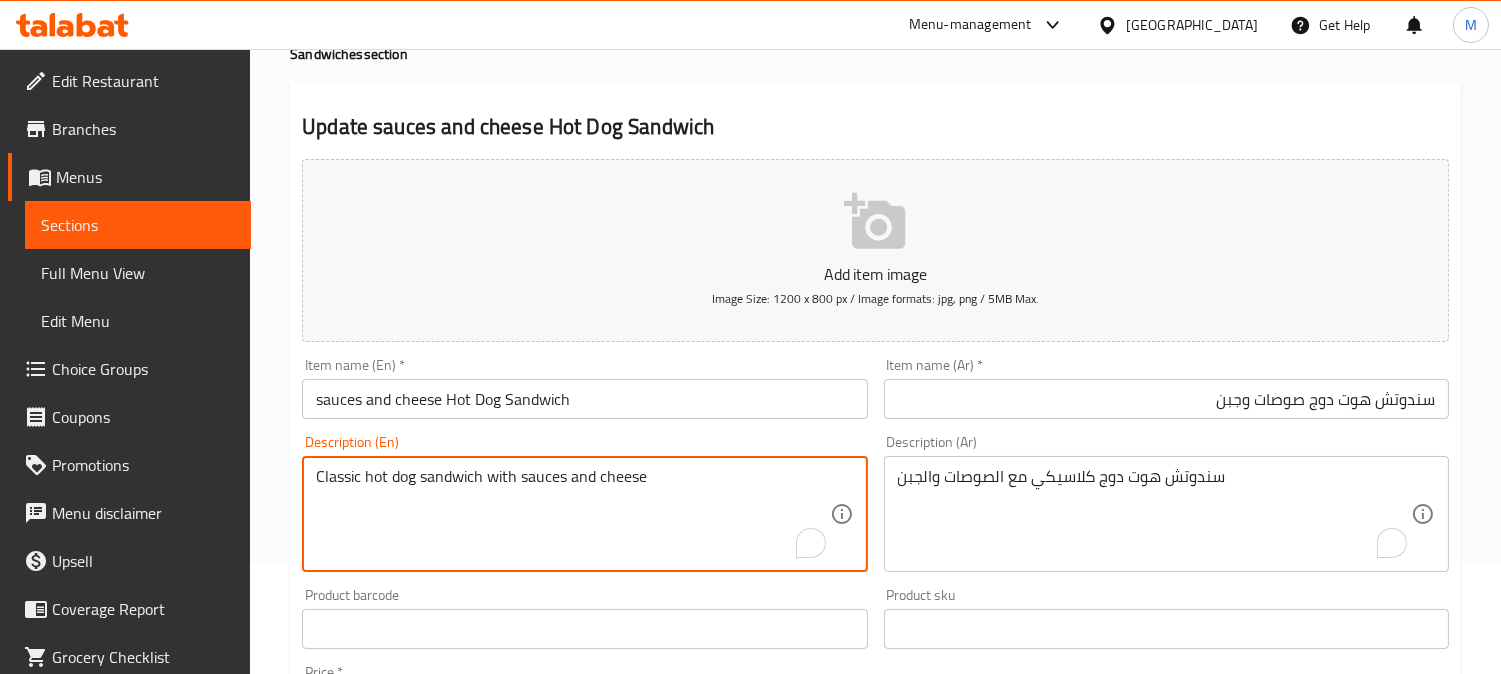click on "Classic hot dog sandwich with sauces and cheese" at bounding box center [572, 514] 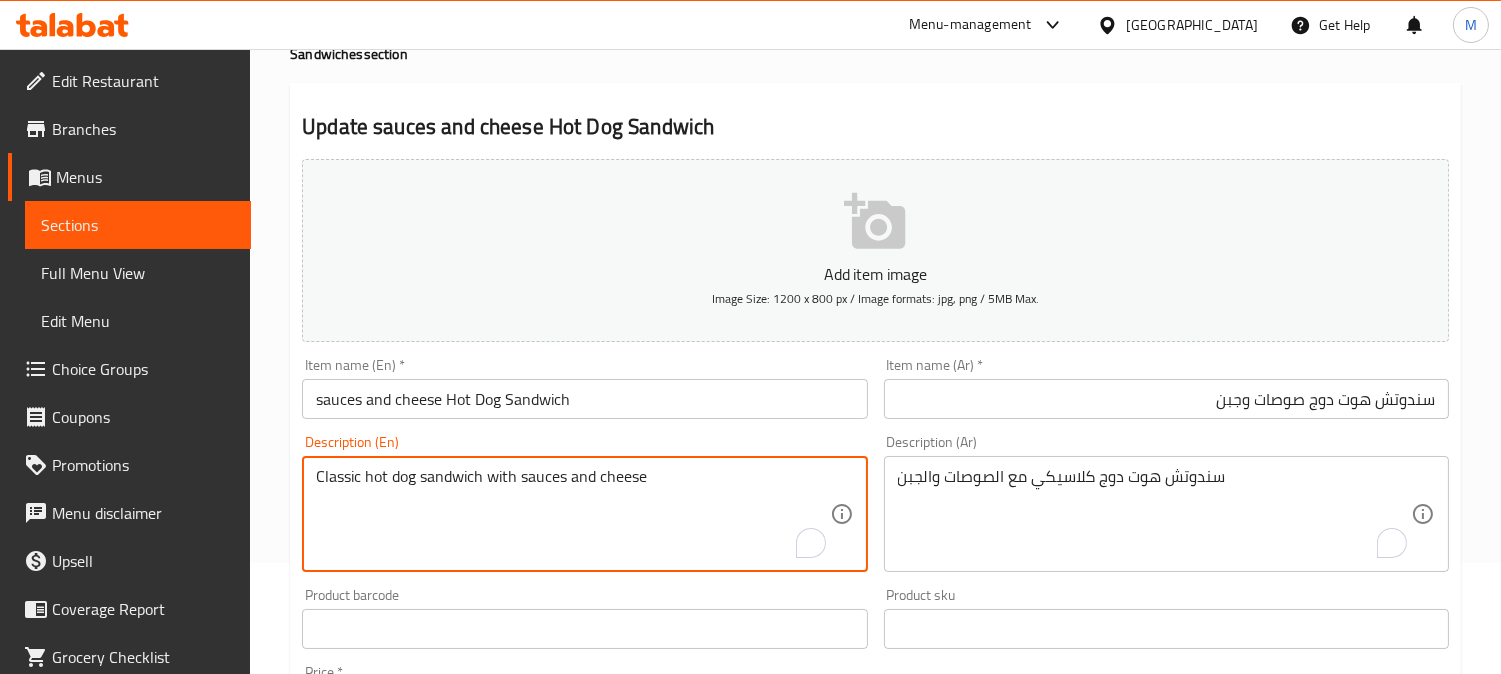 click on "Classic hot dog sandwich with sauces and cheese" at bounding box center [572, 514] 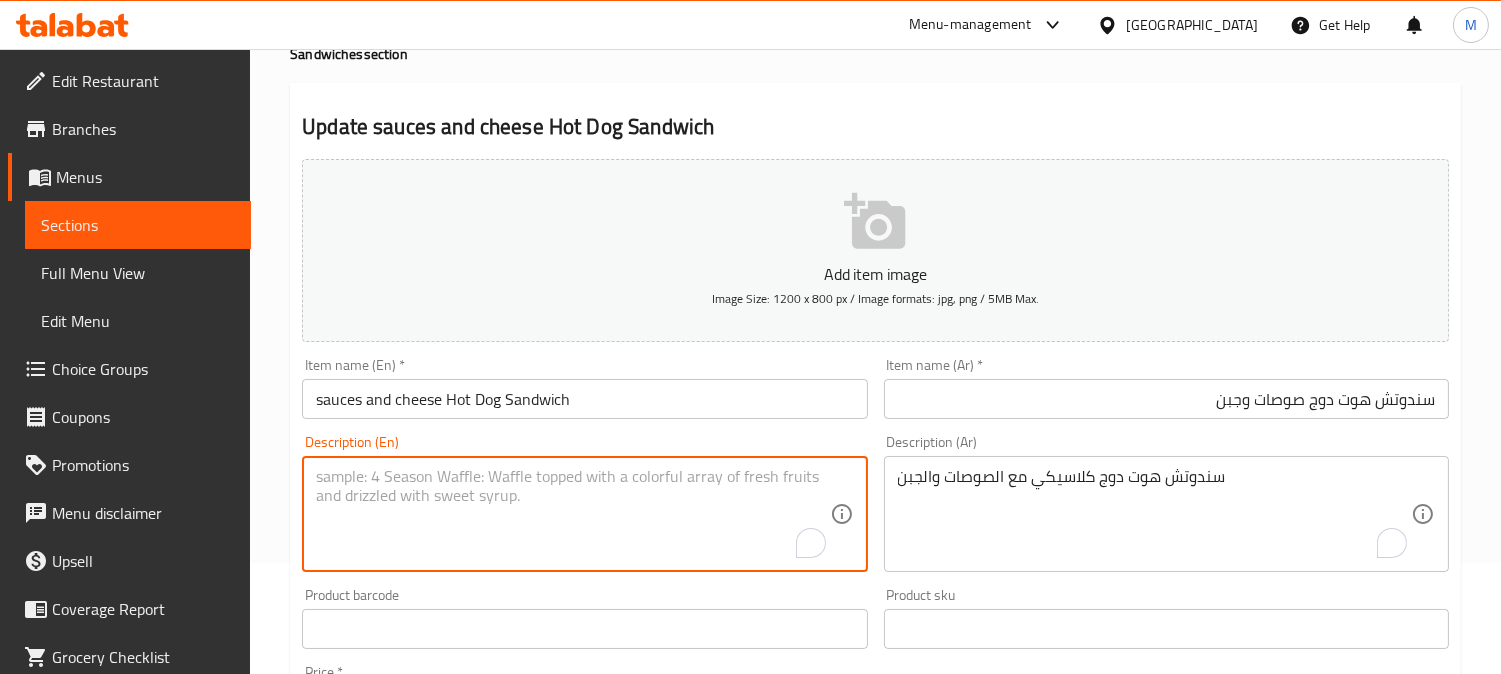 type 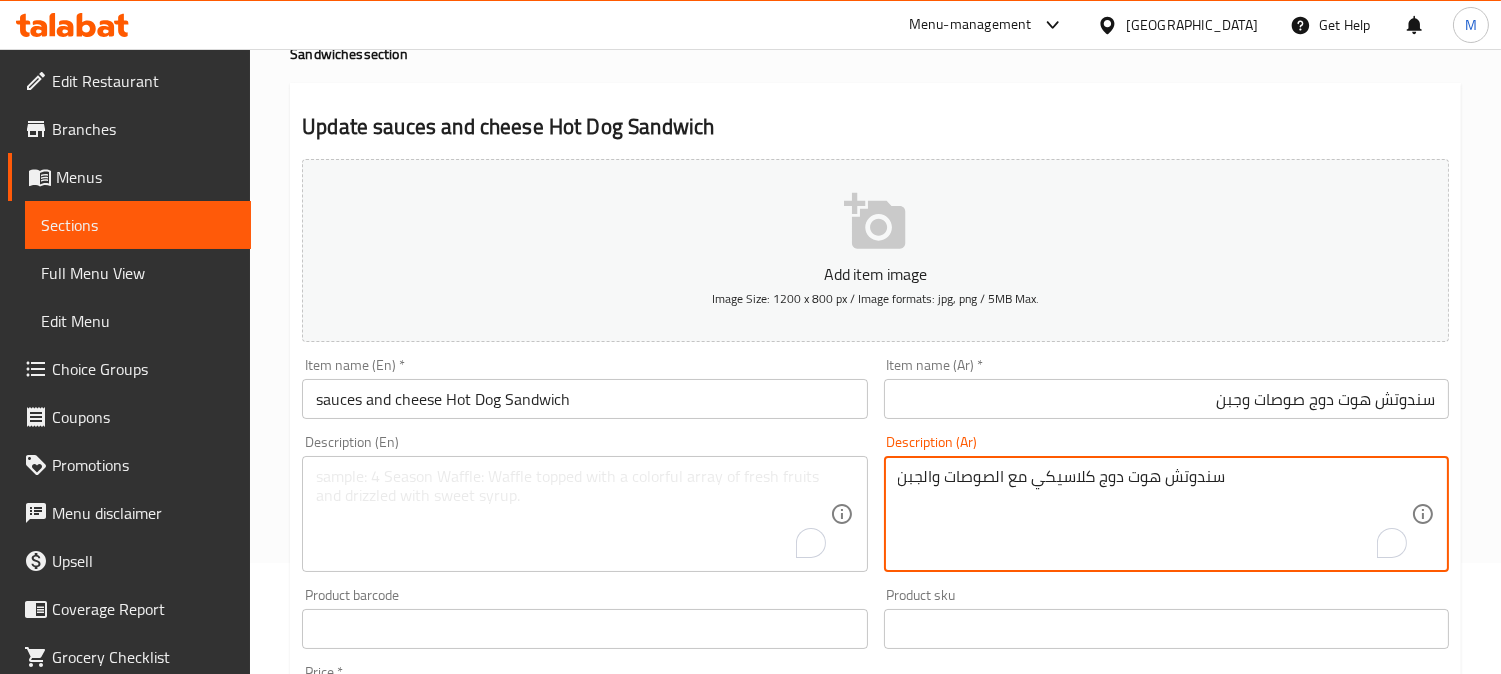 click on "سندوتش هوت دوج كلاسيكي مع الصوصات والجبن" at bounding box center [1154, 514] 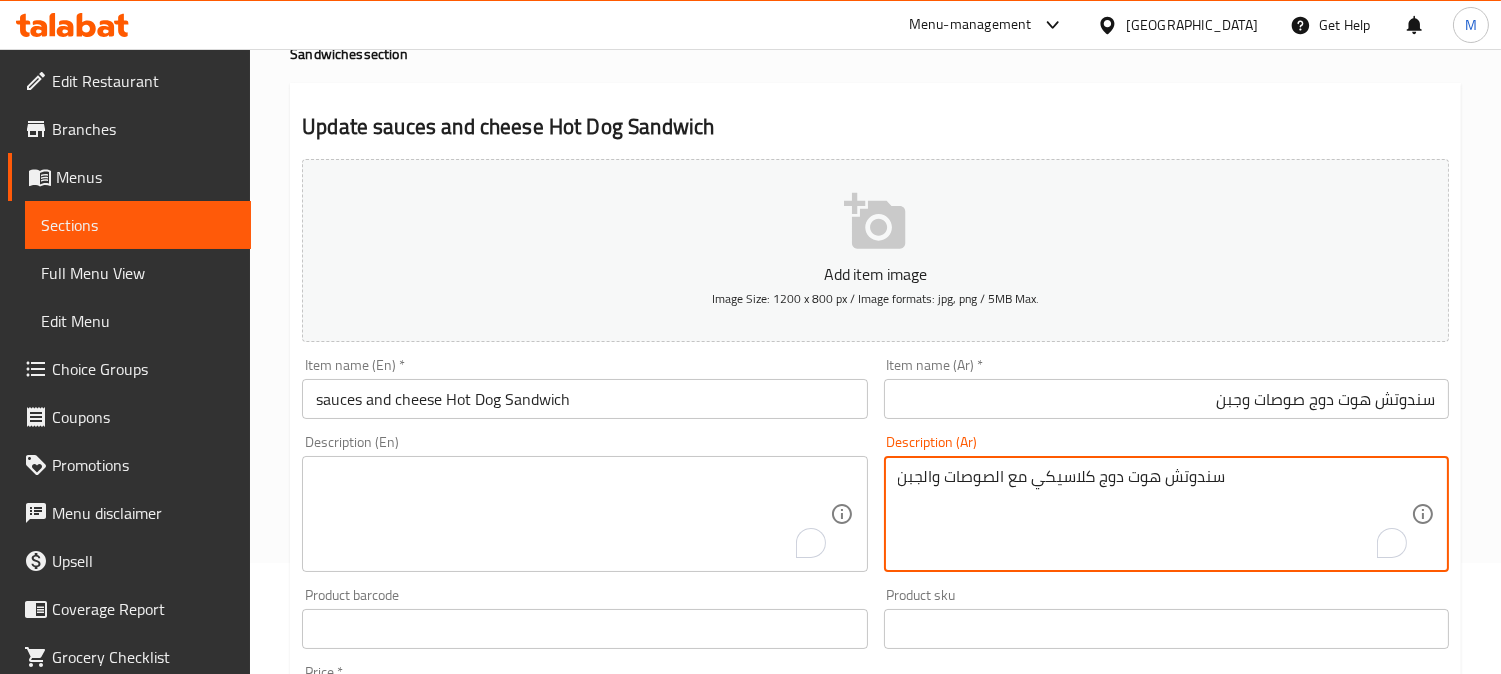 click on "سندوتش هوت دوج كلاسيكي مع الصوصات والجبن" at bounding box center [1154, 514] 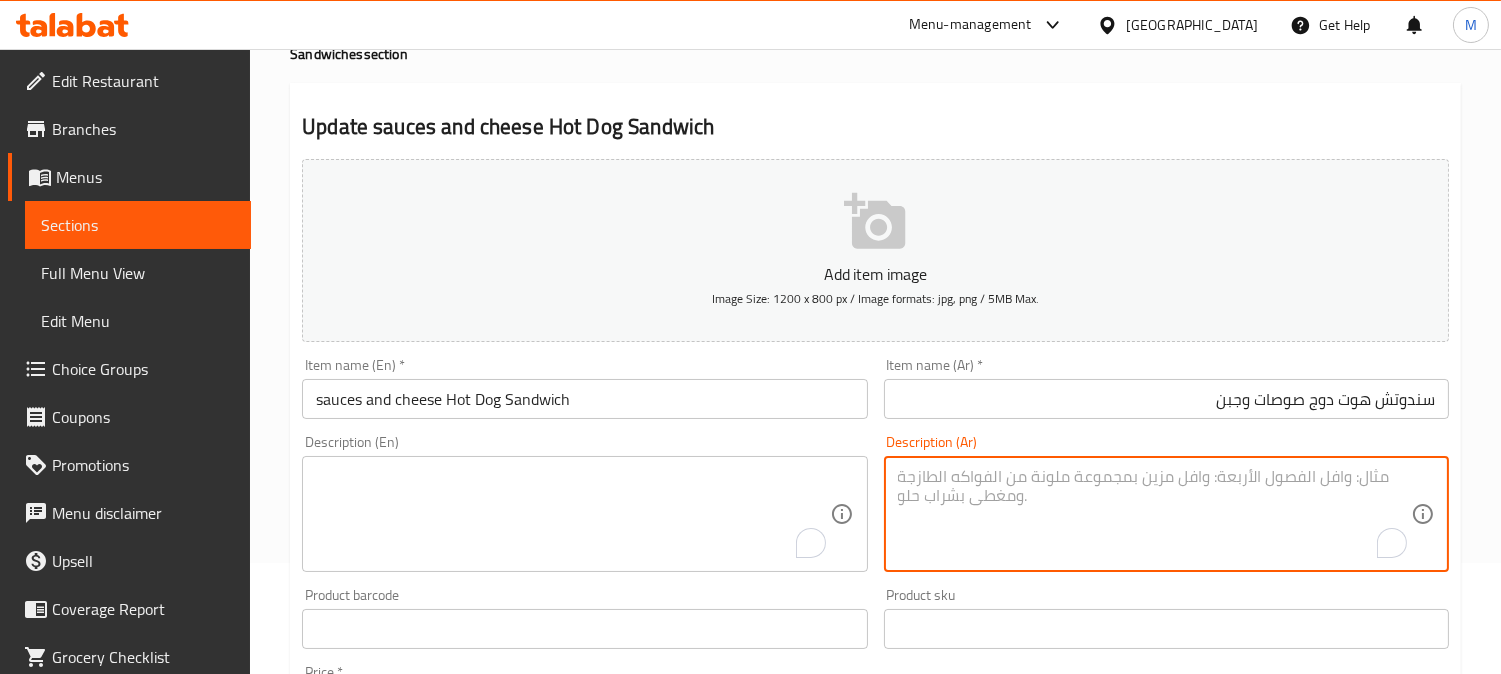 type 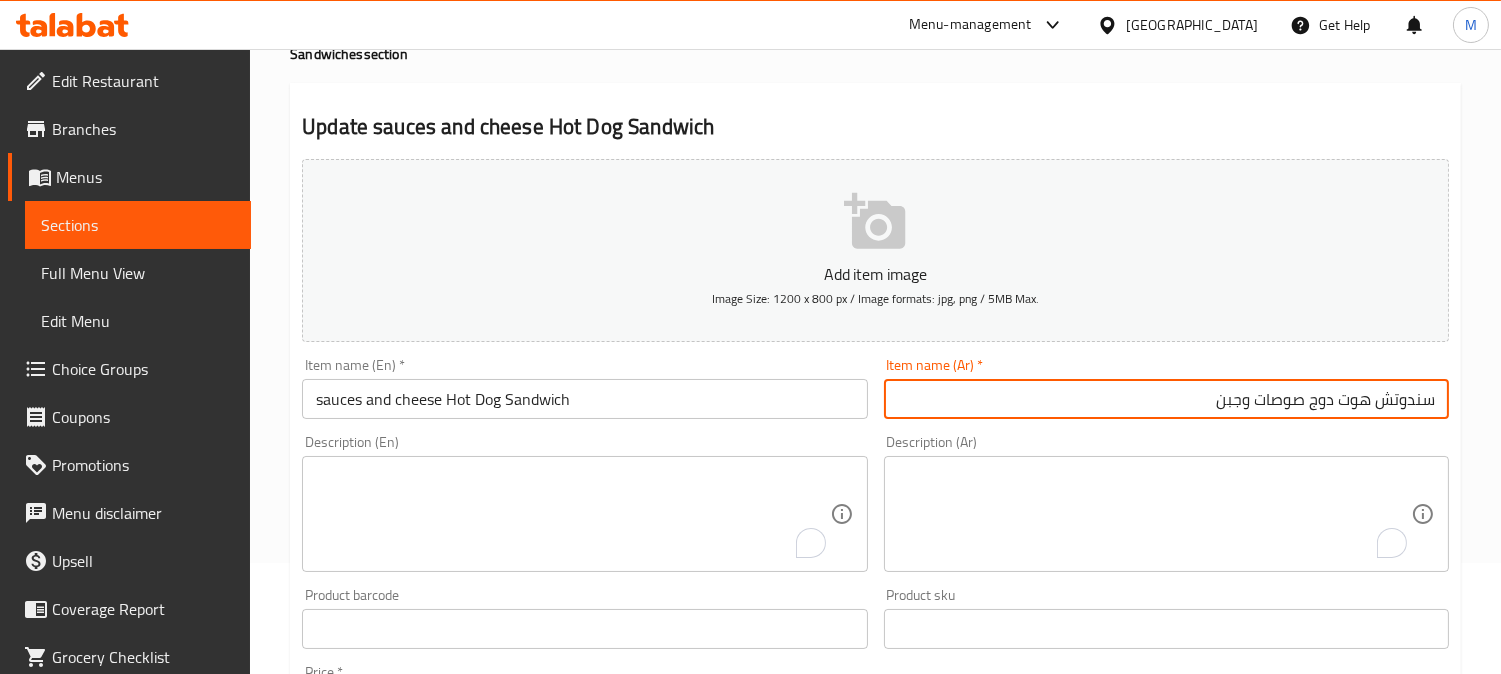 click on "Update" at bounding box center (439, 1260) 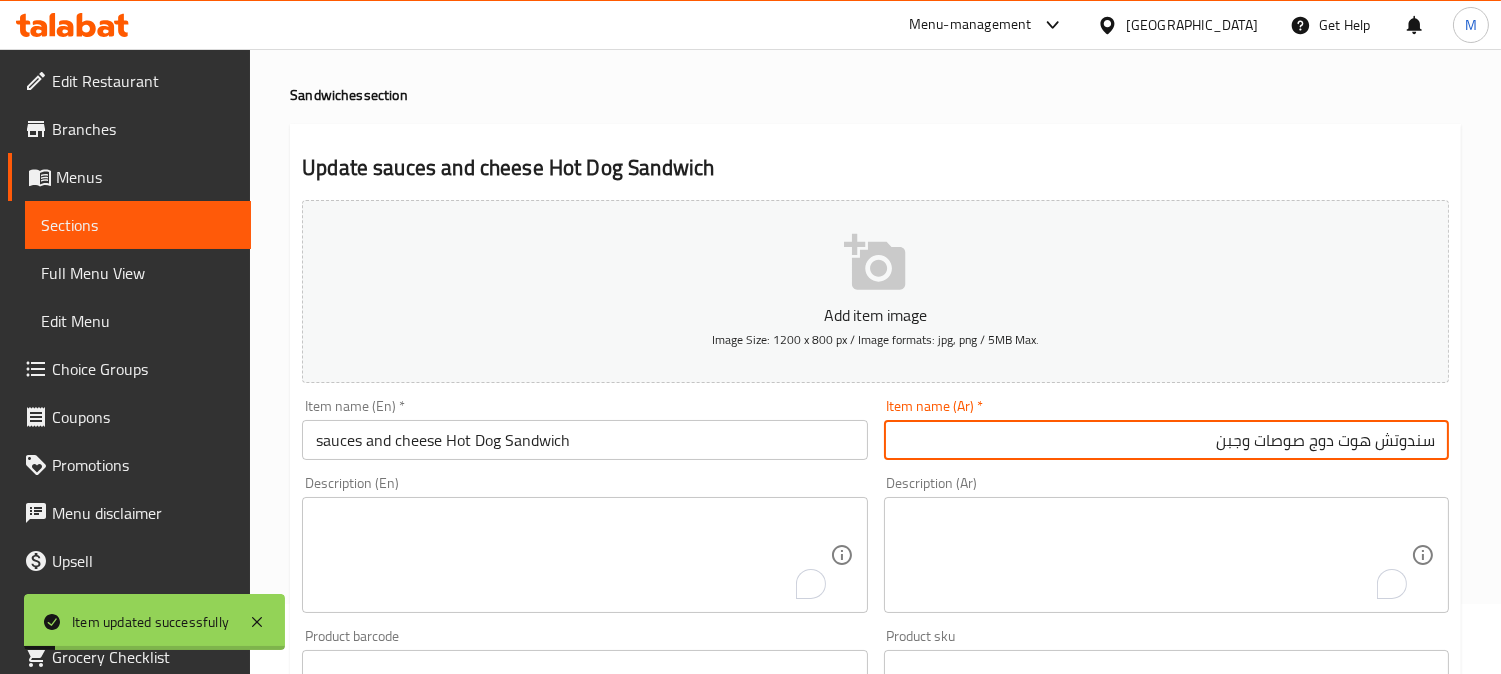 scroll, scrollTop: 0, scrollLeft: 0, axis: both 